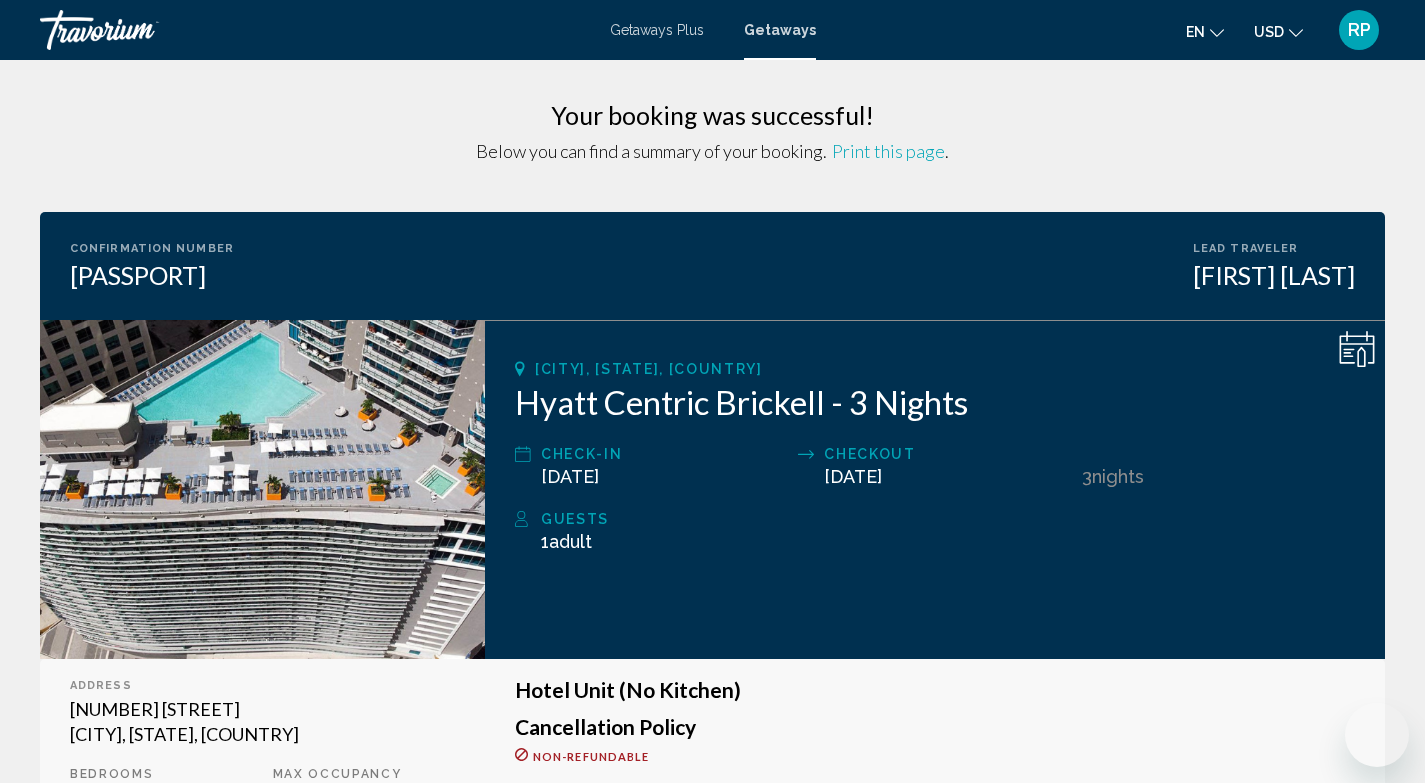 scroll, scrollTop: 0, scrollLeft: 0, axis: both 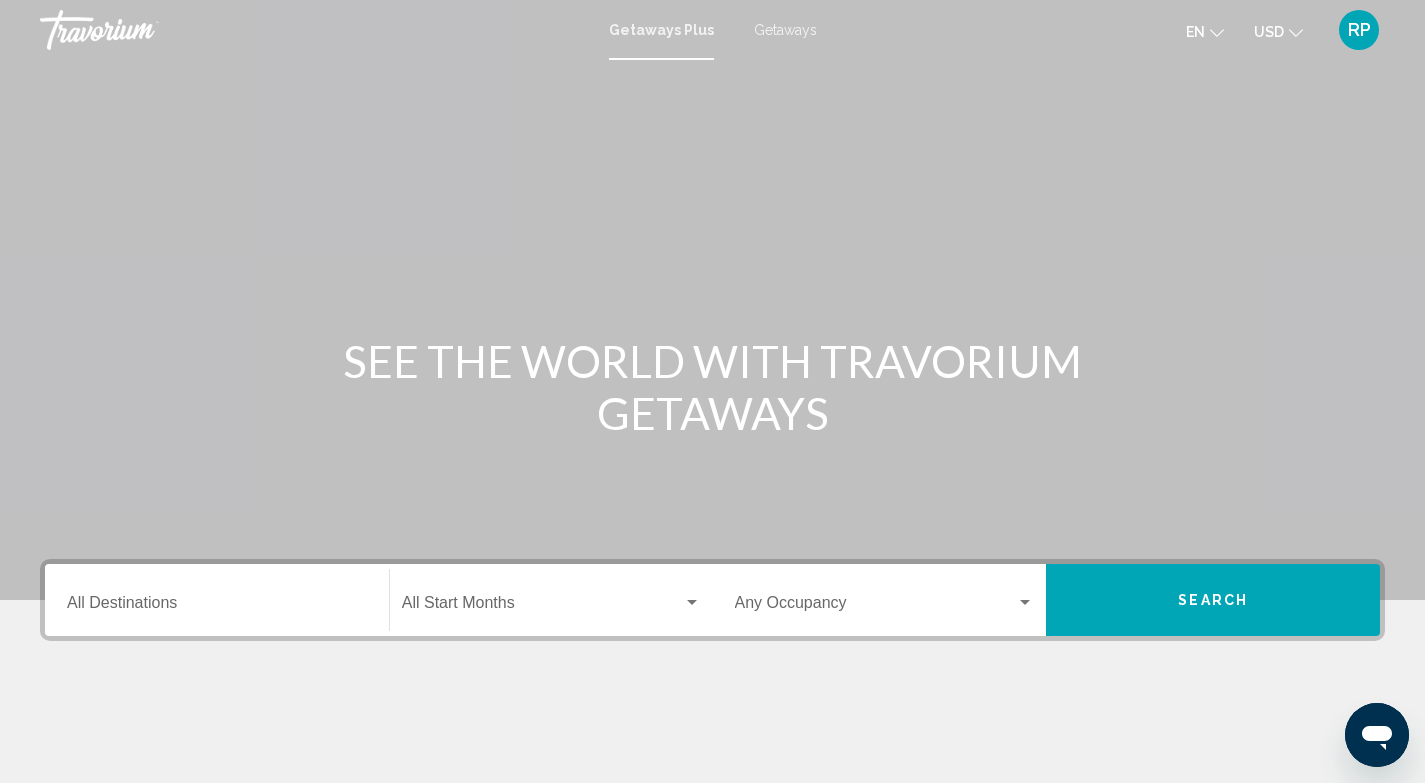 click on "Getaways" at bounding box center [785, 30] 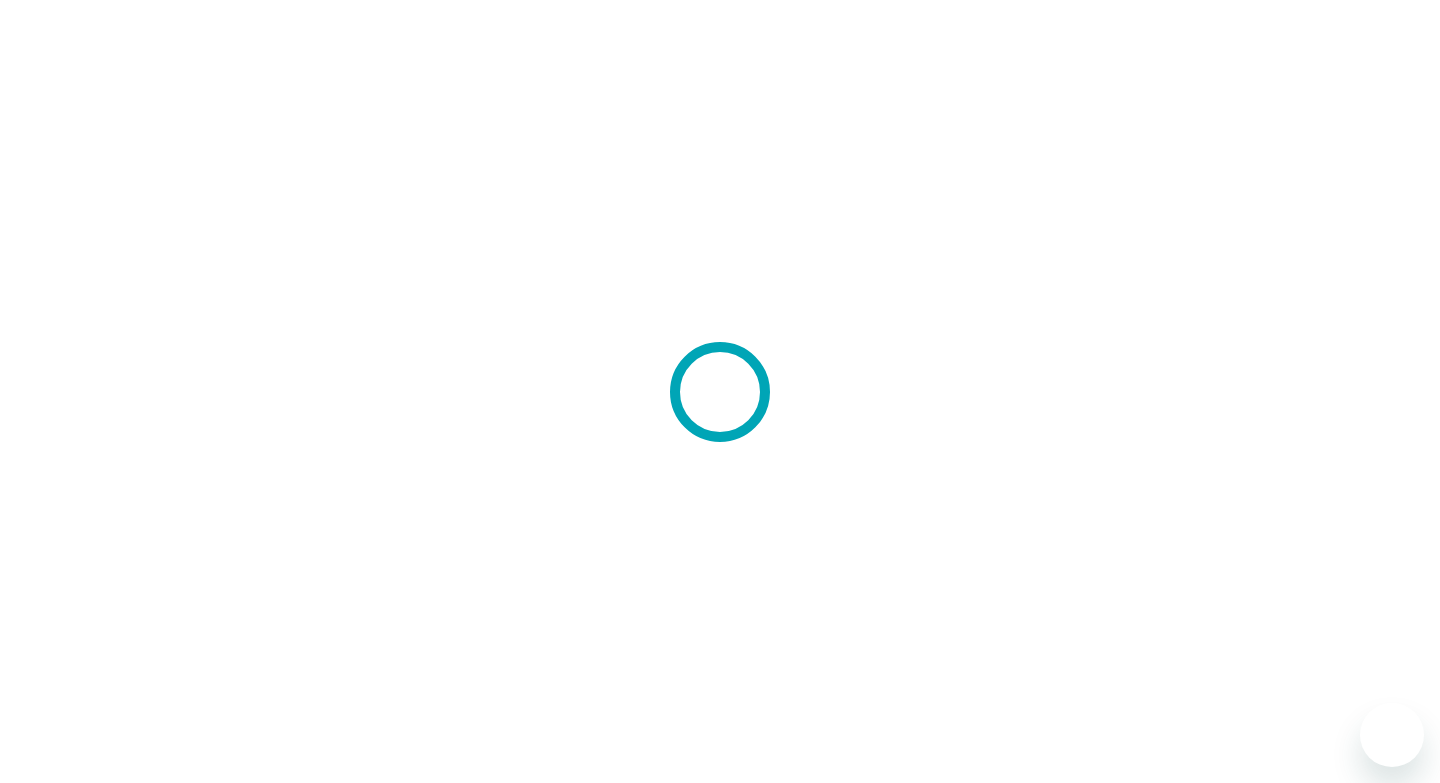 scroll, scrollTop: 0, scrollLeft: 0, axis: both 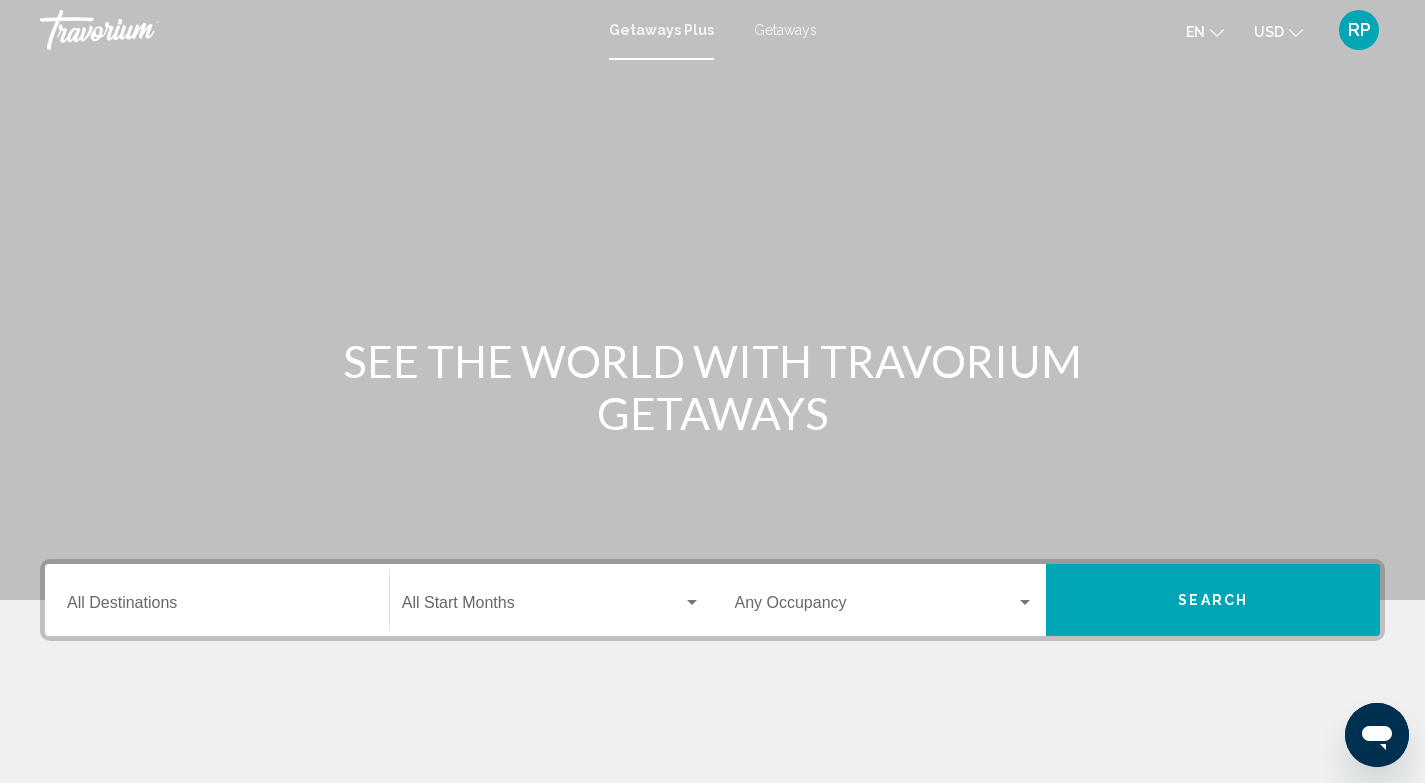 click on "Getaways" at bounding box center (785, 30) 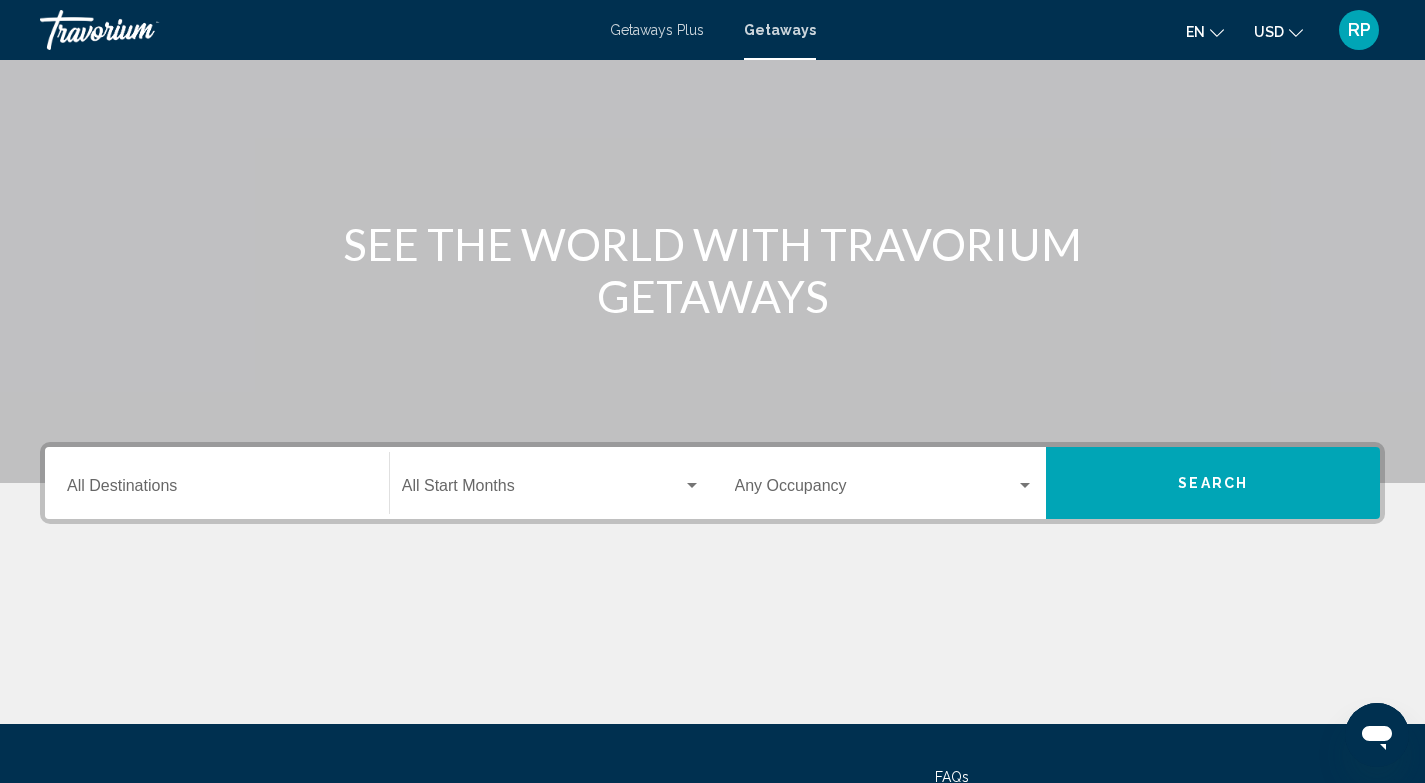 scroll, scrollTop: 168, scrollLeft: 0, axis: vertical 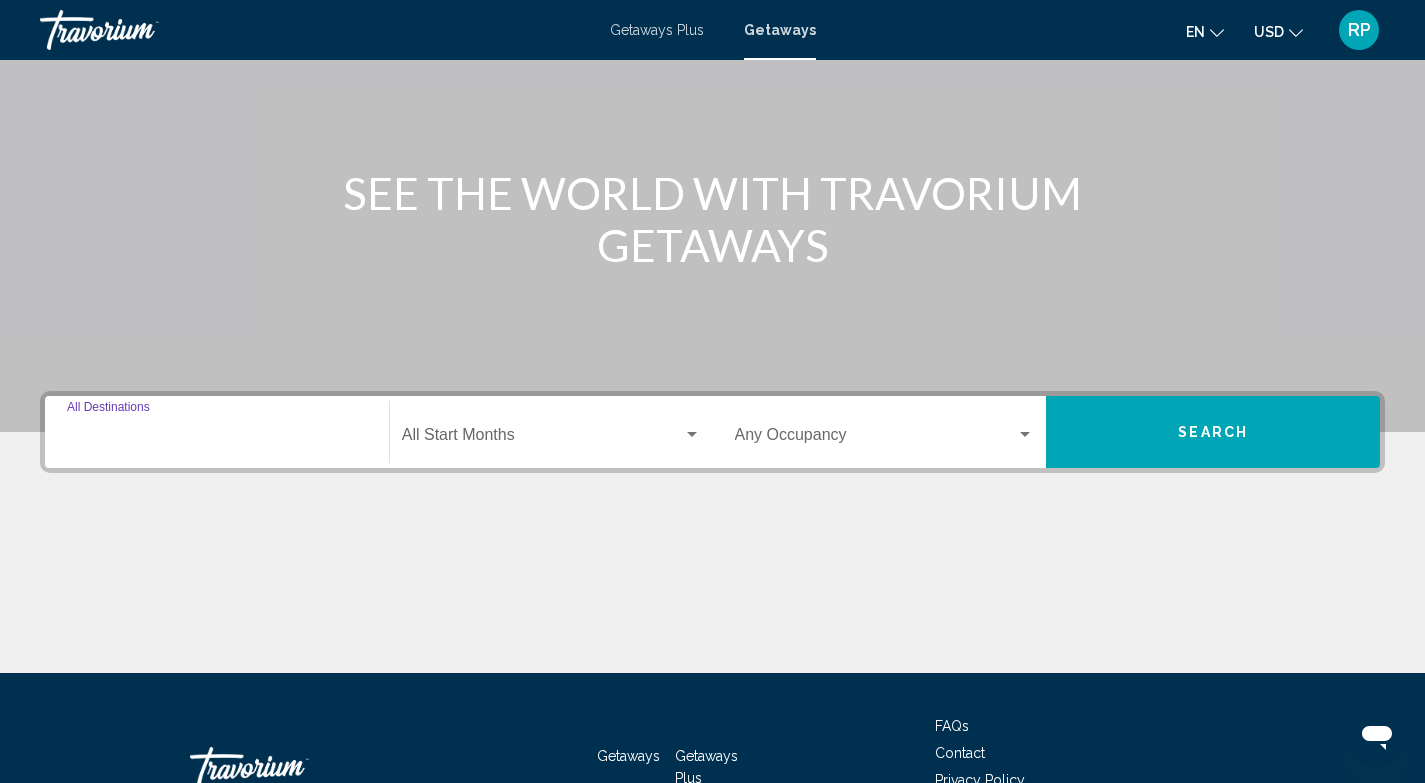 click on "Destination All Destinations" at bounding box center [217, 439] 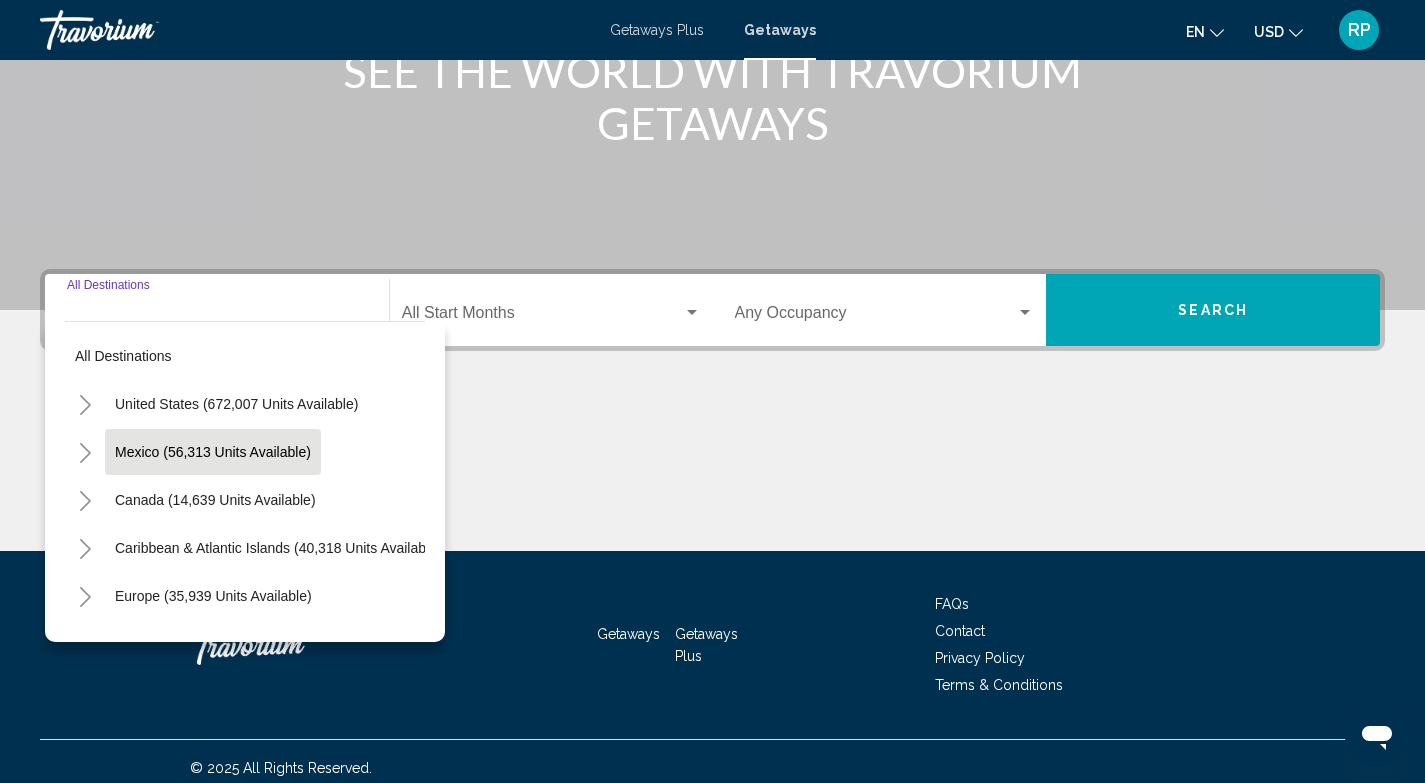 scroll, scrollTop: 303, scrollLeft: 0, axis: vertical 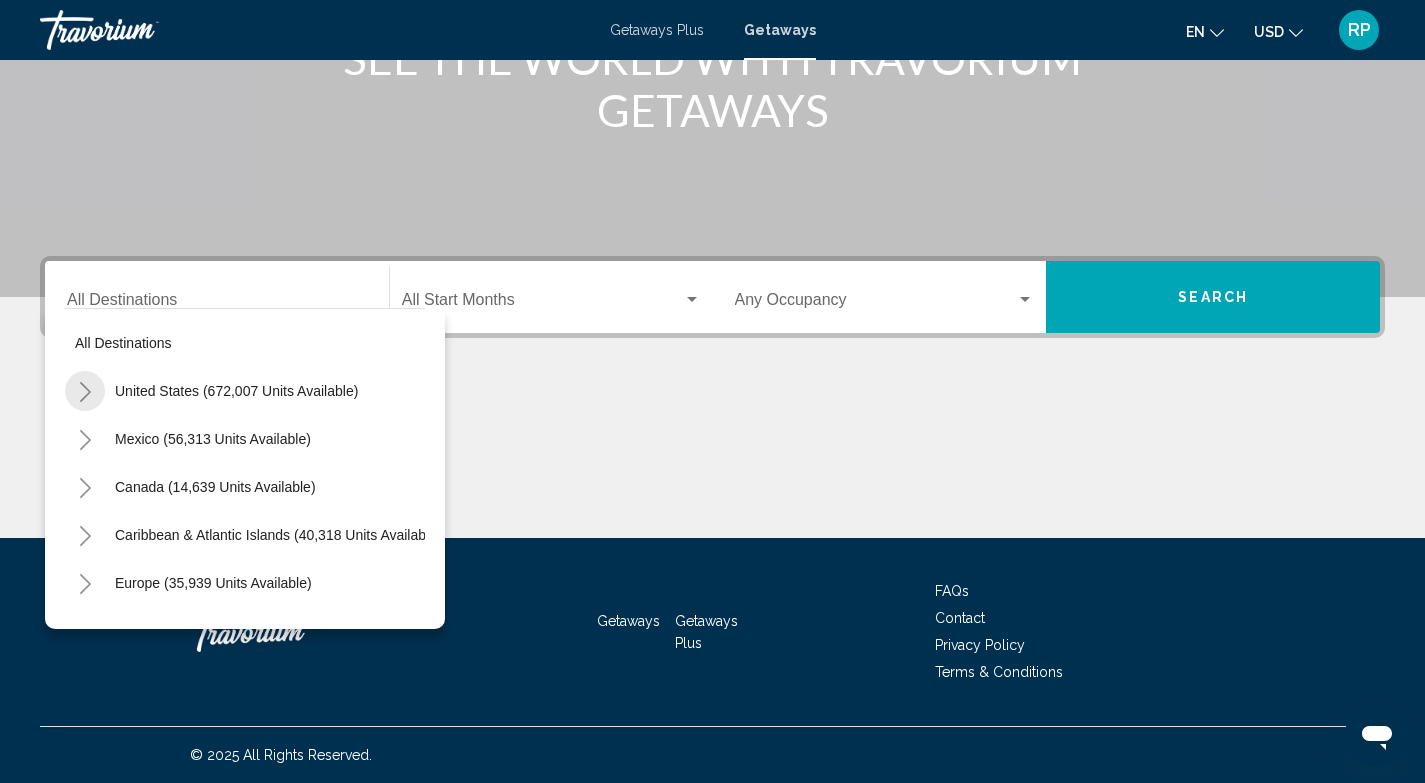 click 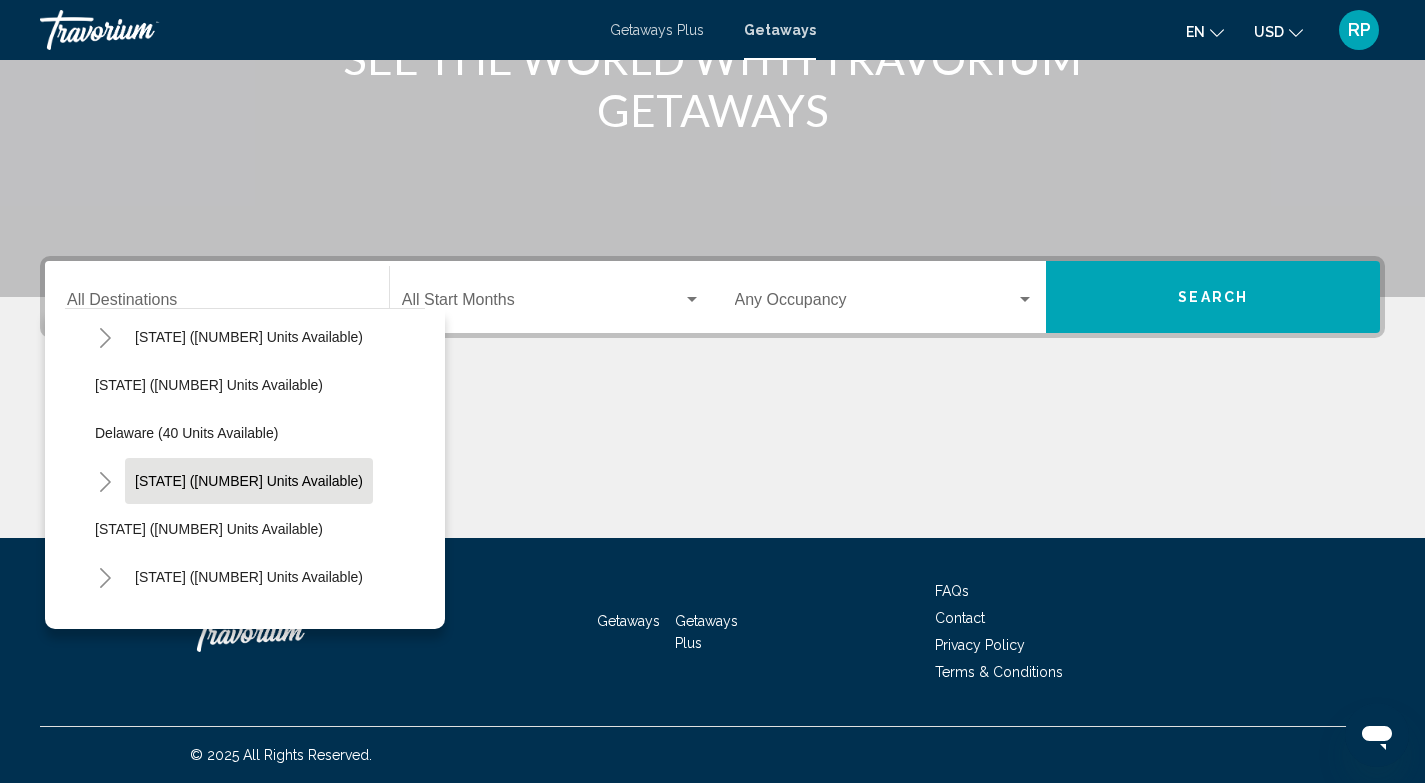 scroll, scrollTop: 263, scrollLeft: 0, axis: vertical 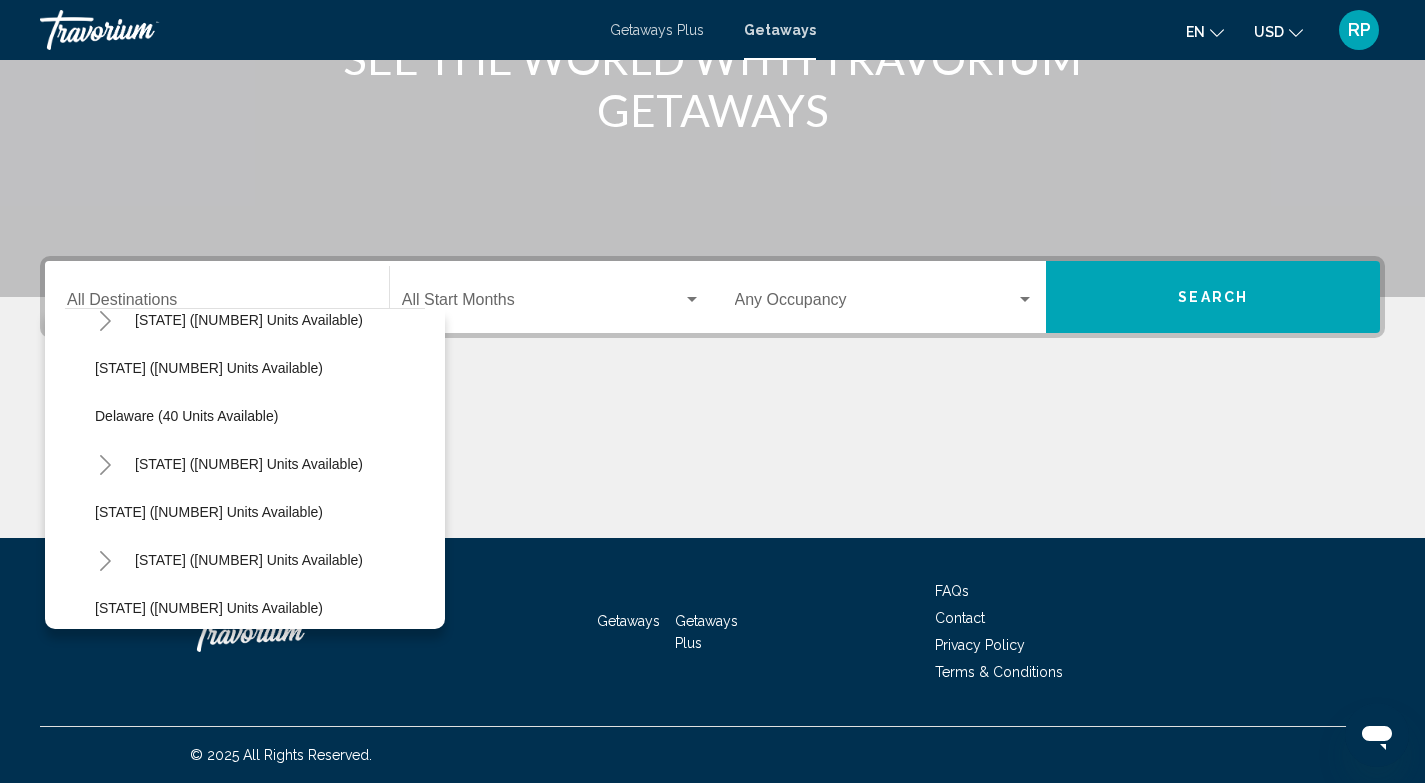 click 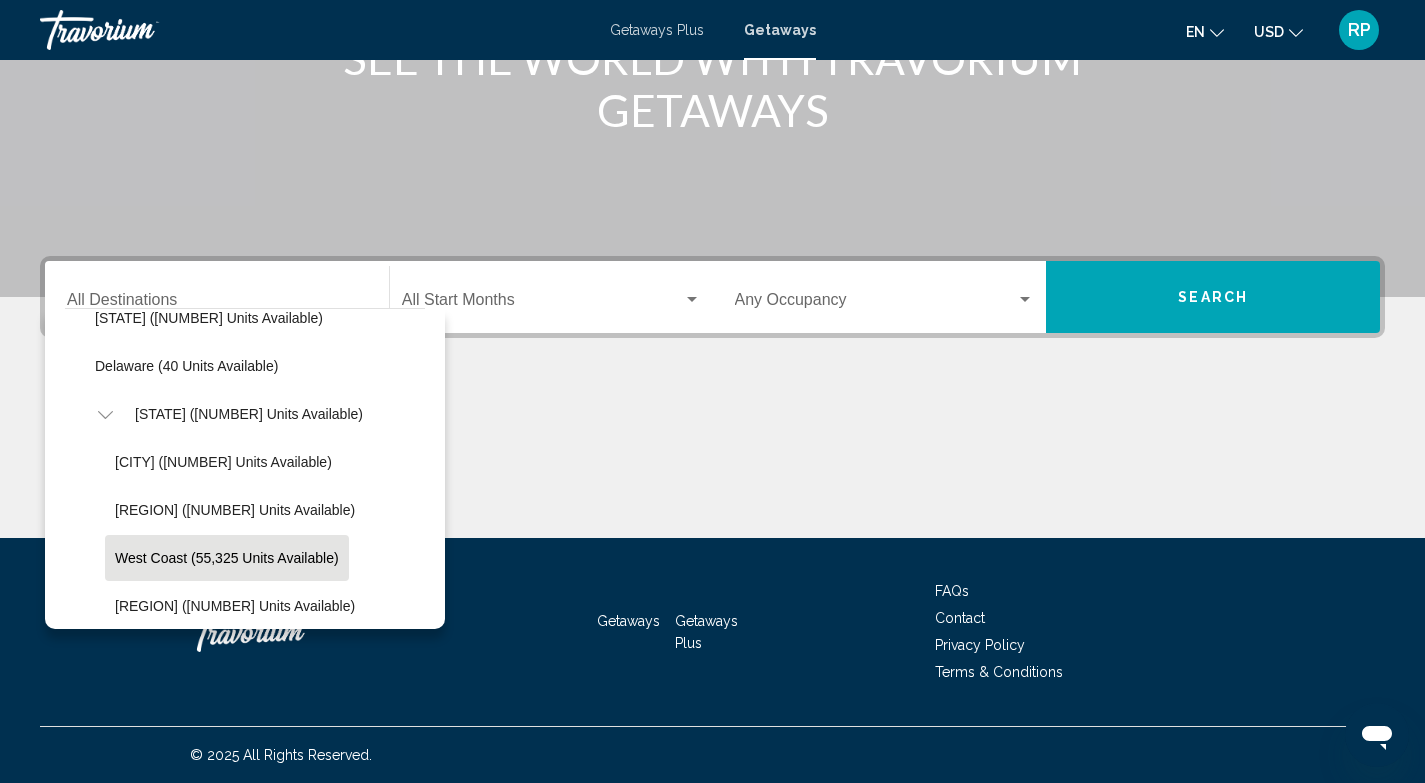 scroll, scrollTop: 418, scrollLeft: 0, axis: vertical 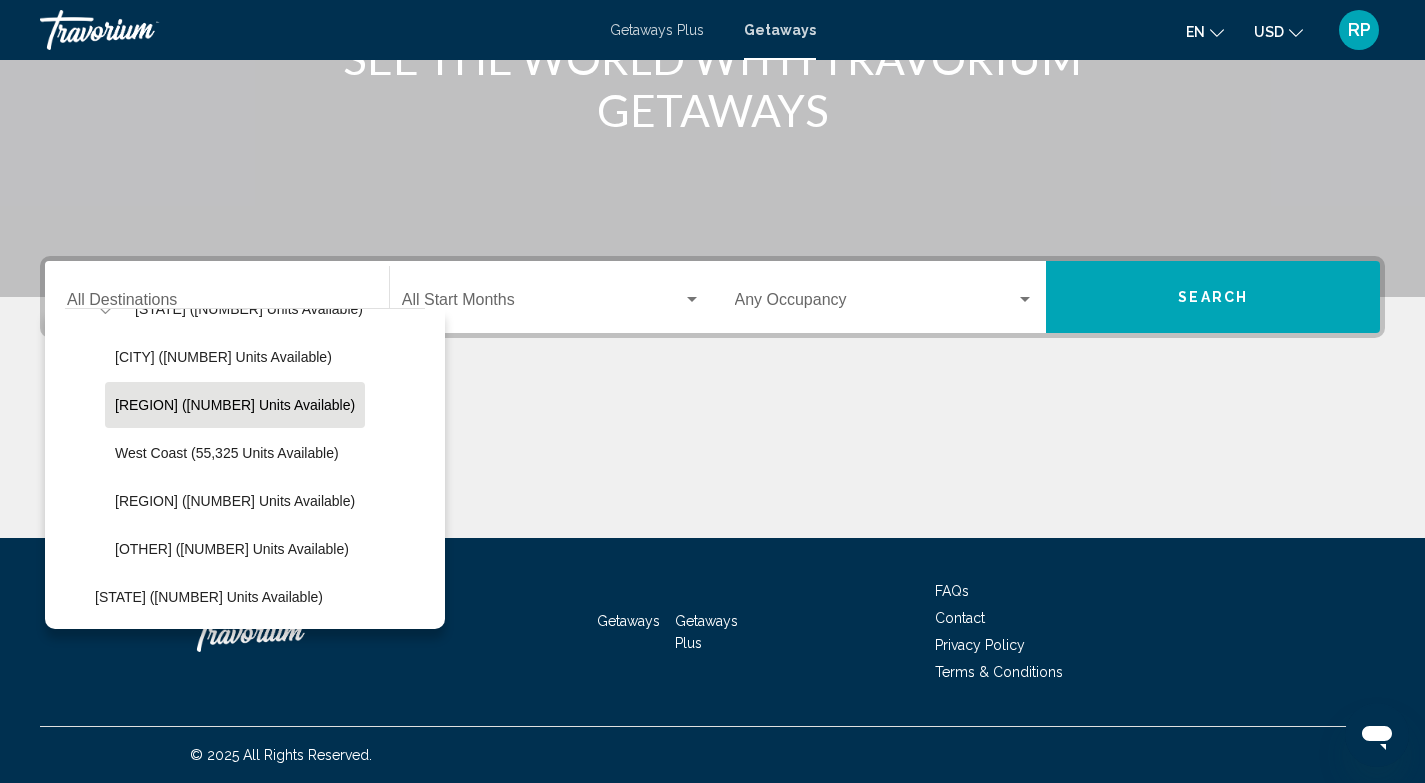 click on "East Coast (61,023 units available)" 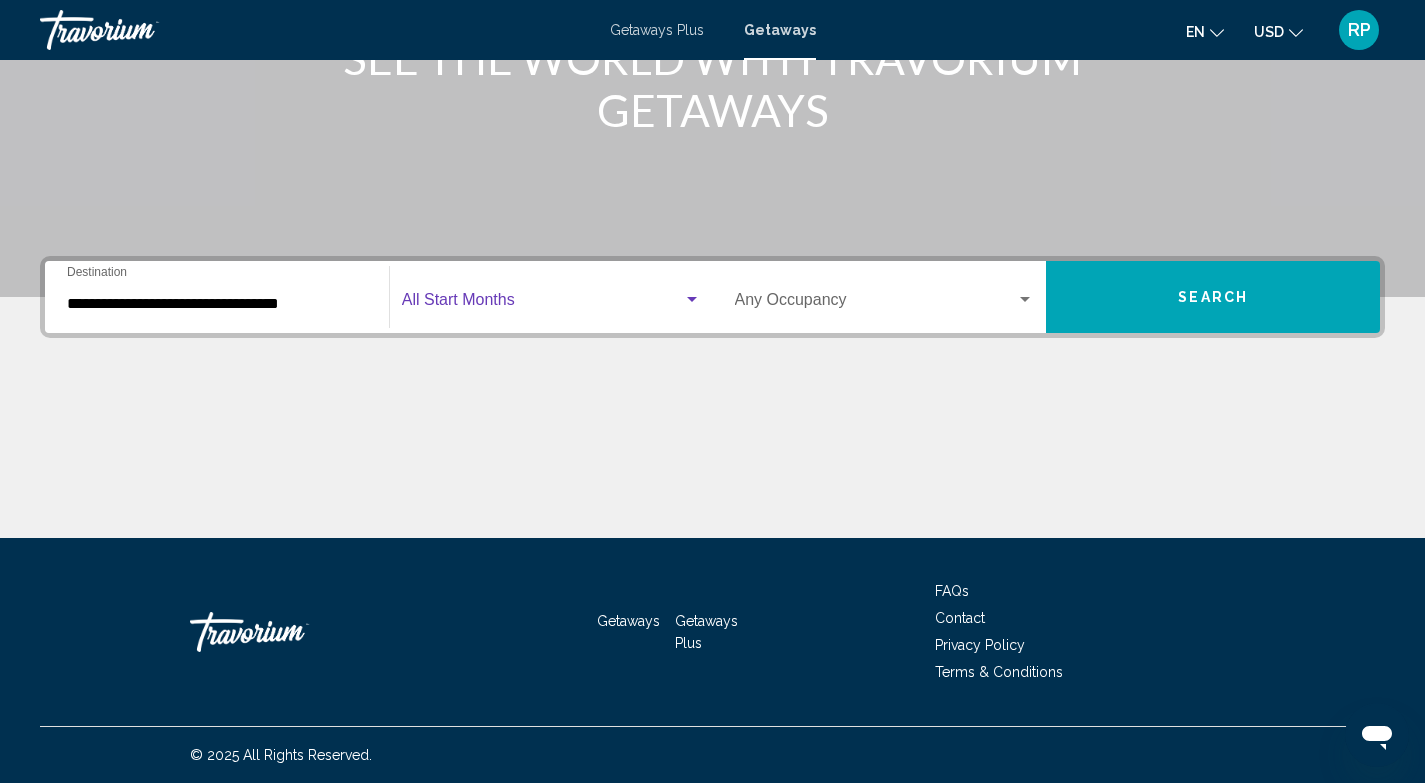 click at bounding box center [542, 304] 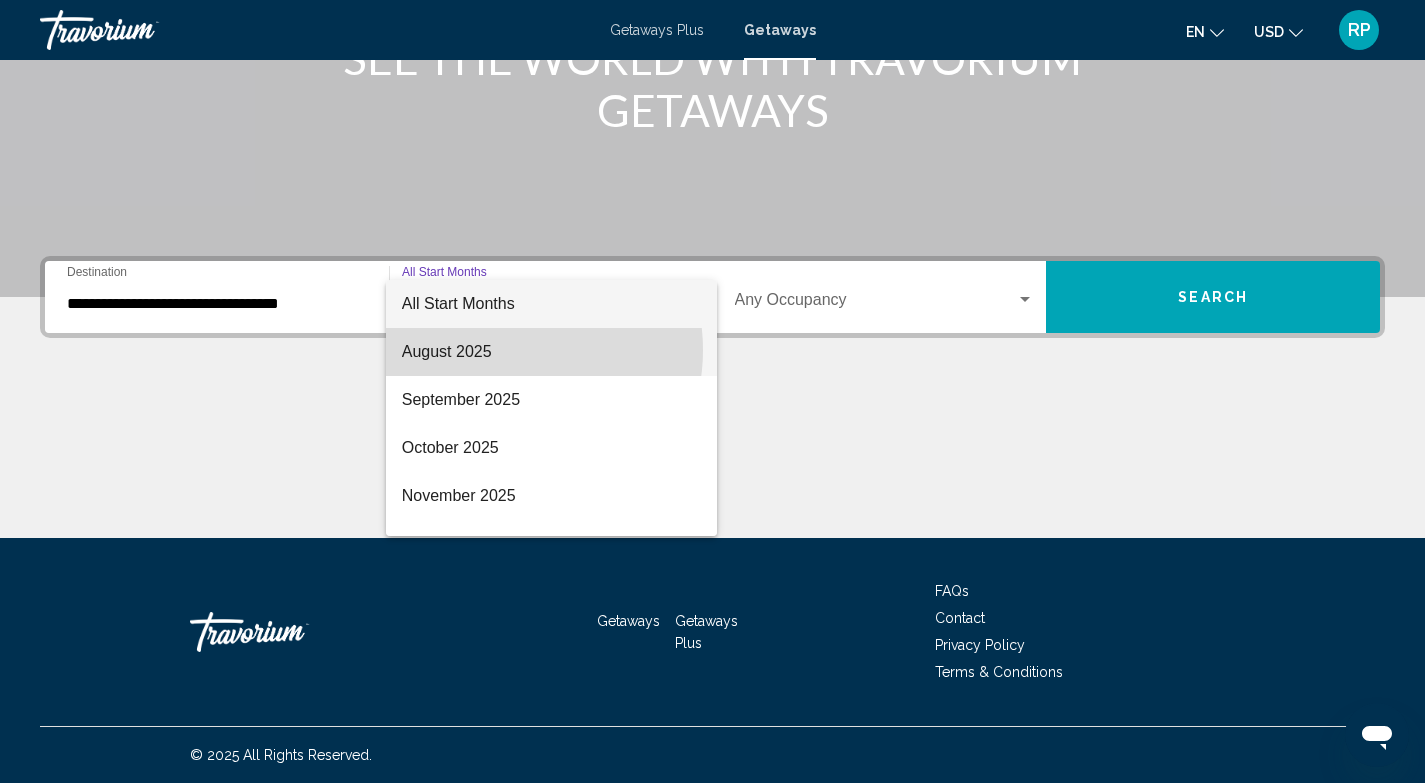 click on "August 2025" at bounding box center (551, 352) 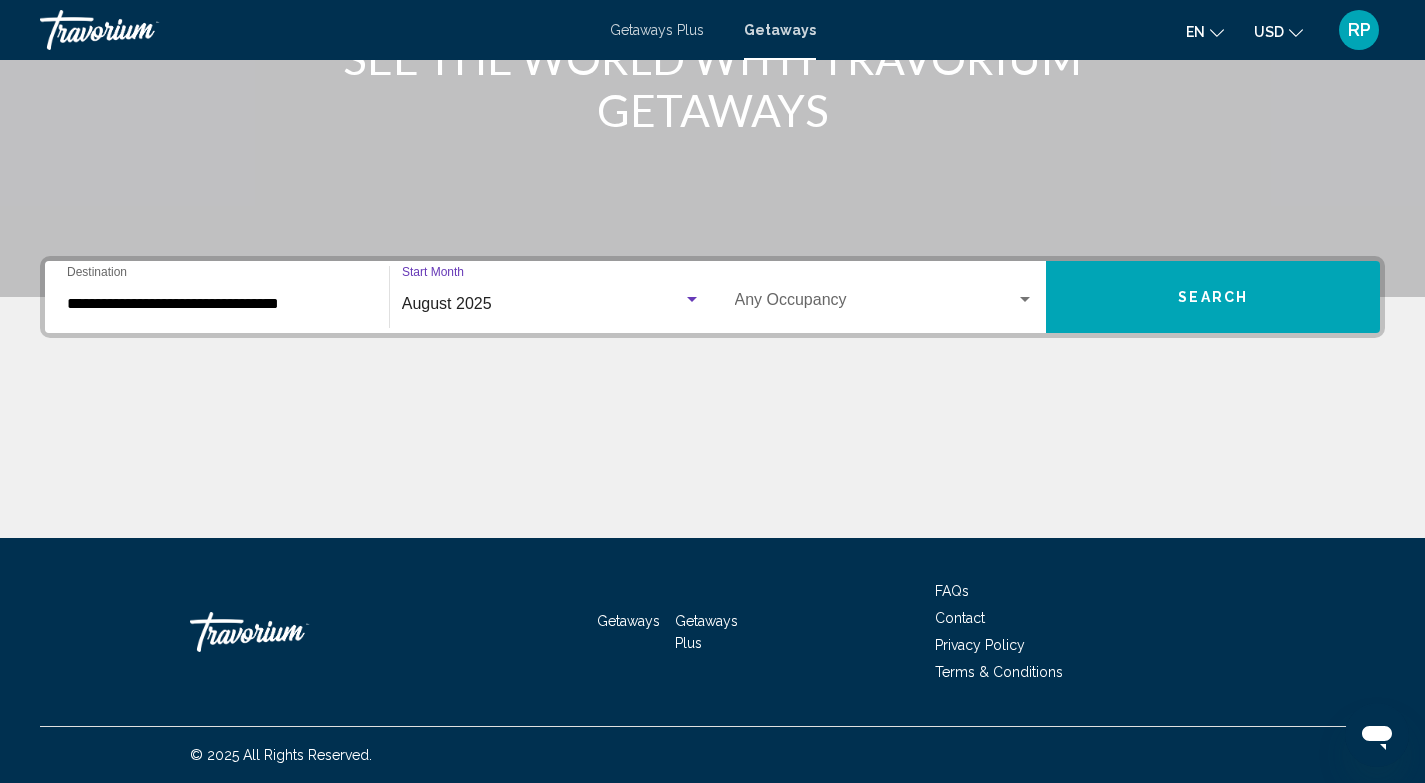 click at bounding box center [876, 304] 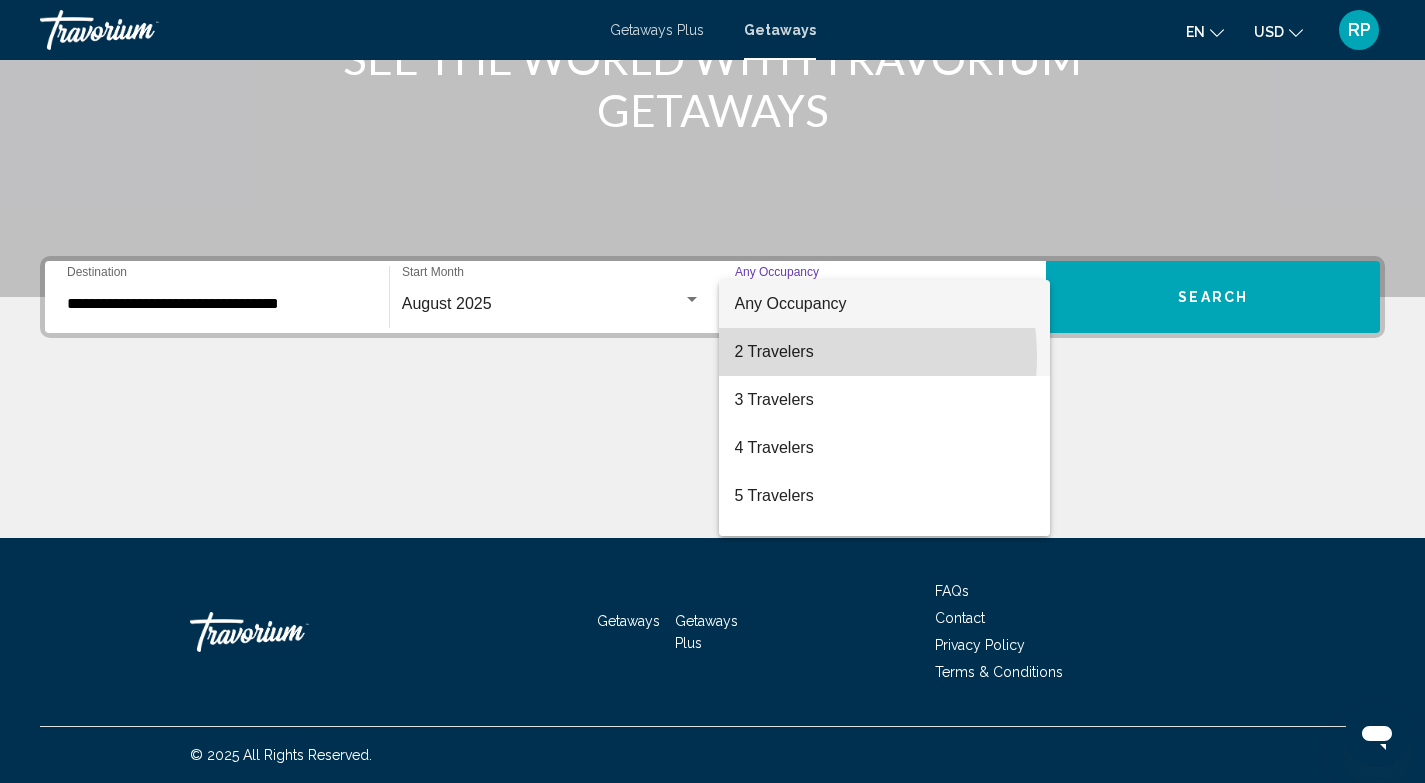 click on "2 Travelers" at bounding box center (885, 352) 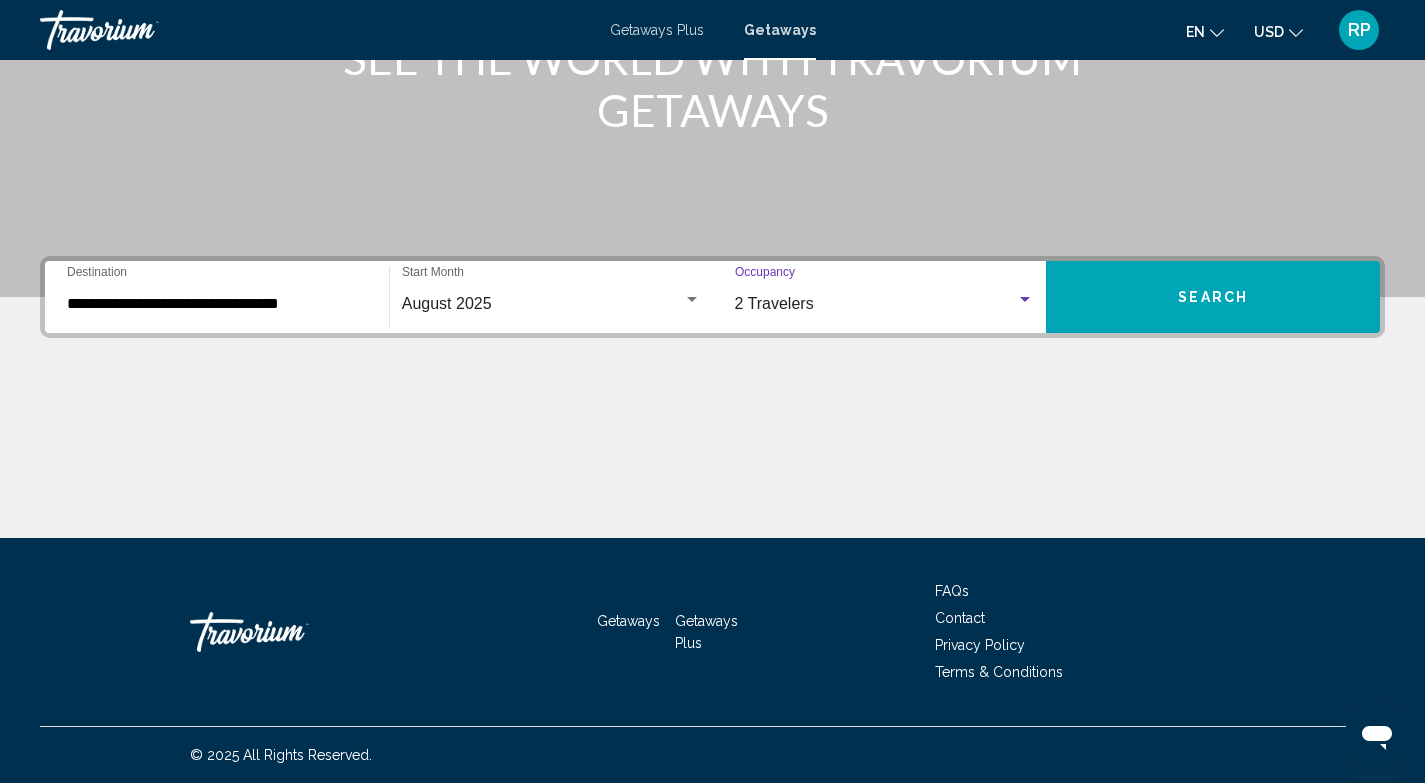 click on "Search" at bounding box center [1213, 298] 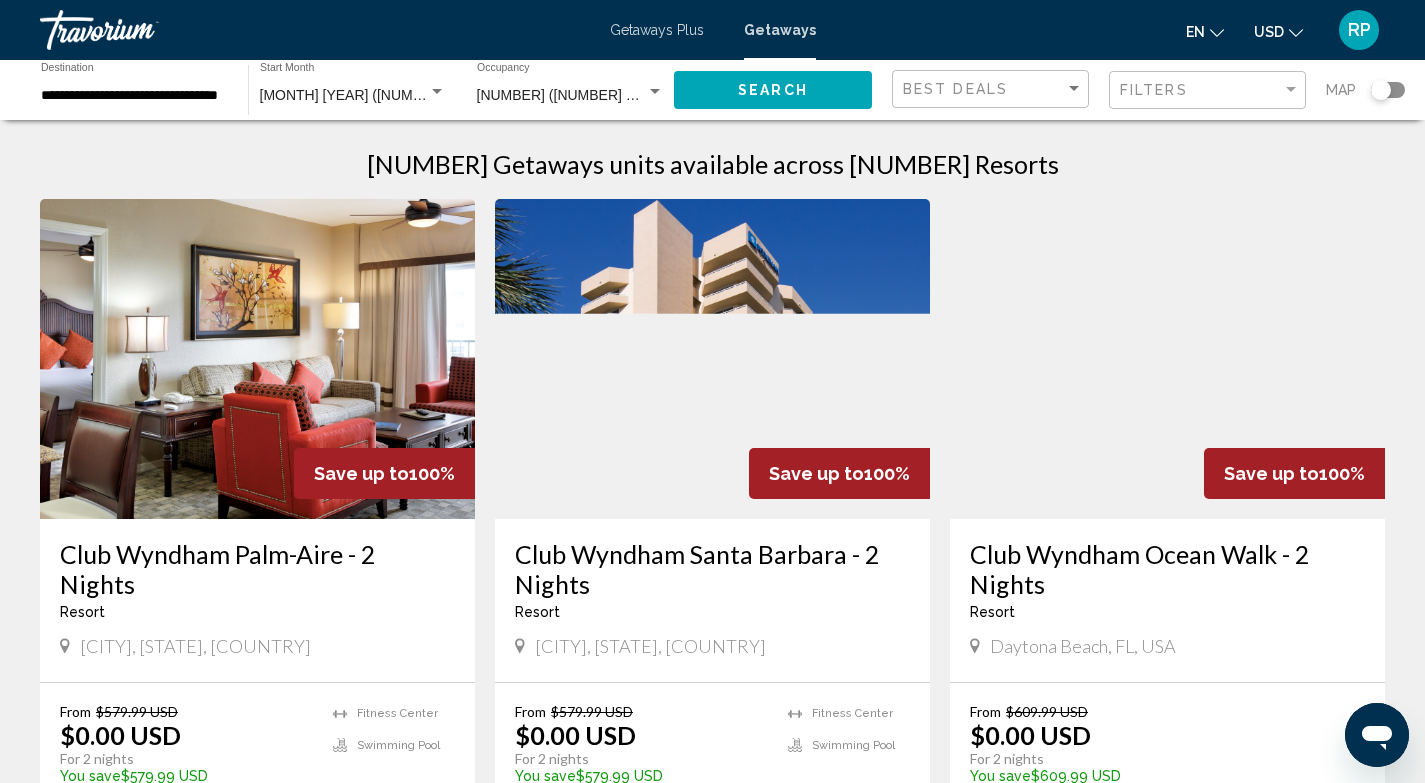 scroll, scrollTop: 12, scrollLeft: 0, axis: vertical 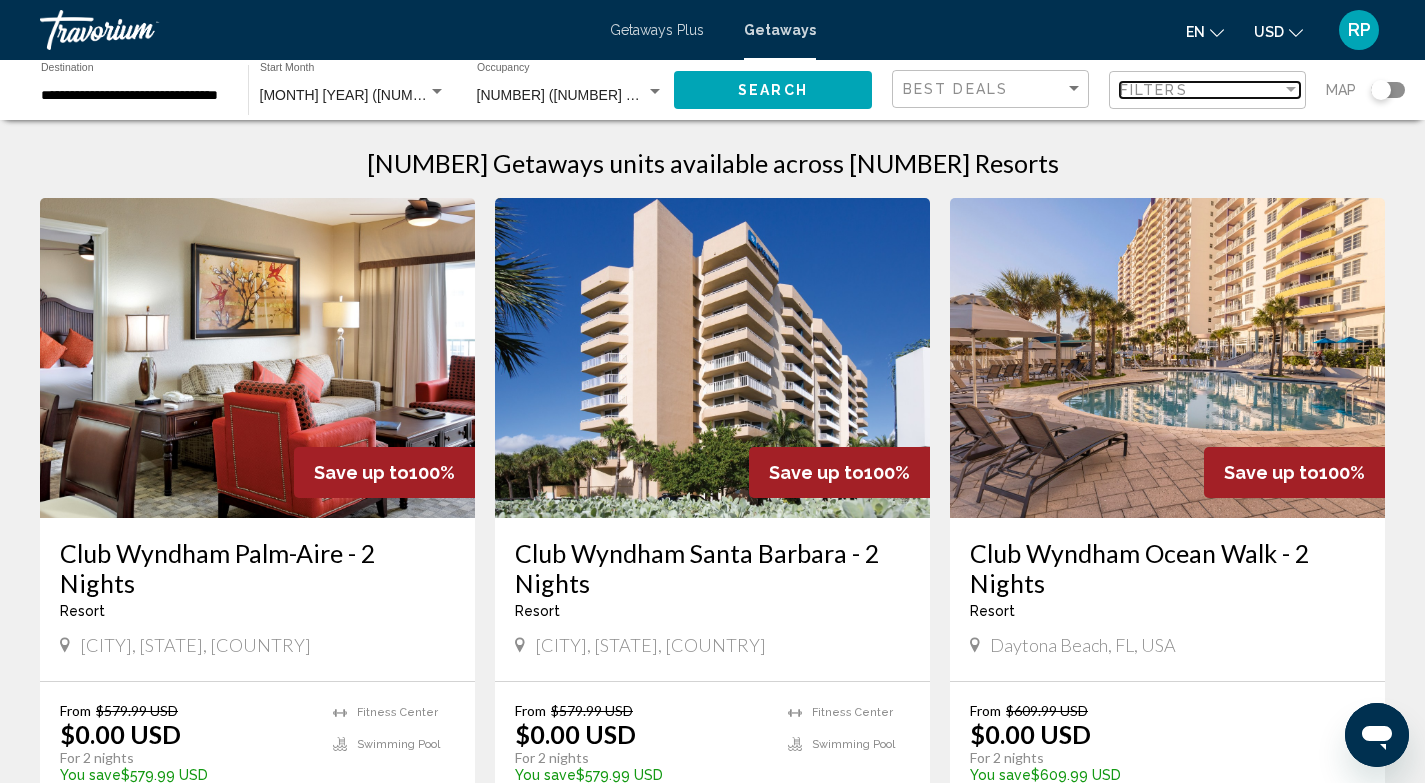 click on "Filters" at bounding box center [1154, 90] 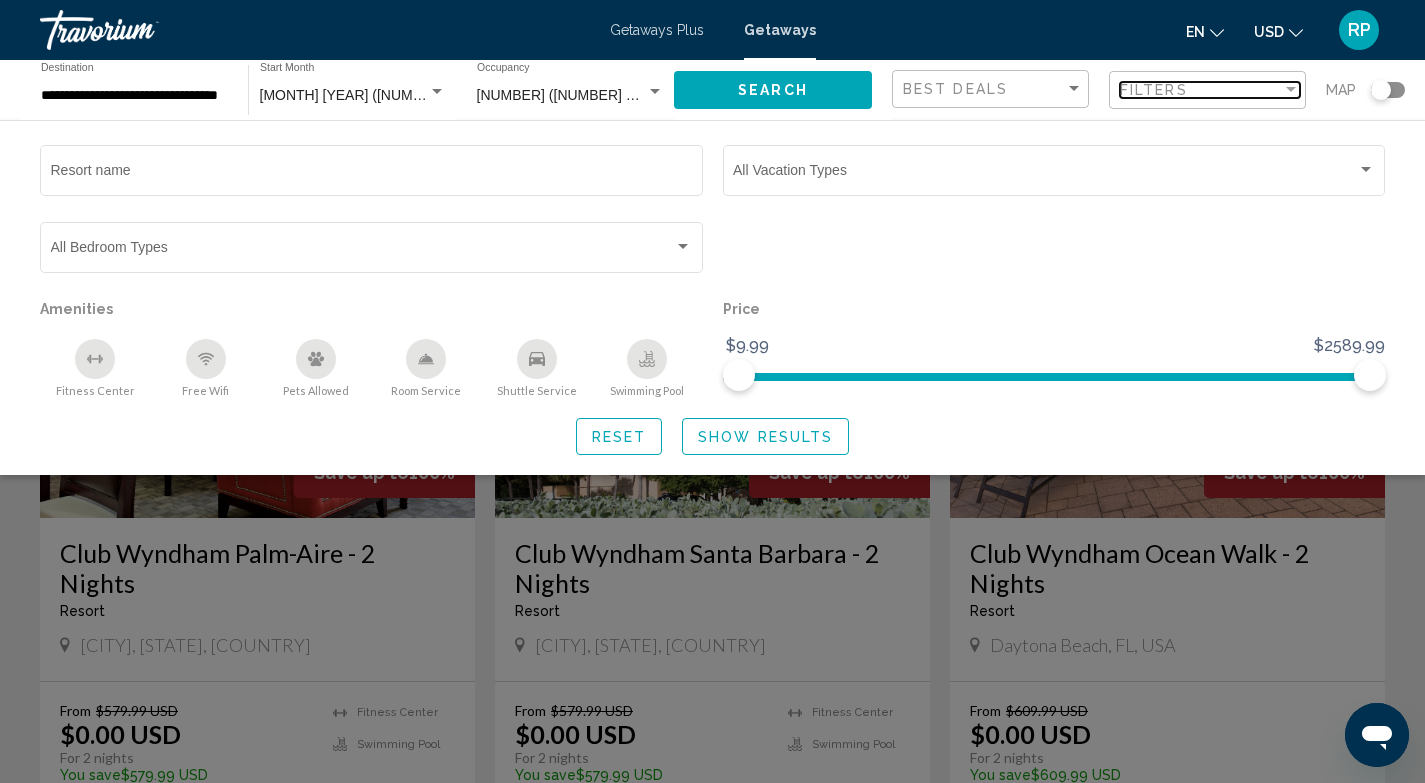 click on "Filters" at bounding box center [1201, 90] 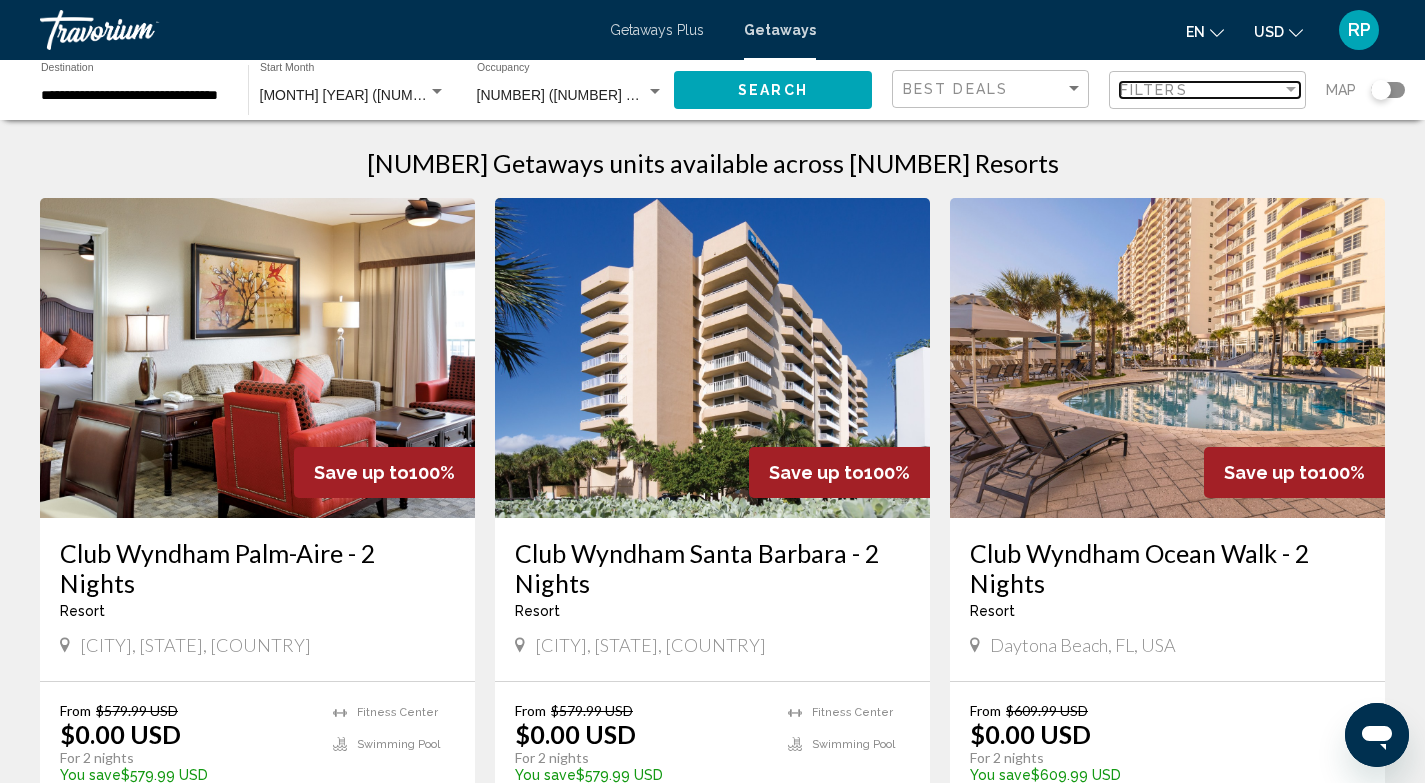 click on "Filters" at bounding box center [1154, 90] 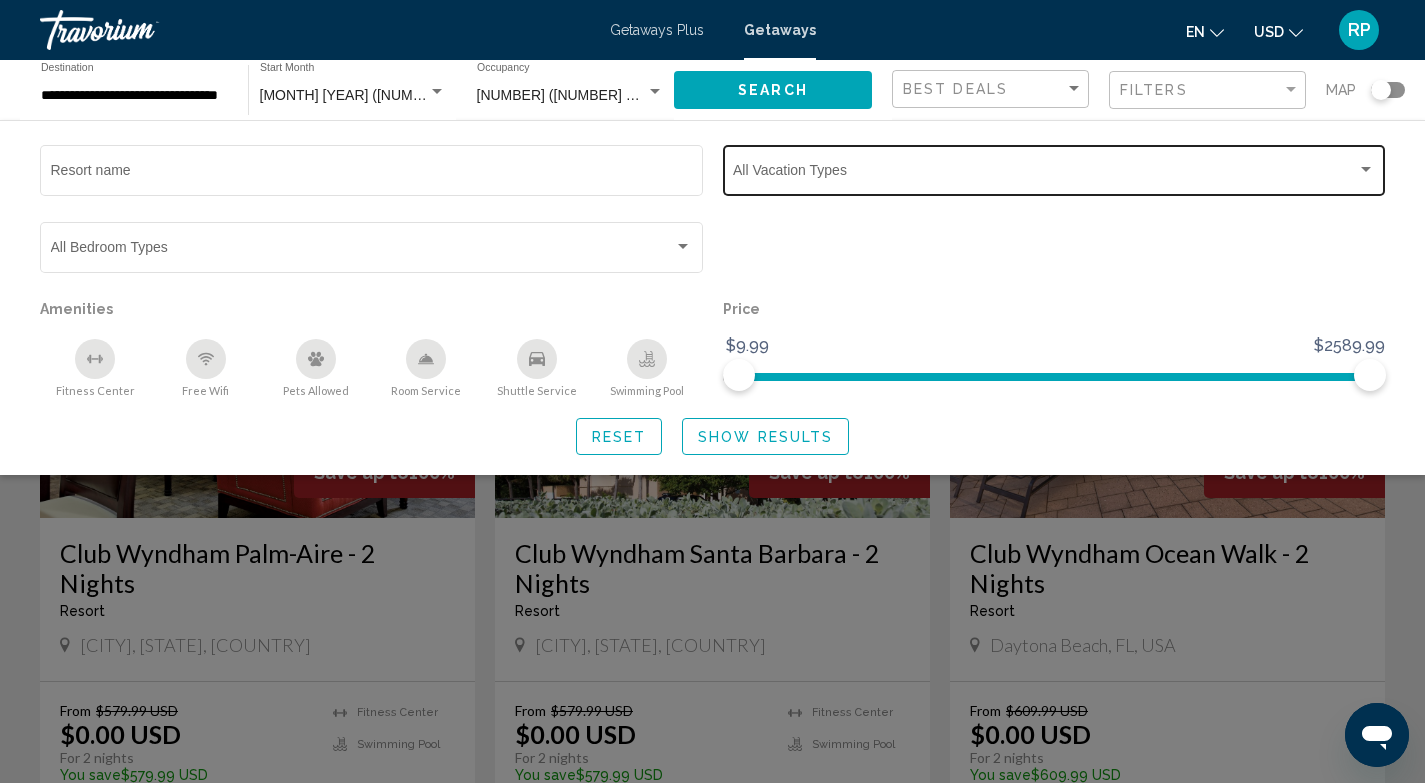 click on "Vacation Types All Vacation Types" 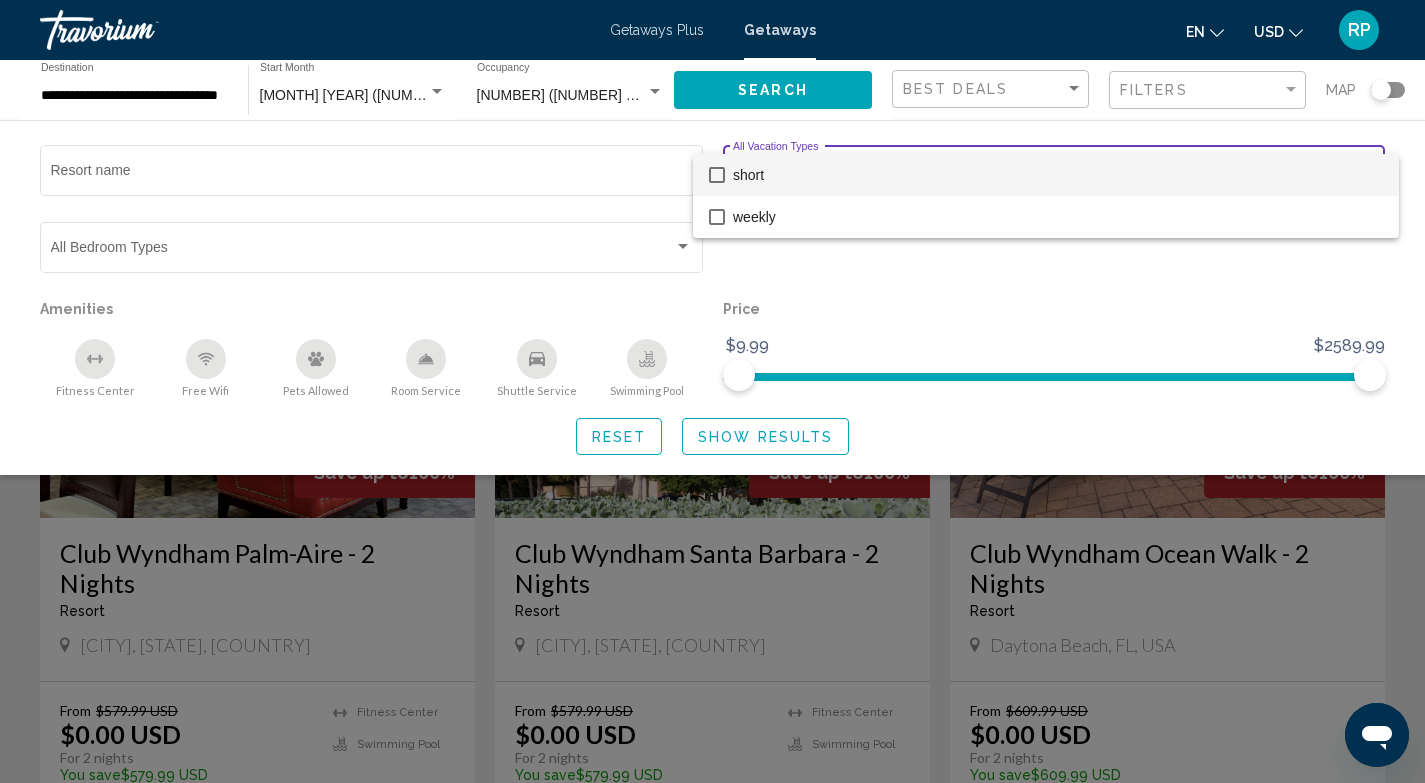 click on "short" at bounding box center (1058, 175) 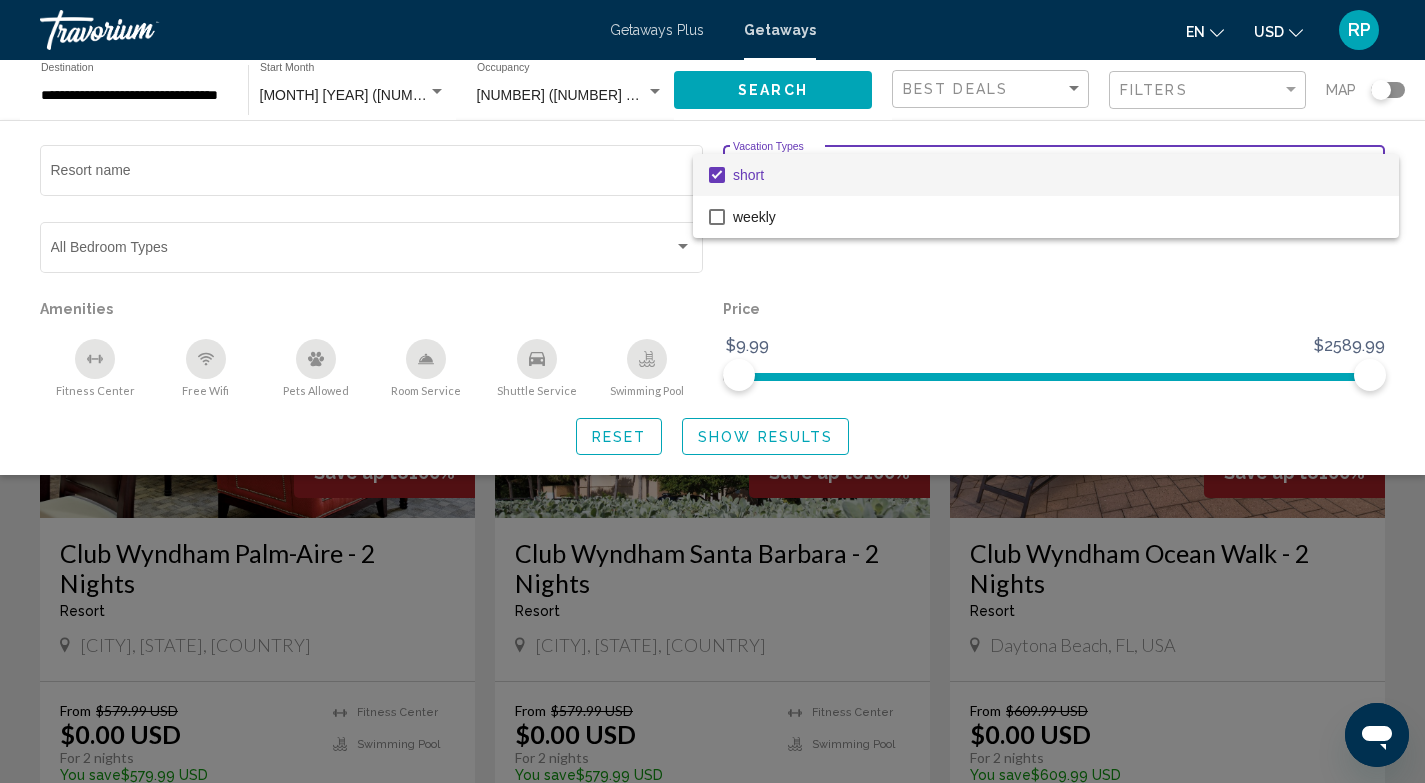 click at bounding box center [712, 391] 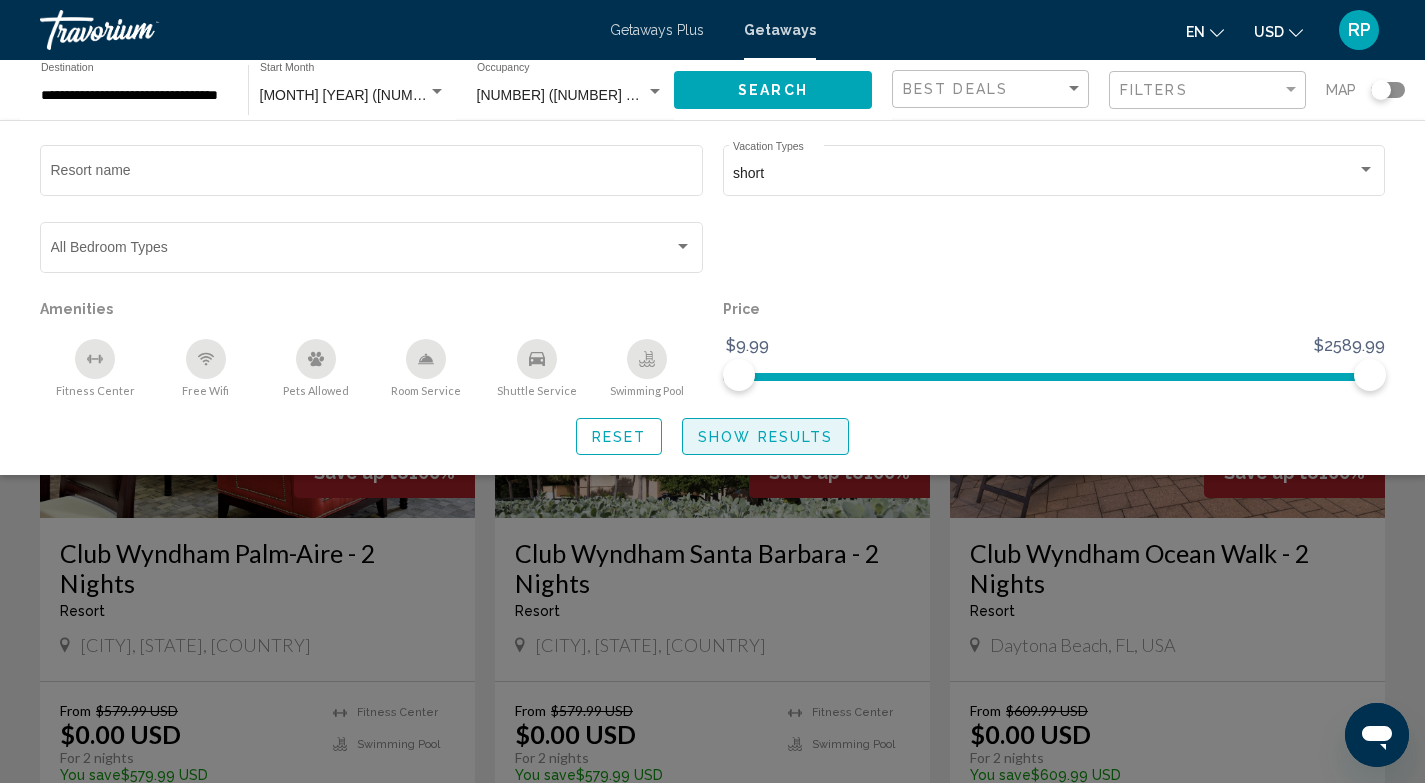 click on "Show Results" 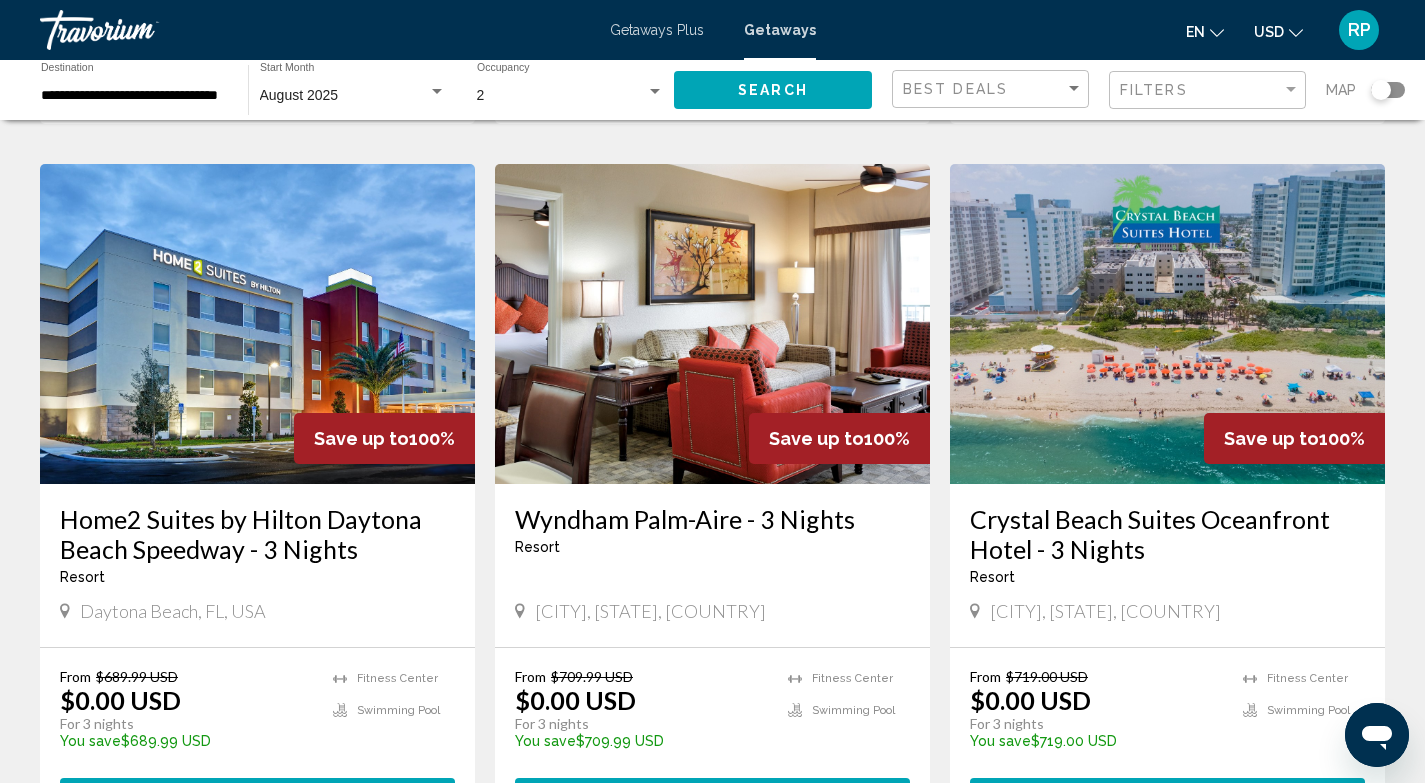 scroll, scrollTop: 1472, scrollLeft: 0, axis: vertical 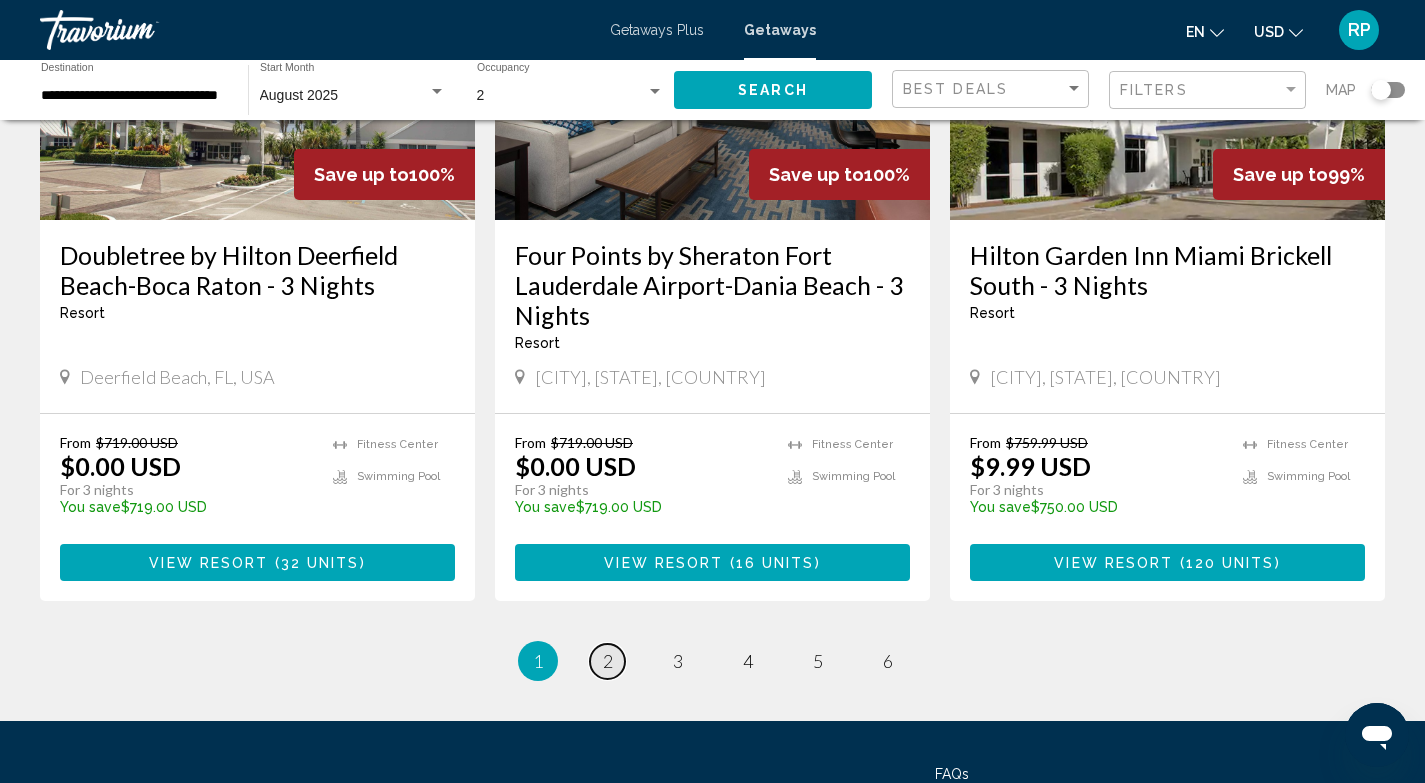 click on "page  2" at bounding box center [607, 661] 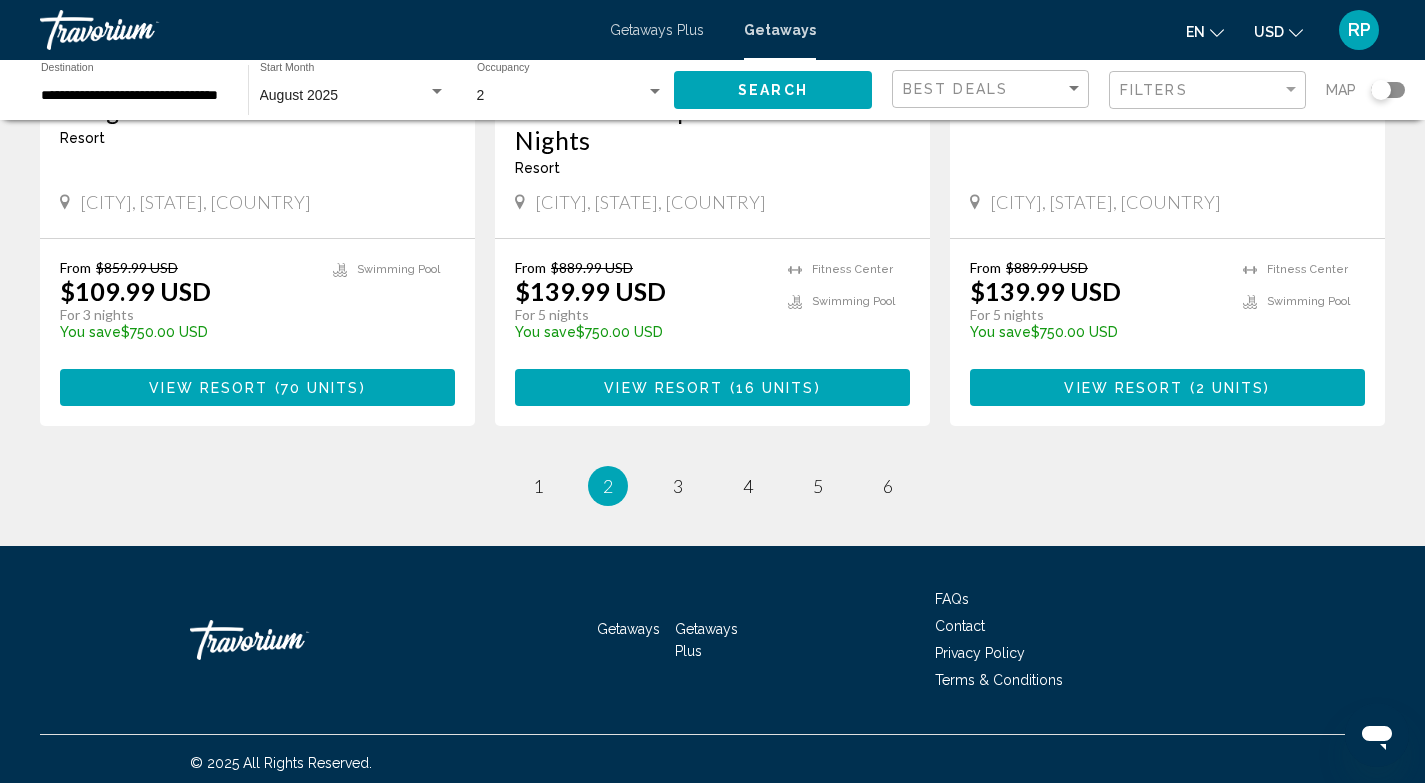 scroll, scrollTop: 2625, scrollLeft: 0, axis: vertical 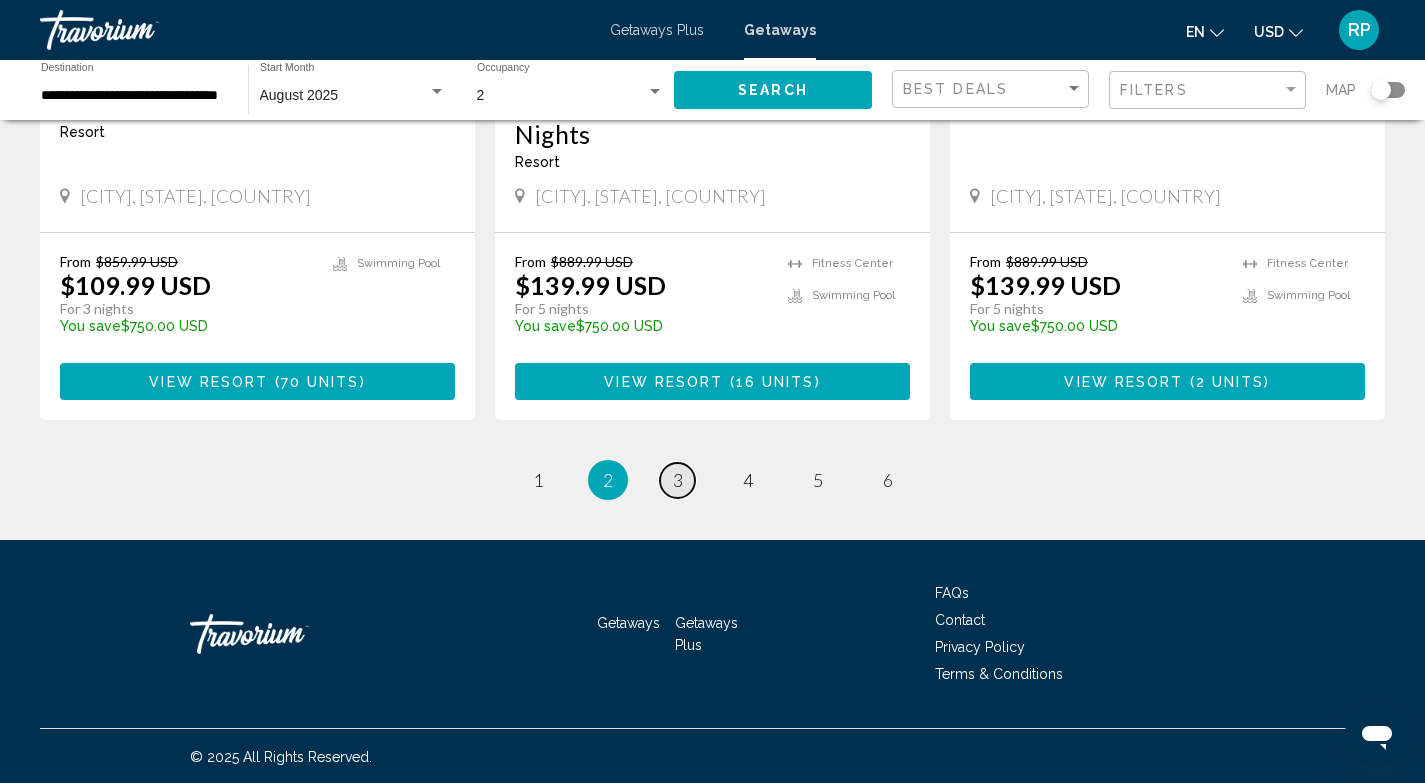 click on "3" at bounding box center (678, 480) 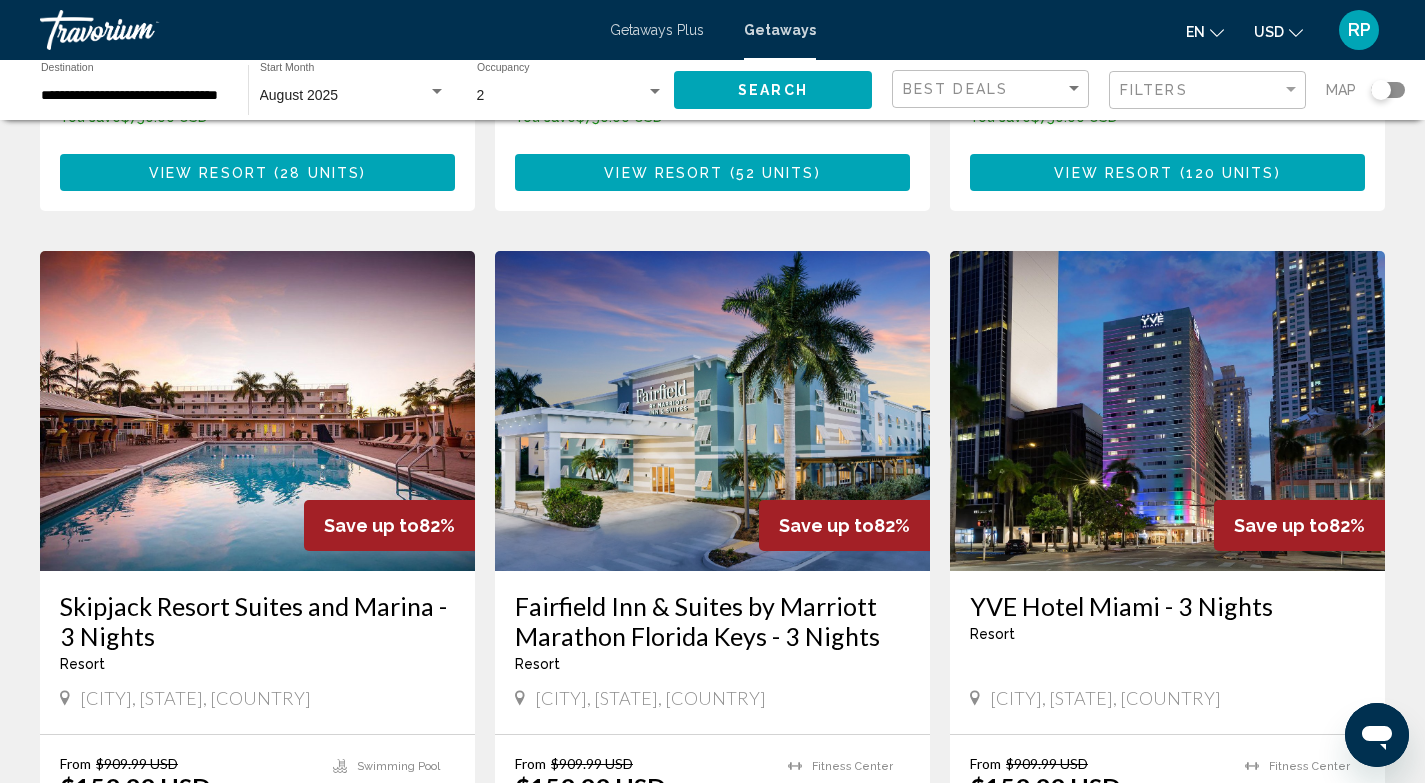 scroll, scrollTop: 668, scrollLeft: 0, axis: vertical 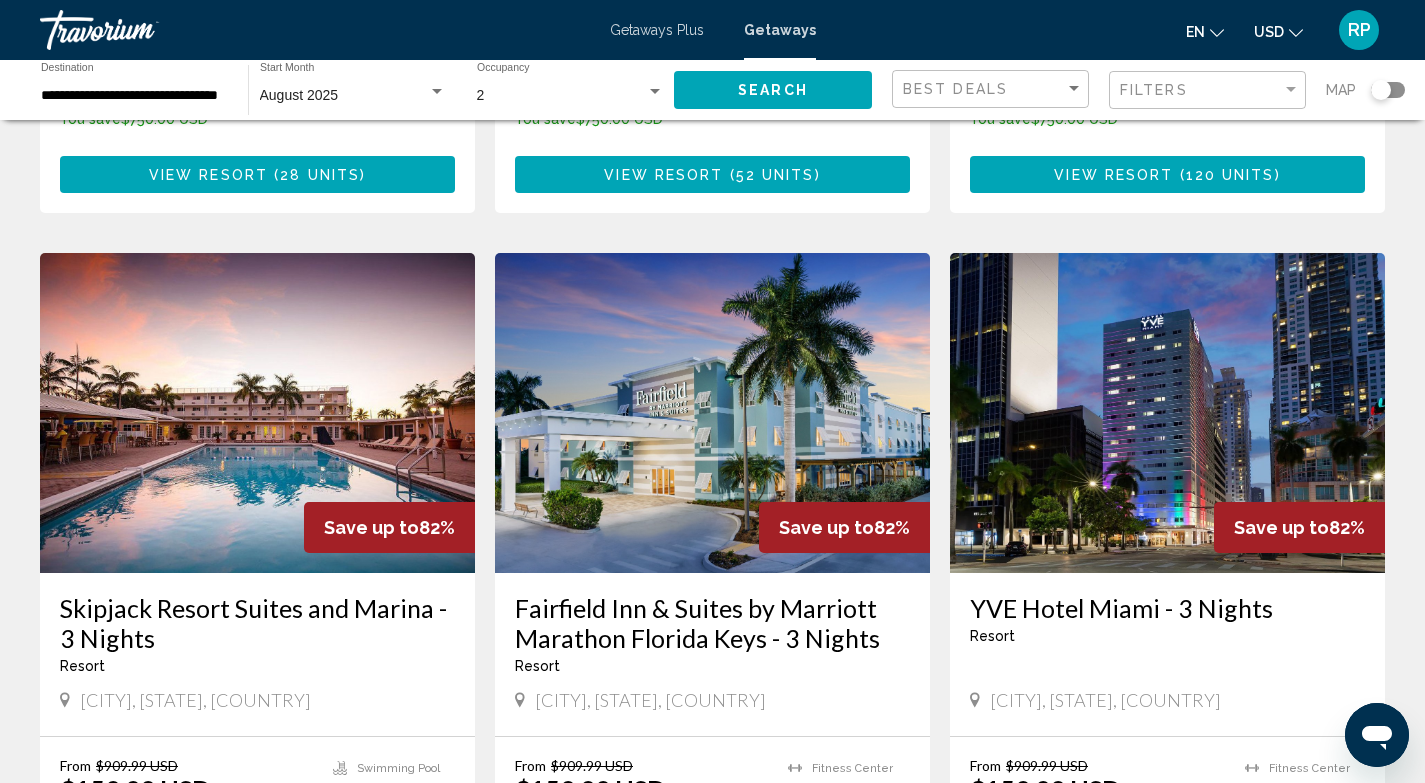click at bounding box center [1167, 413] 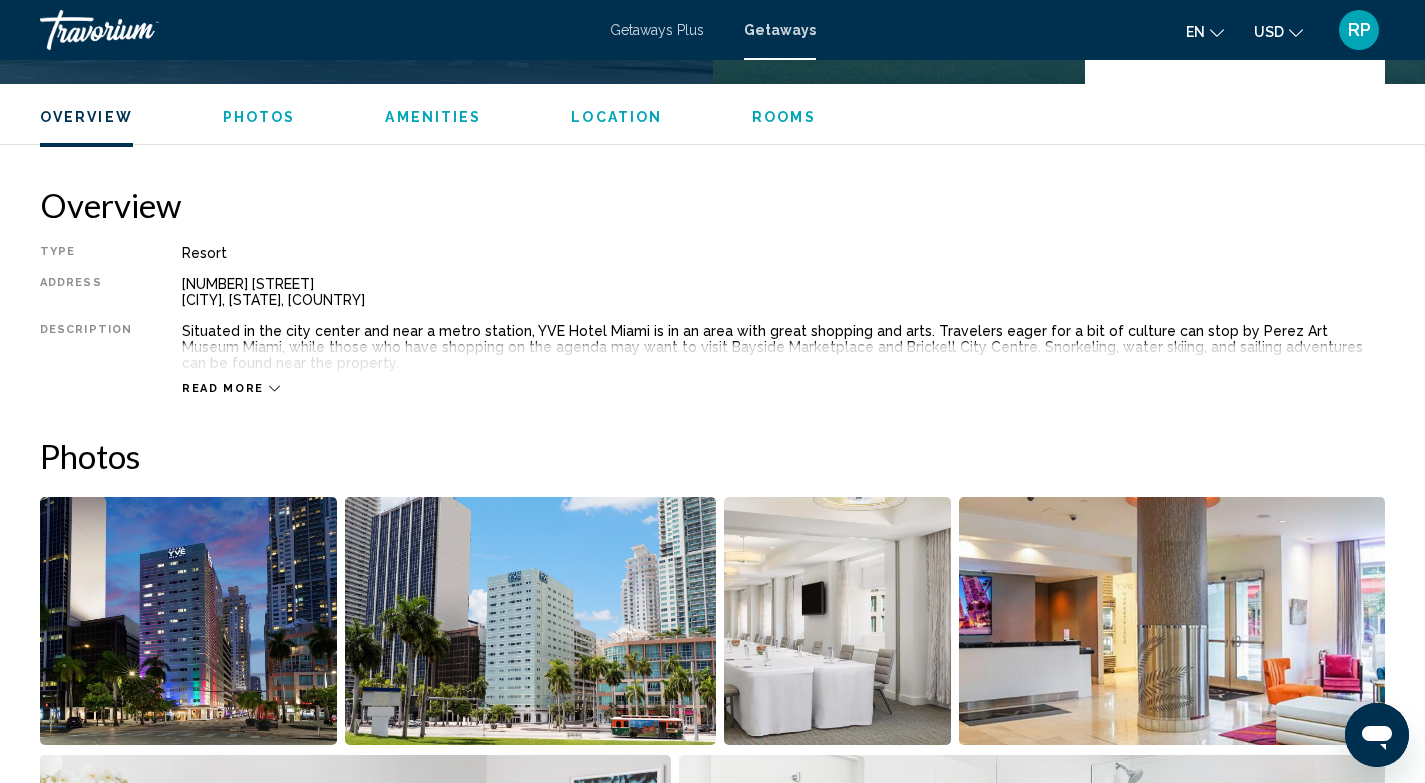 scroll, scrollTop: 712, scrollLeft: 0, axis: vertical 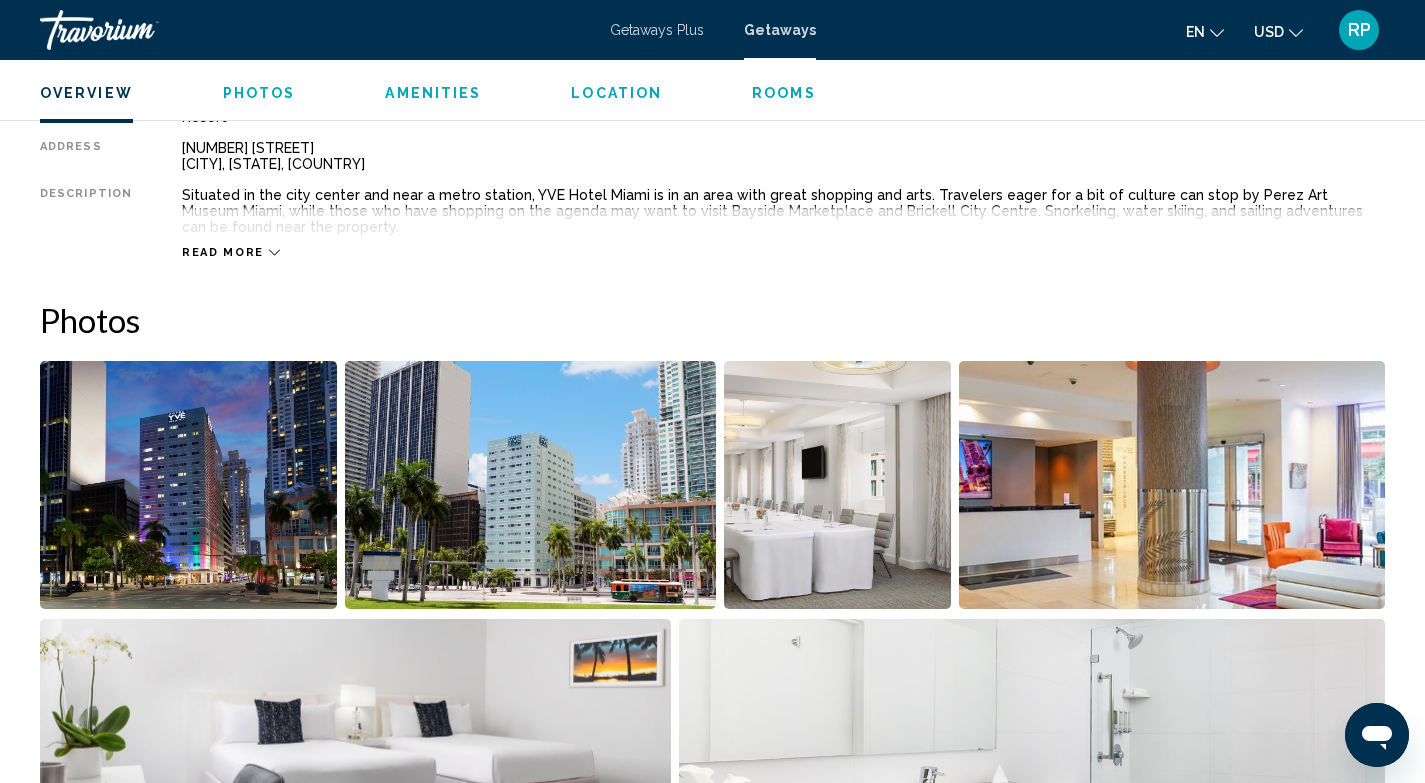 click at bounding box center (188, 485) 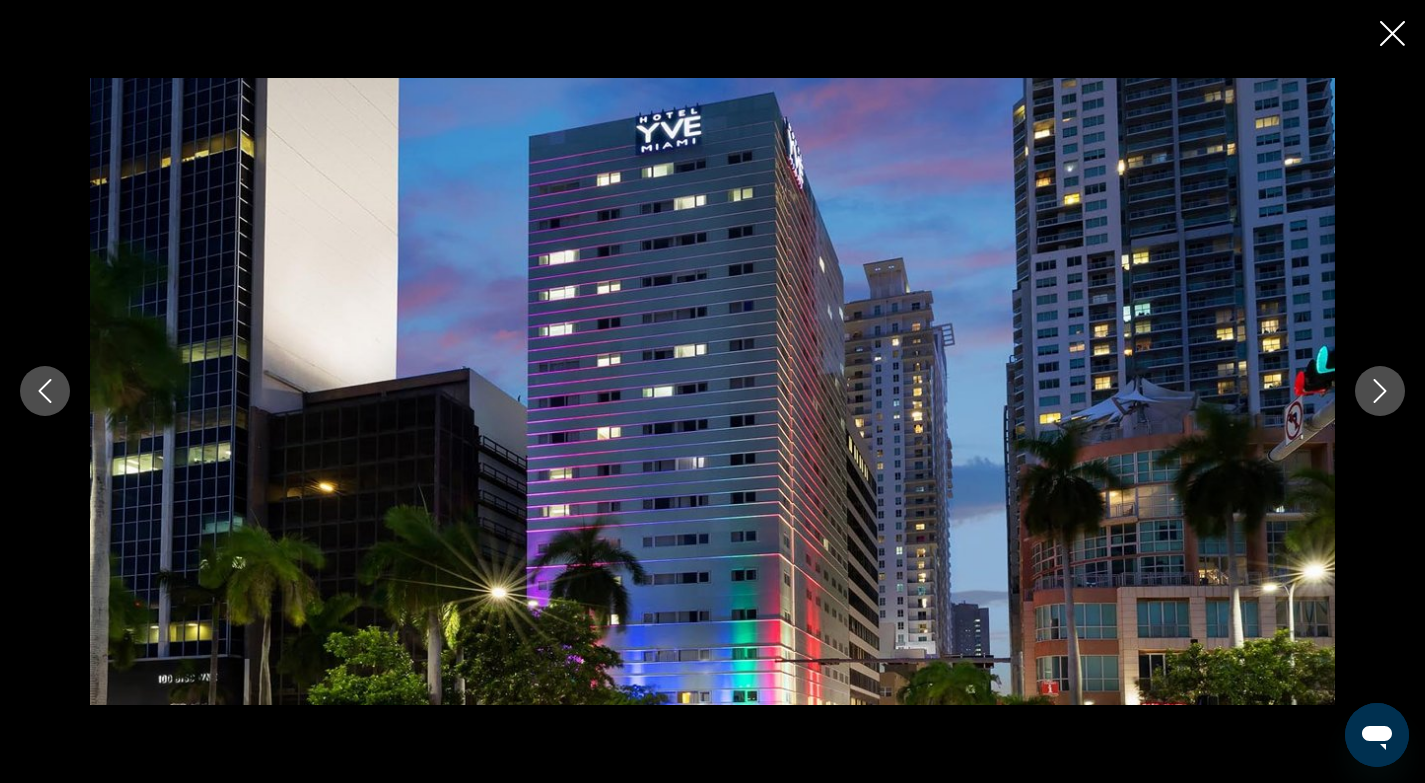click at bounding box center (1380, 391) 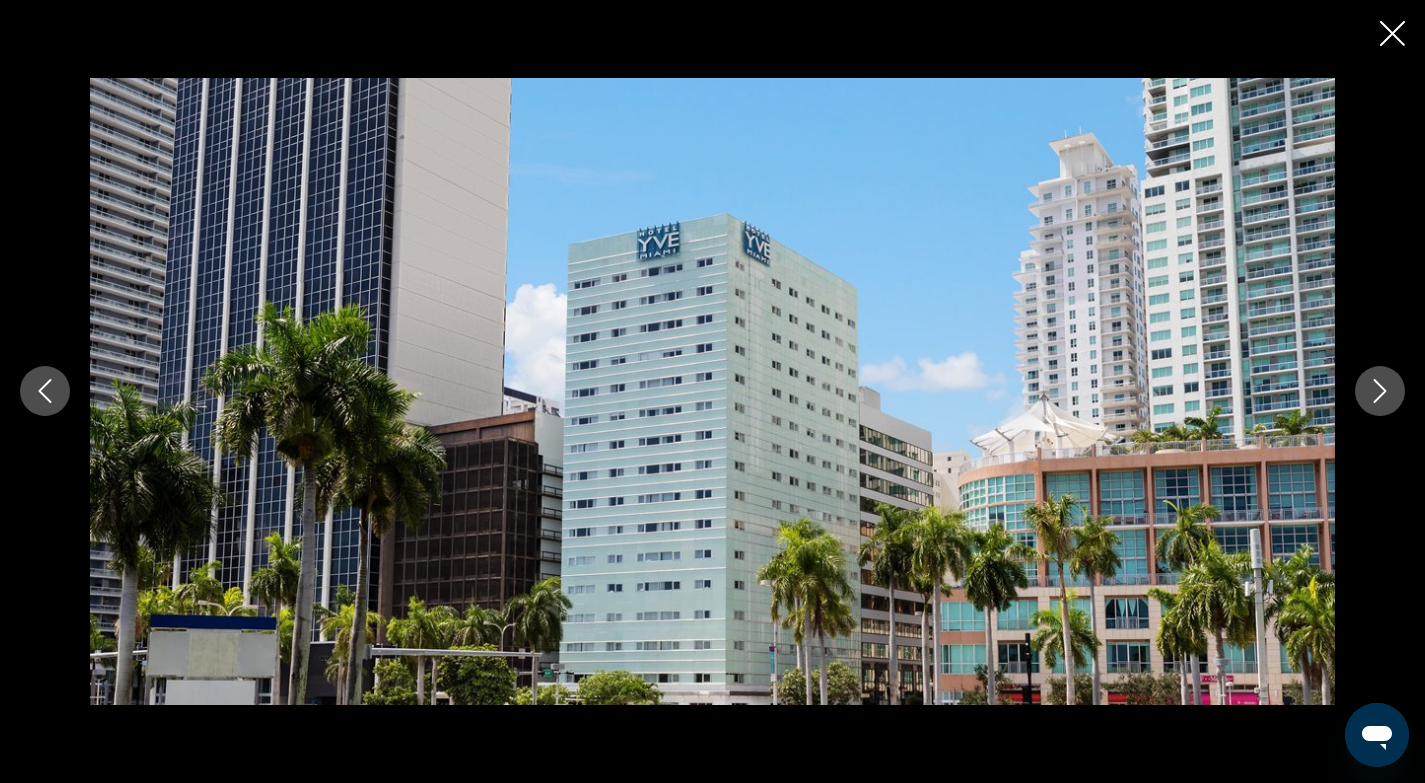click at bounding box center [1380, 391] 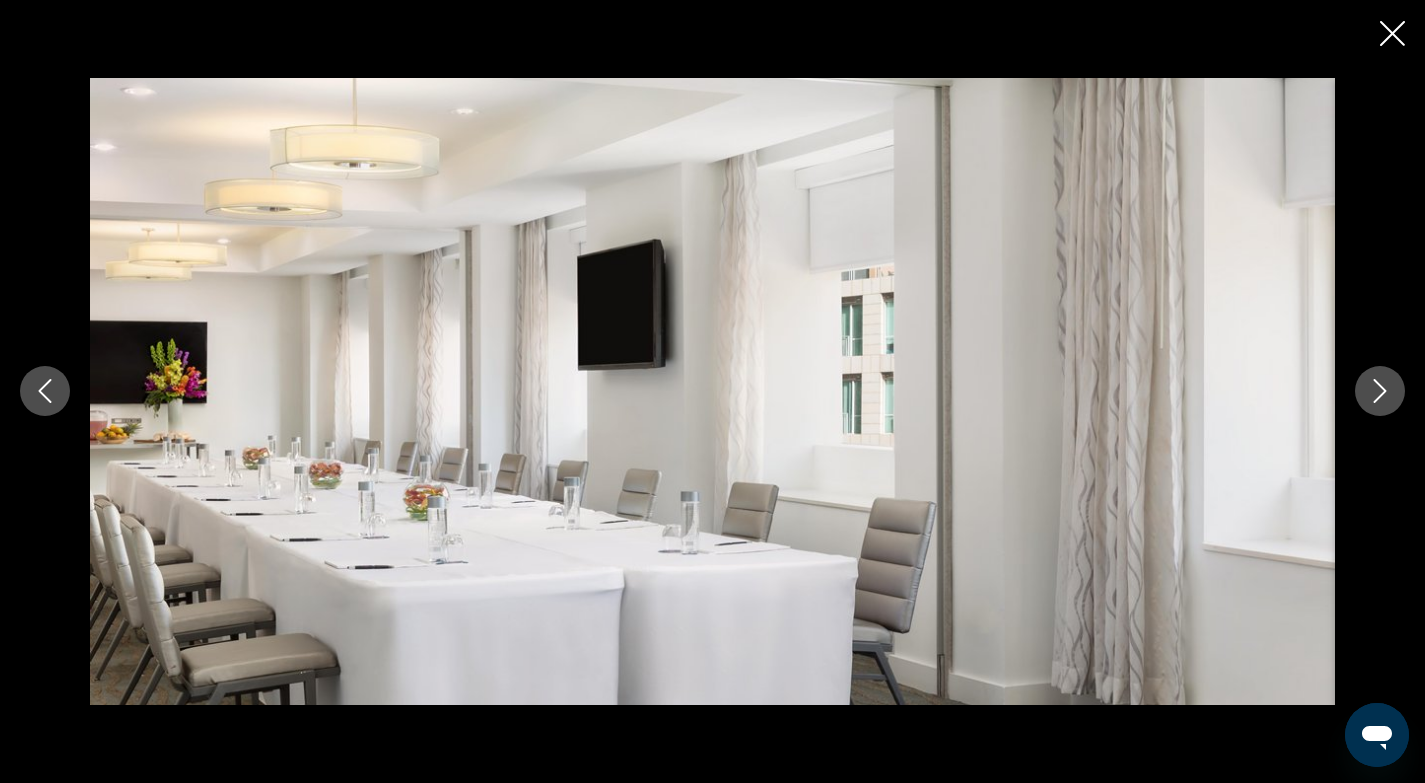 click at bounding box center [1380, 391] 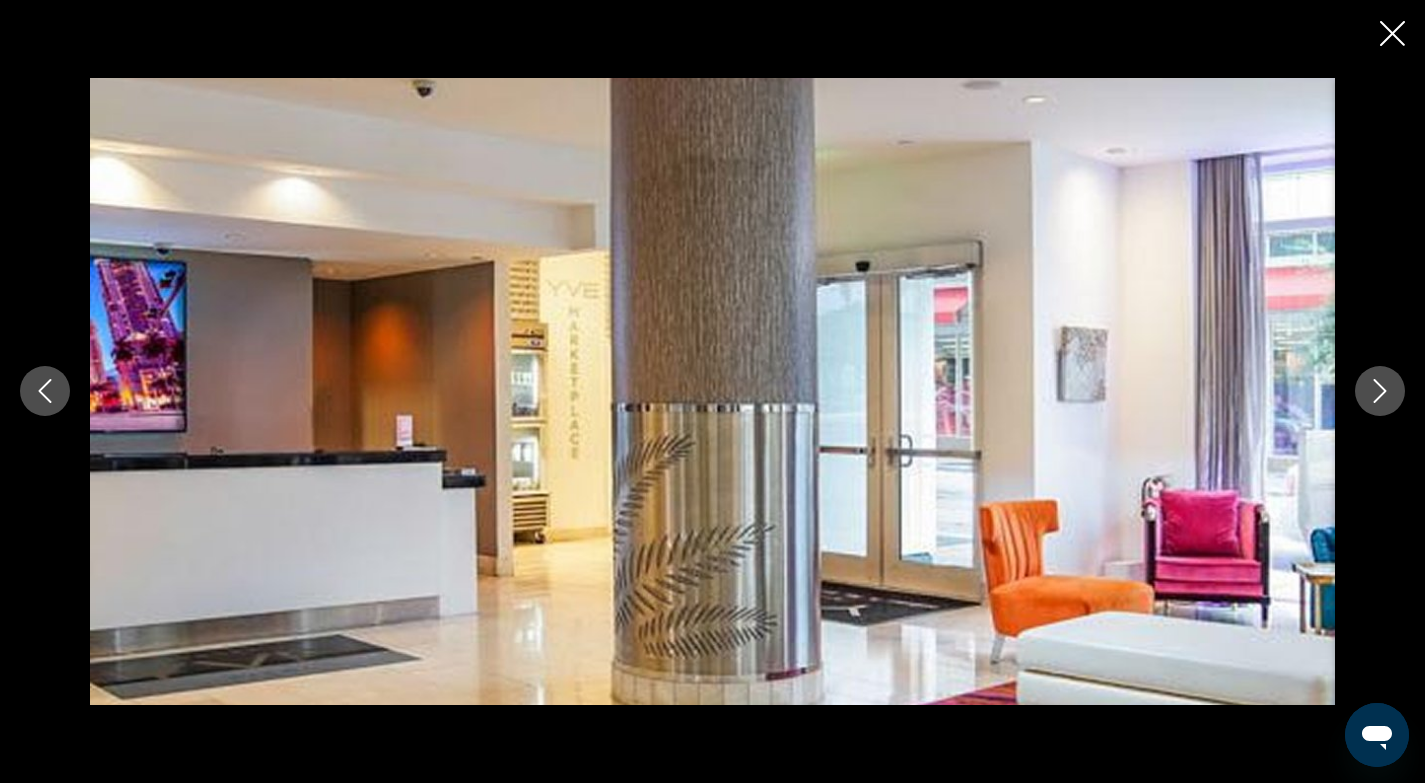 click at bounding box center [1380, 391] 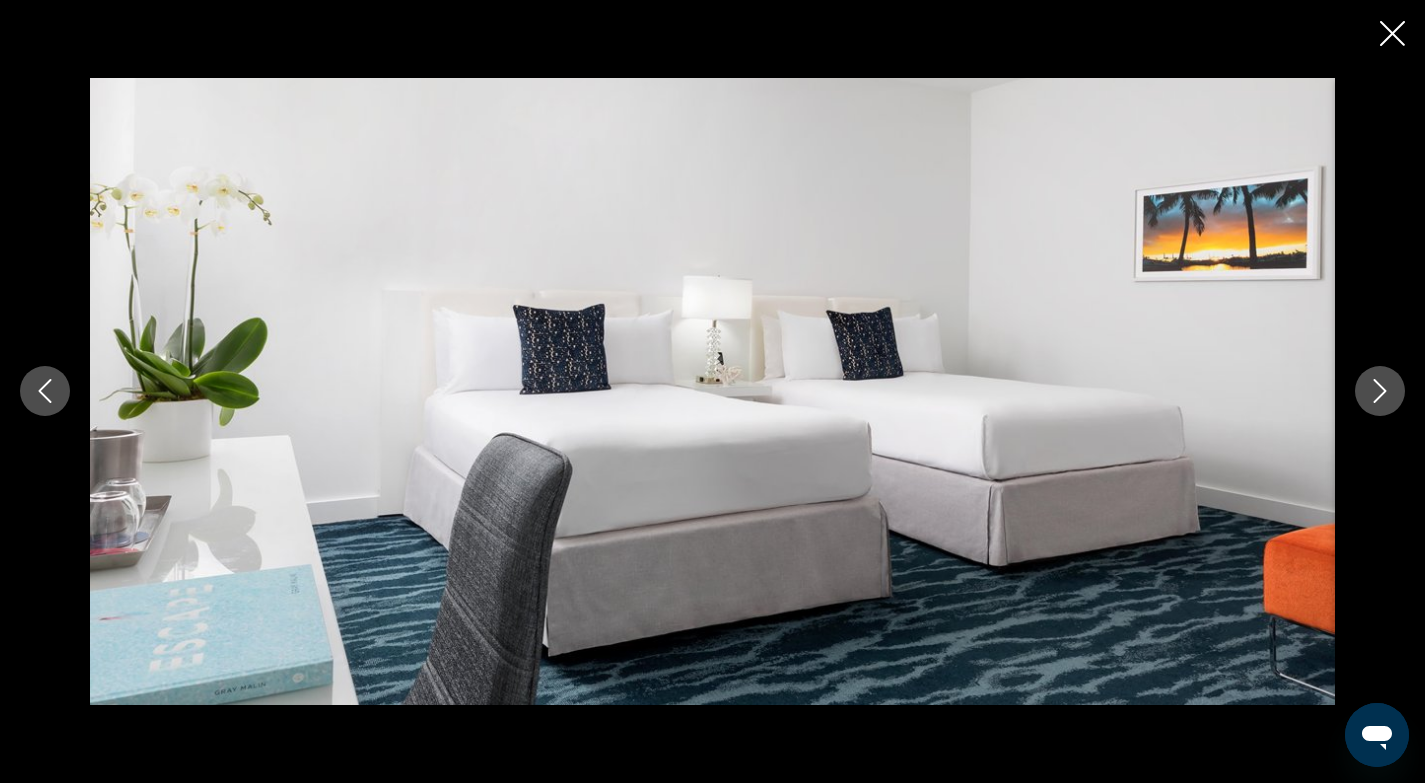 click at bounding box center [1380, 391] 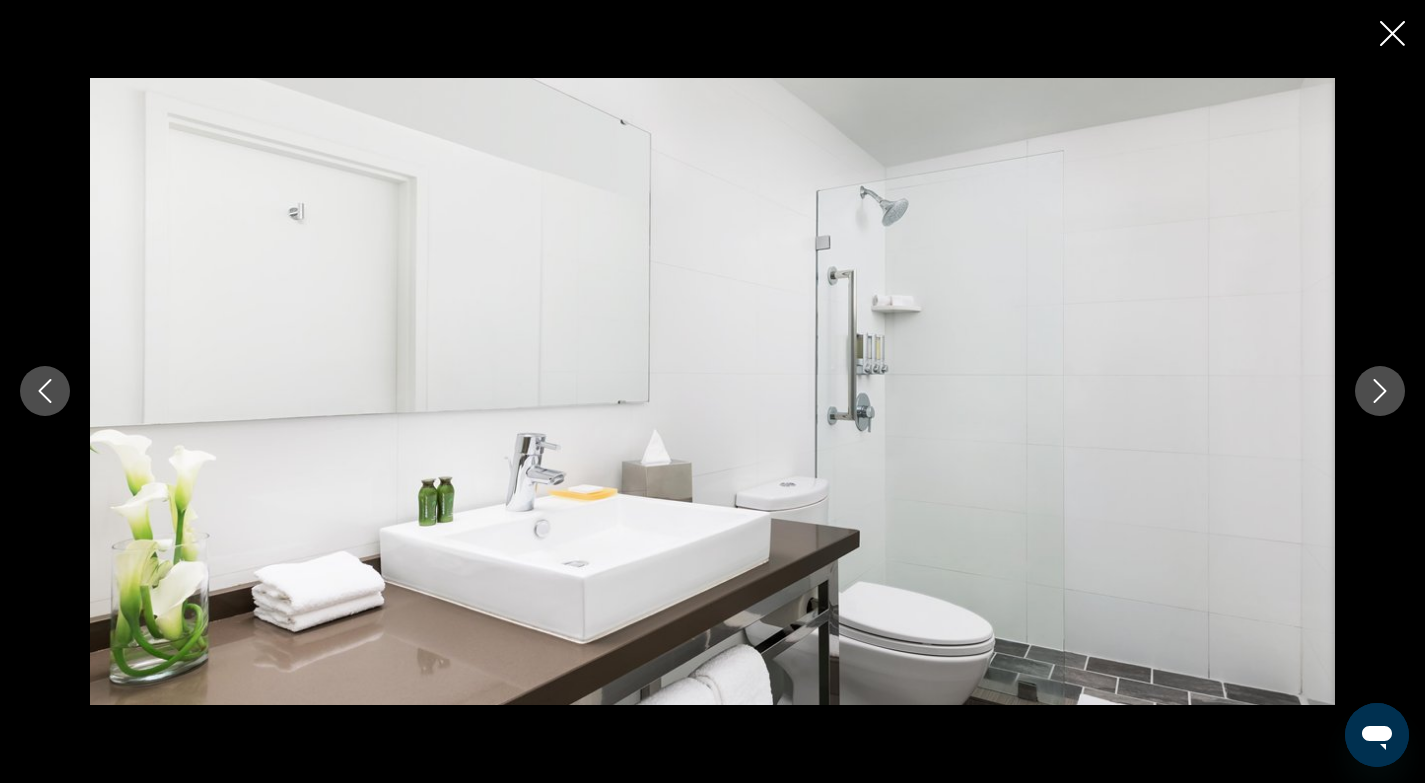 click at bounding box center [1380, 391] 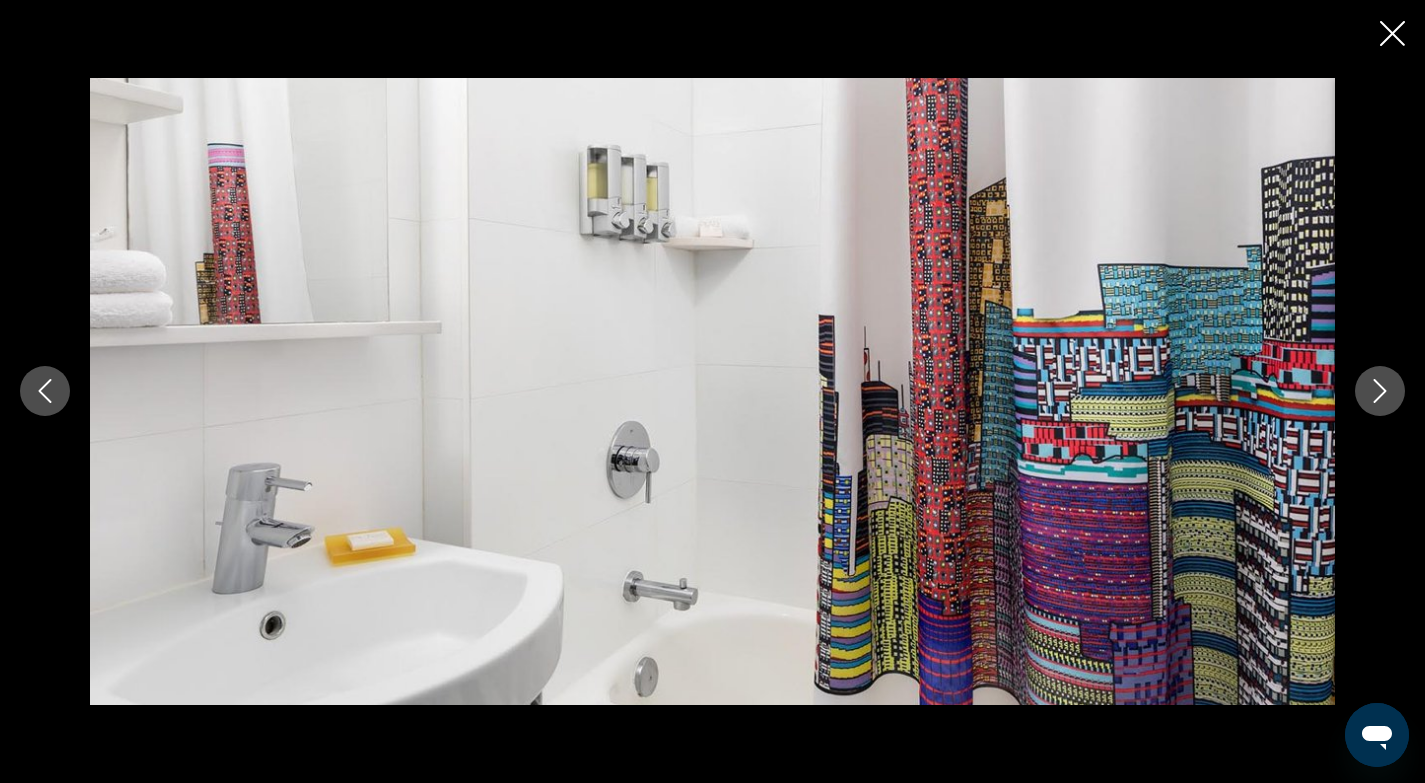 click at bounding box center [1380, 391] 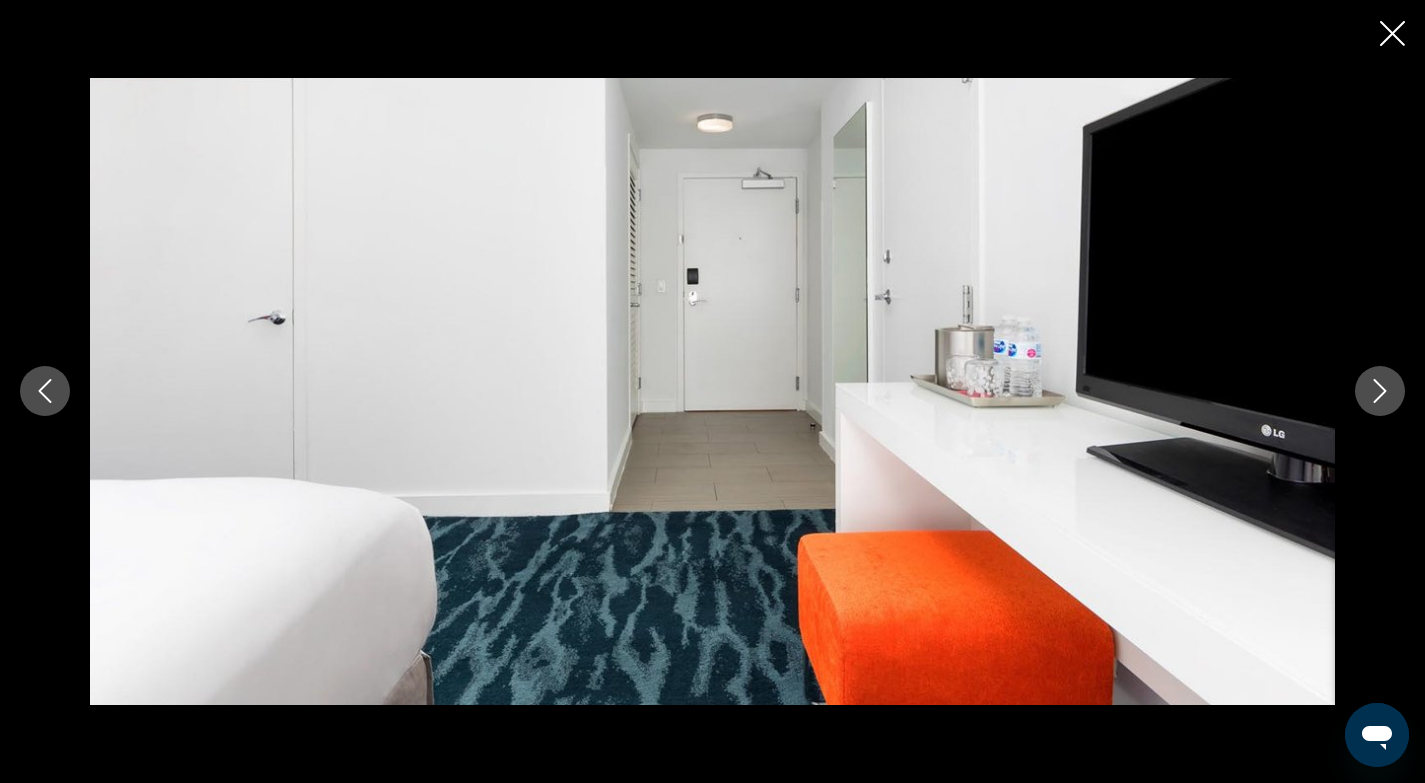 click at bounding box center [1380, 391] 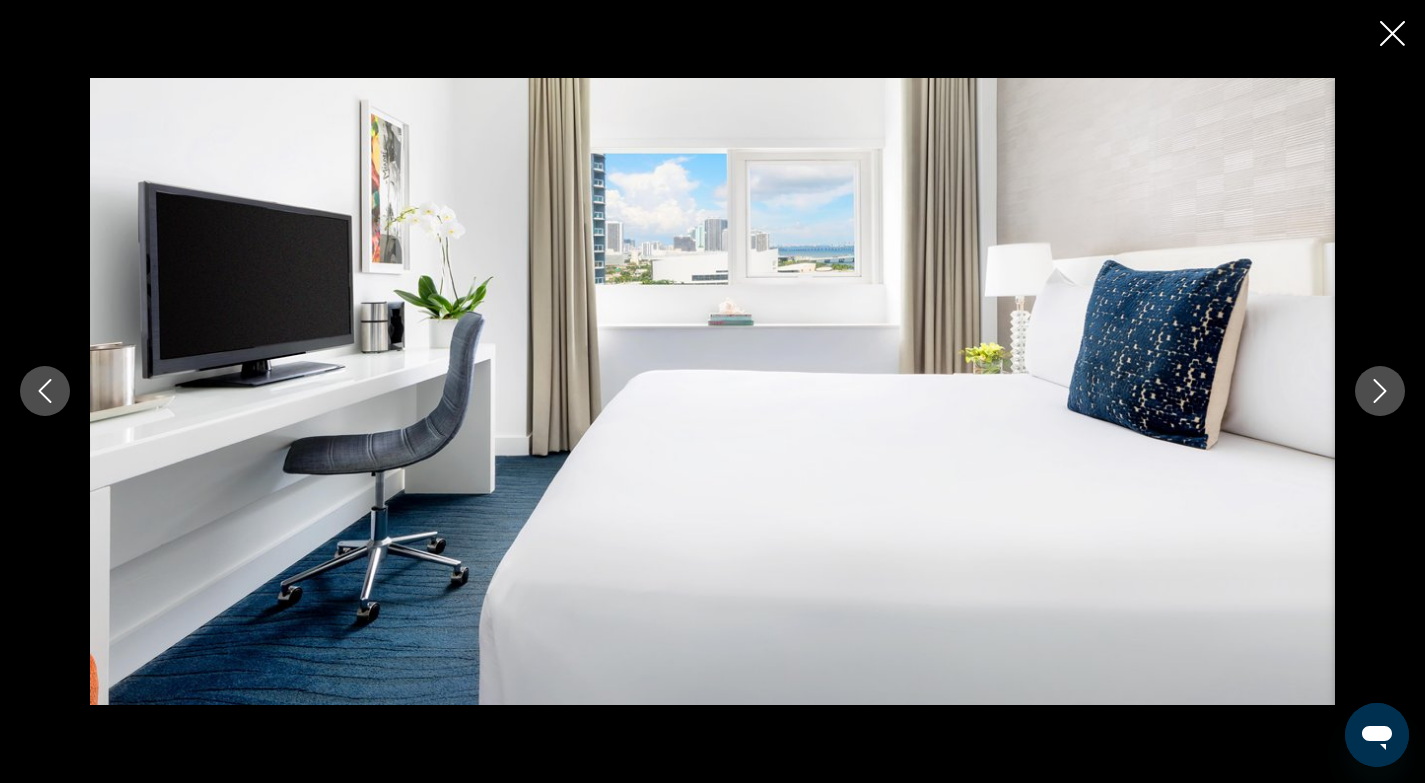 click at bounding box center (1380, 391) 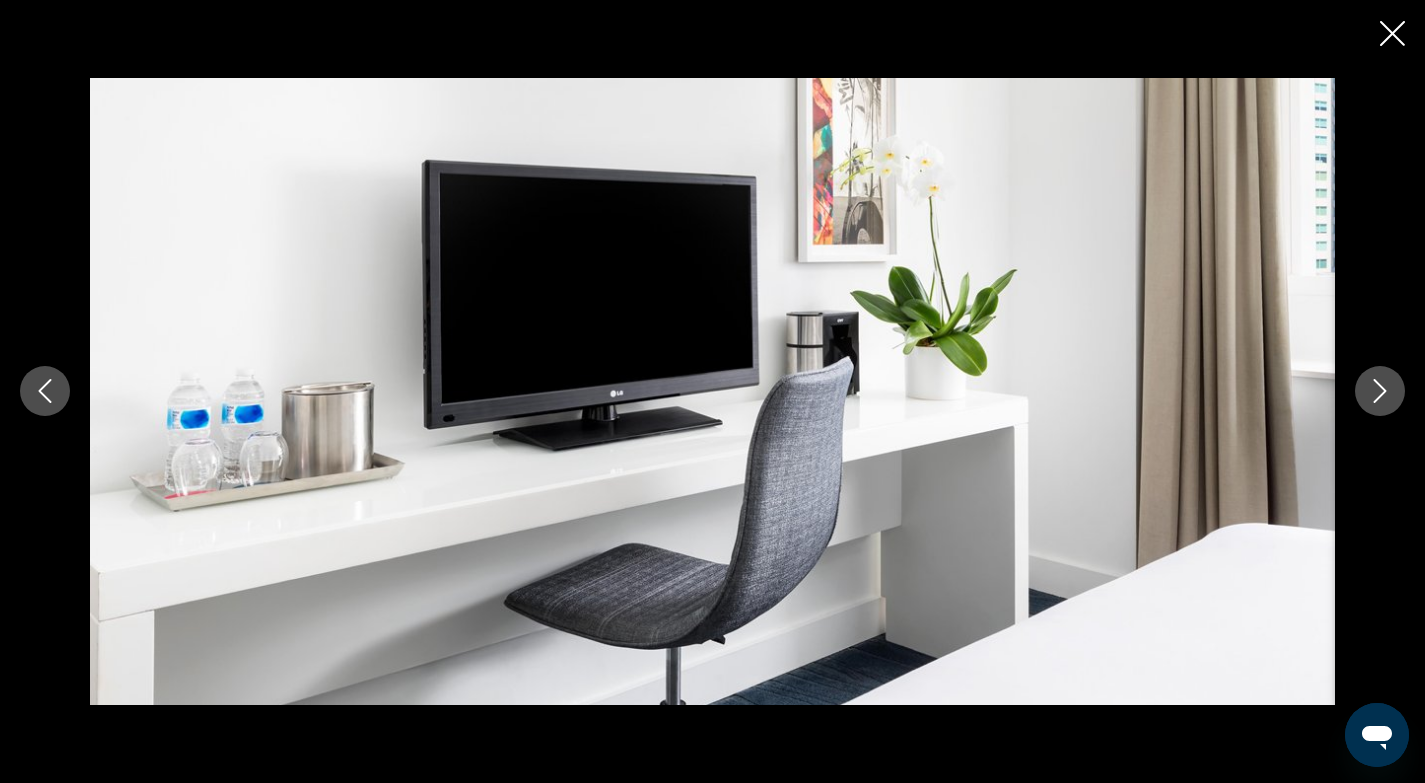 click 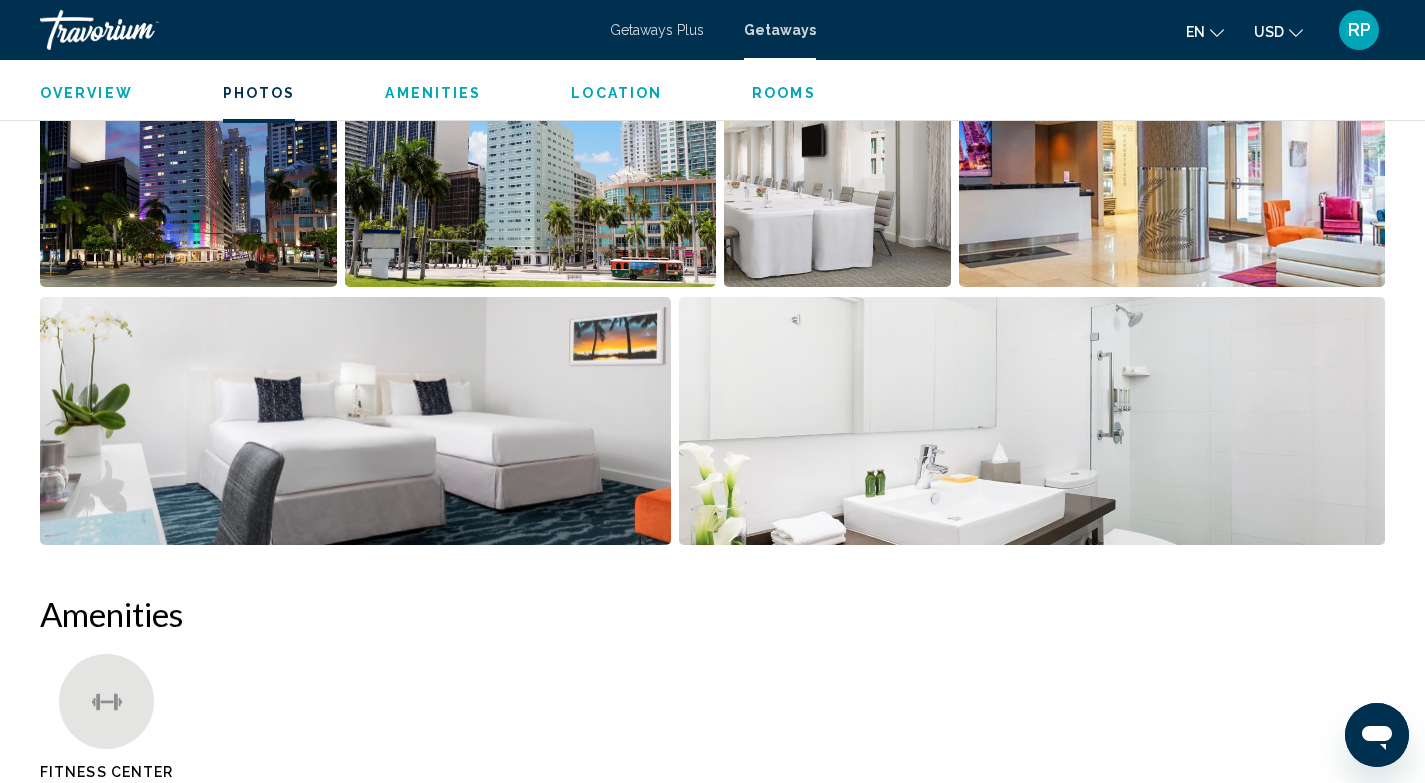 scroll, scrollTop: 1122, scrollLeft: 0, axis: vertical 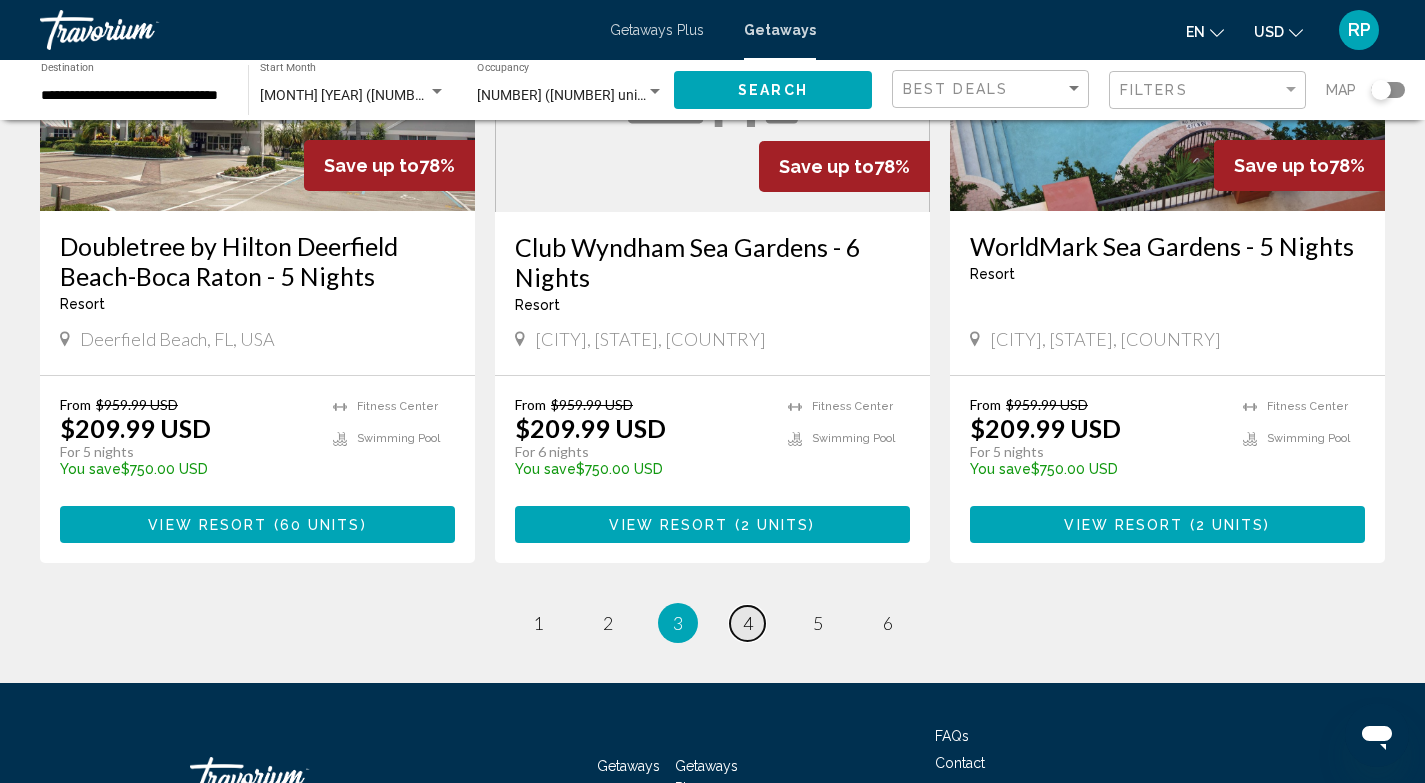 click on "4" at bounding box center (748, 623) 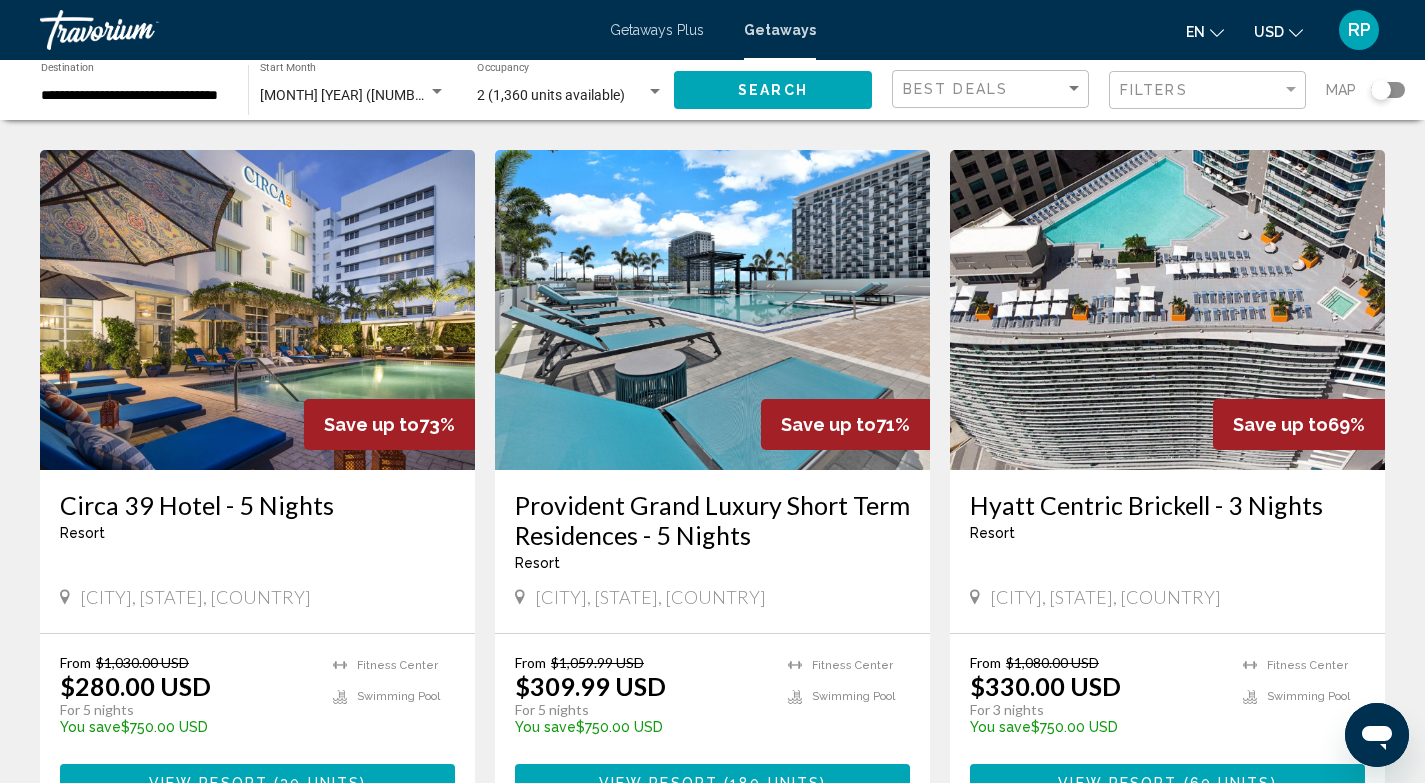 scroll, scrollTop: 775, scrollLeft: 0, axis: vertical 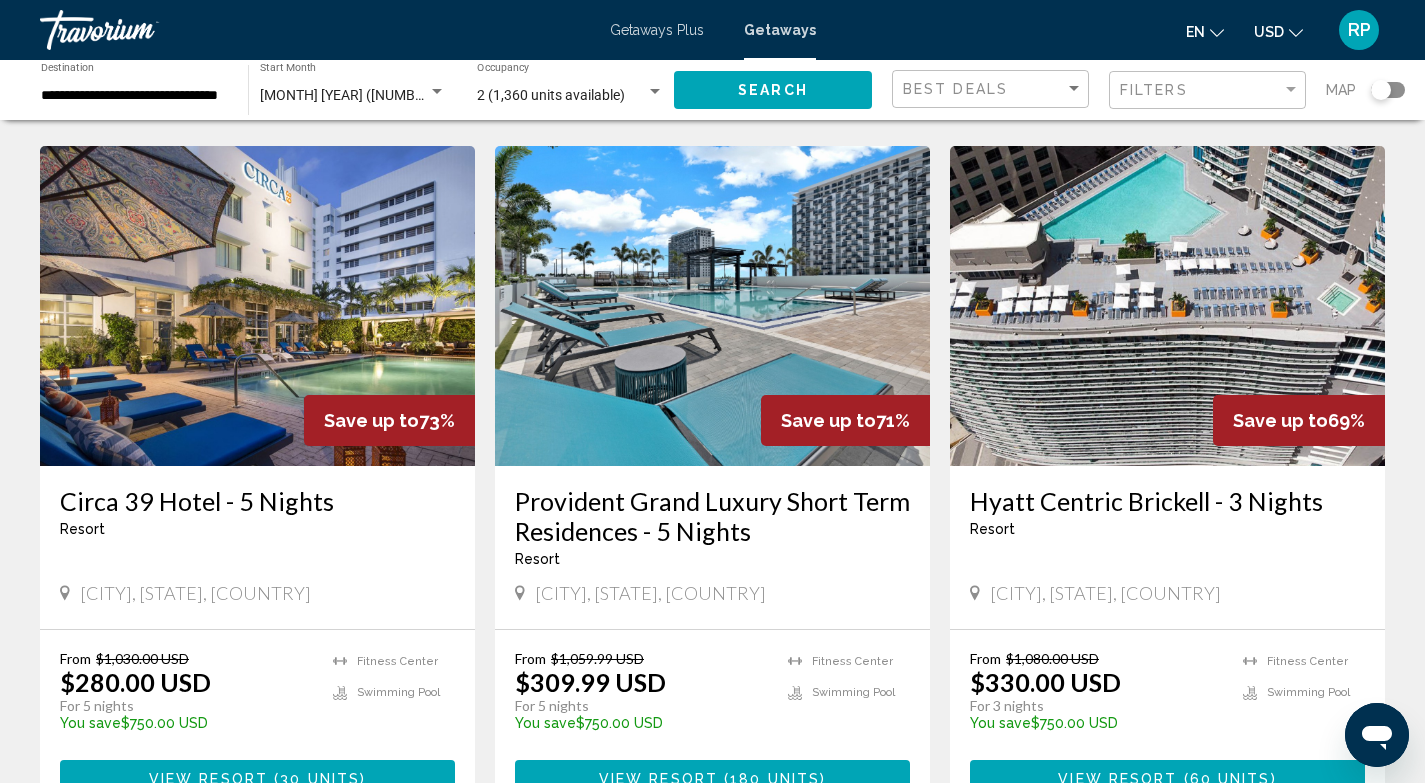 click at bounding box center [1167, 306] 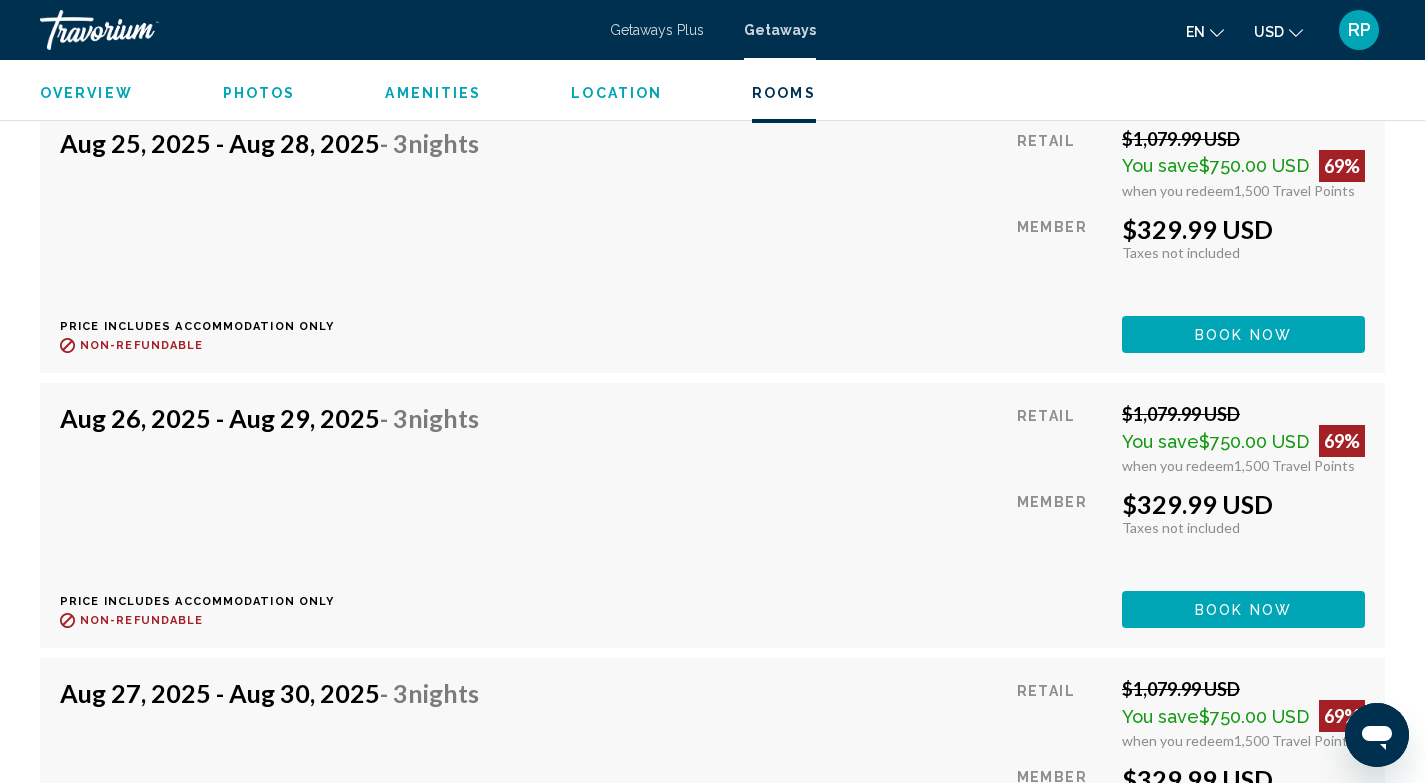 scroll, scrollTop: 5987, scrollLeft: 0, axis: vertical 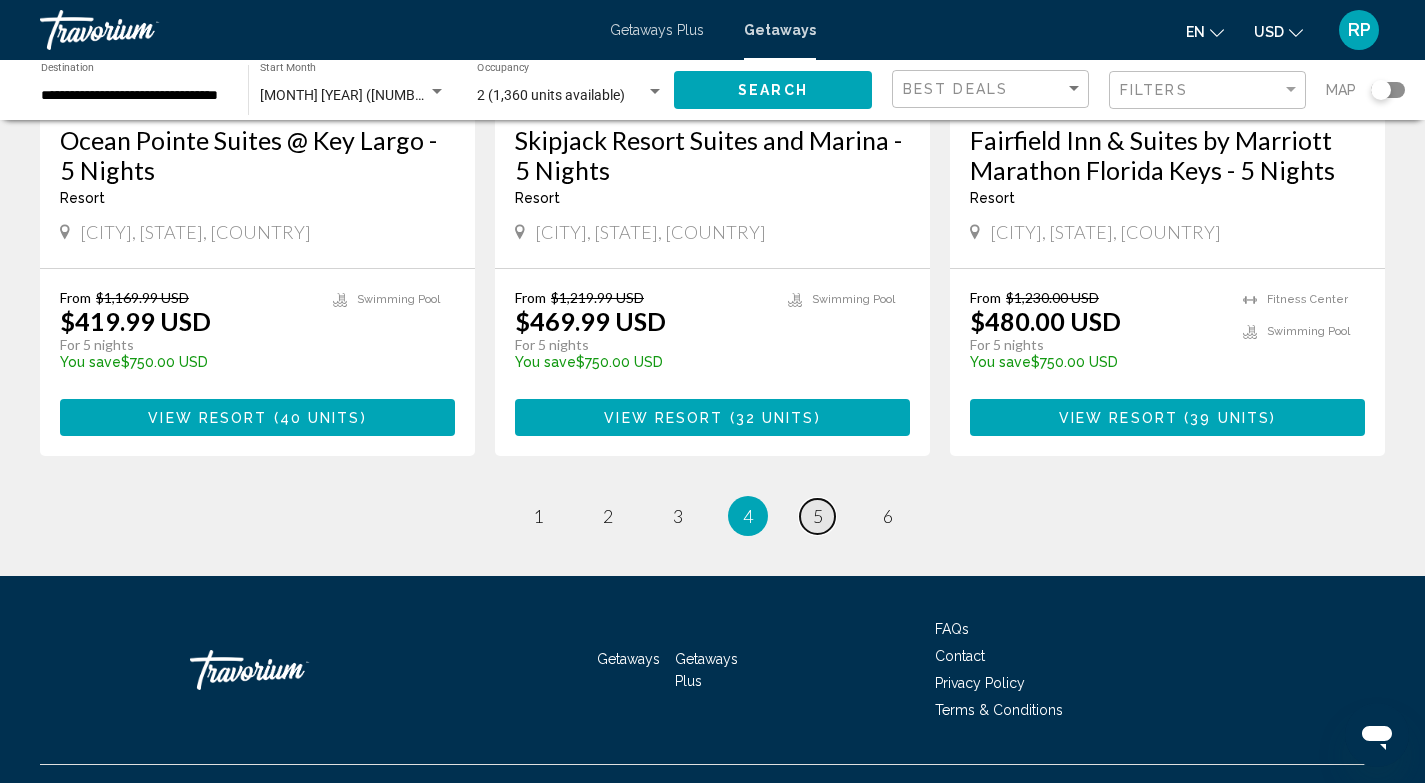 click on "5" at bounding box center (818, 516) 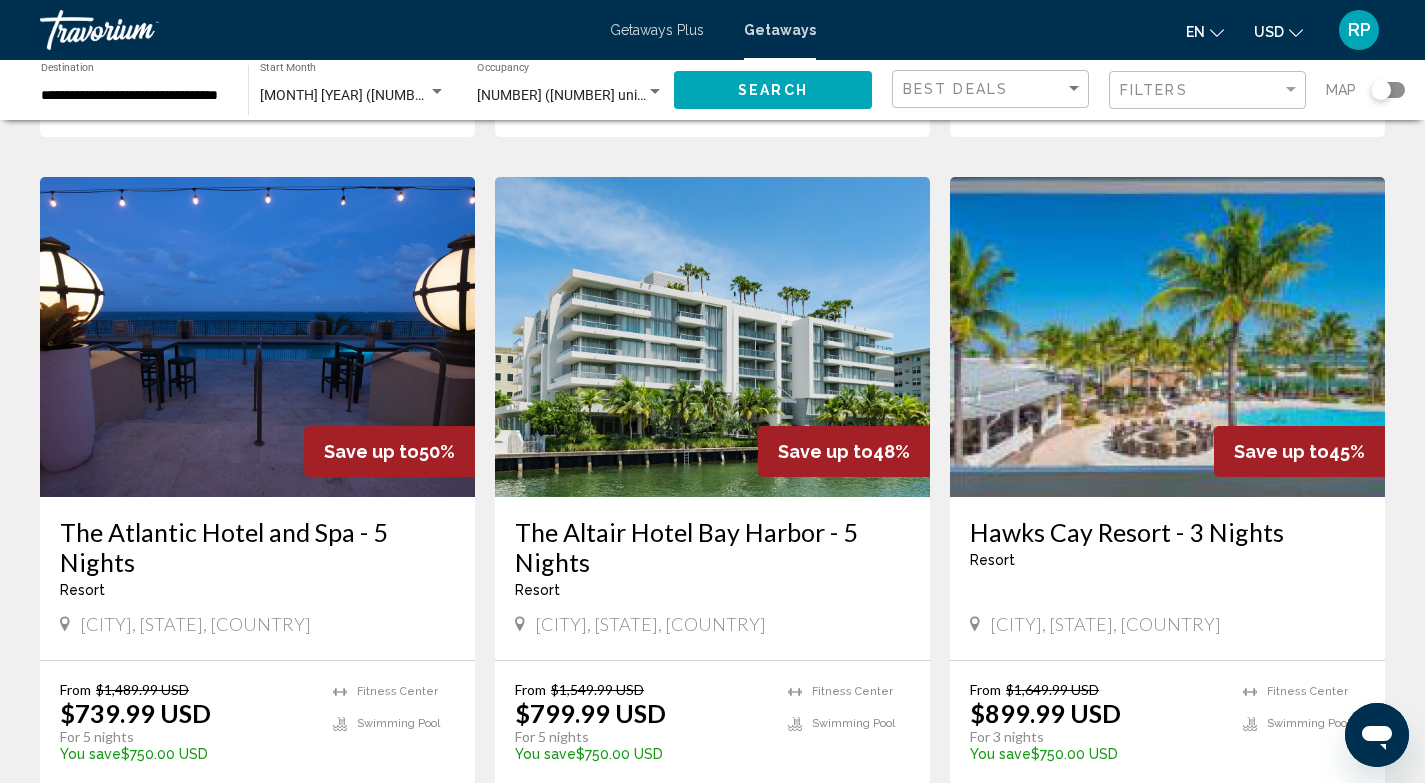scroll, scrollTop: 2168, scrollLeft: 0, axis: vertical 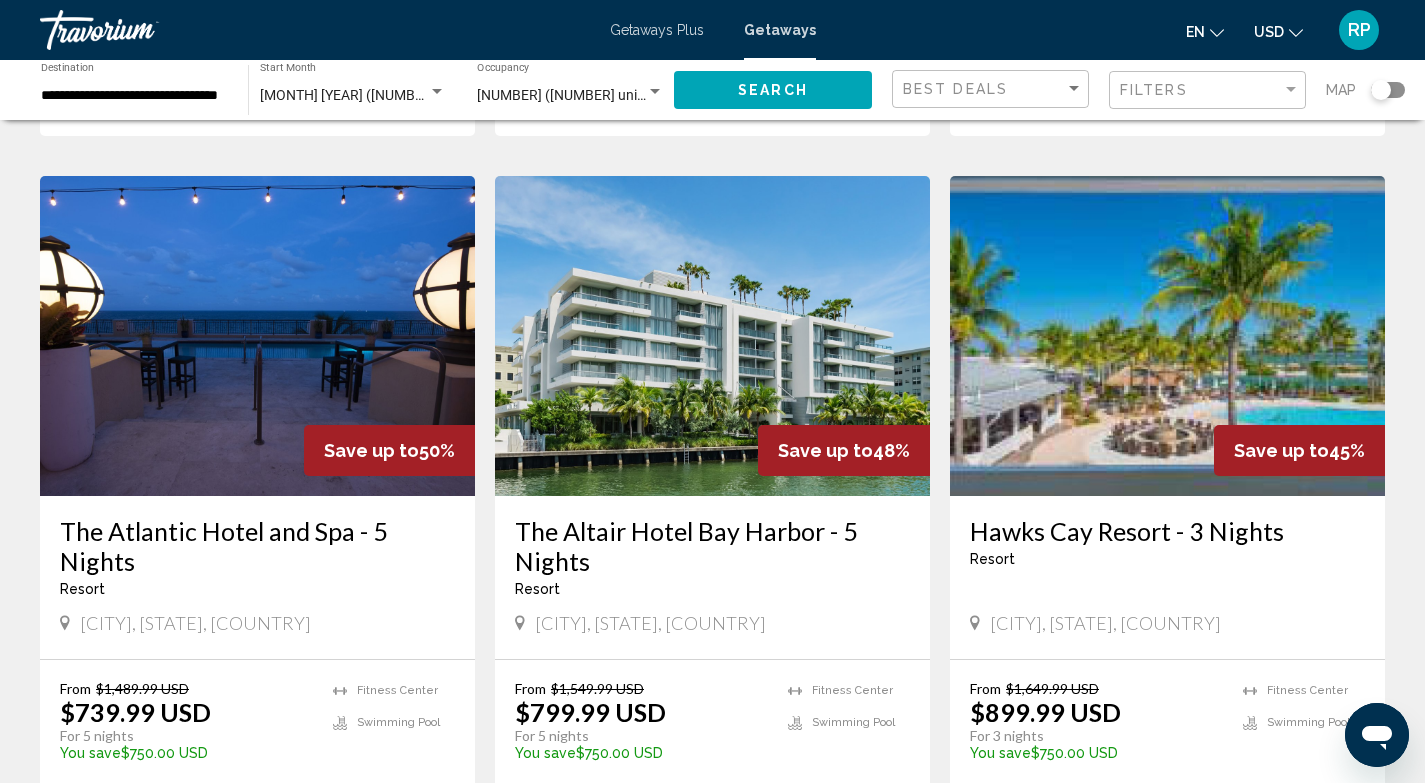 click at bounding box center [257, 336] 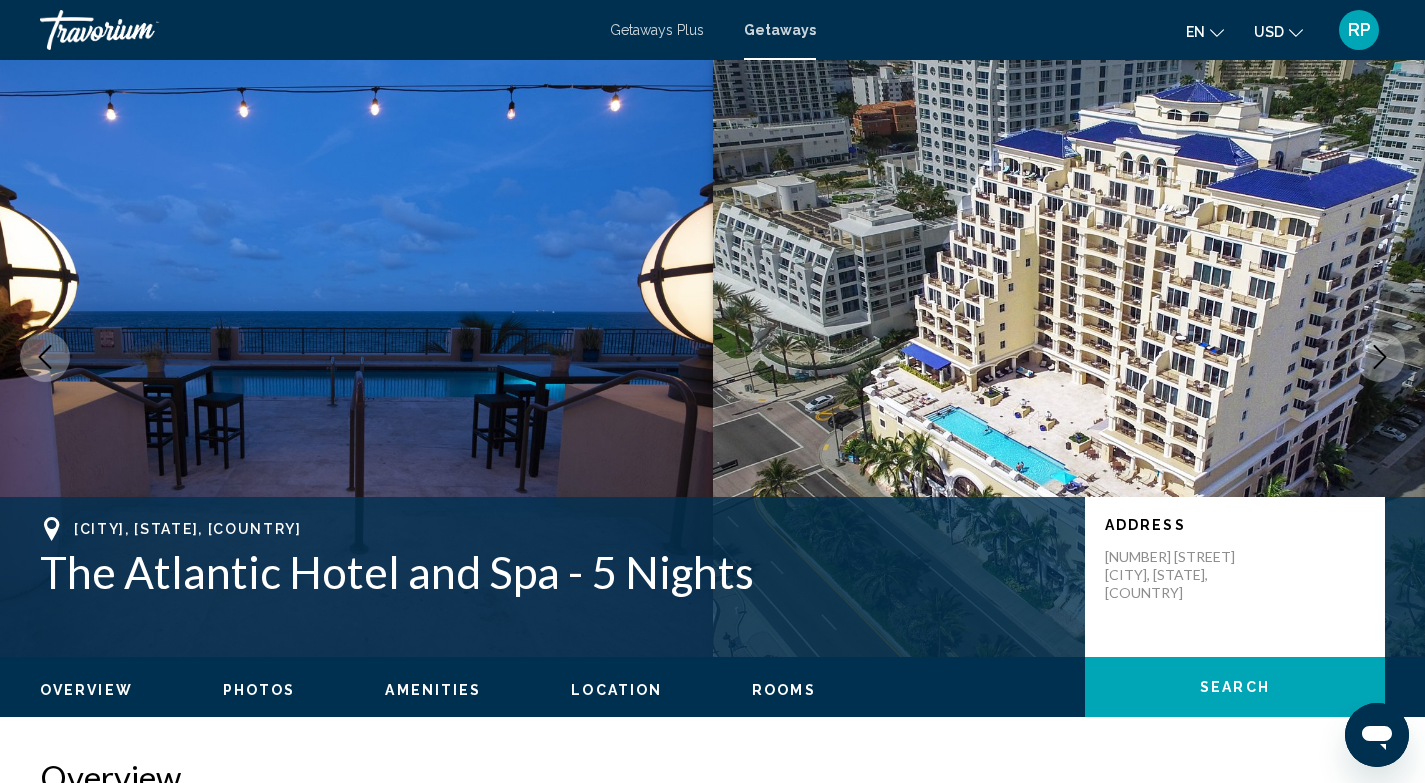 scroll, scrollTop: 4, scrollLeft: 0, axis: vertical 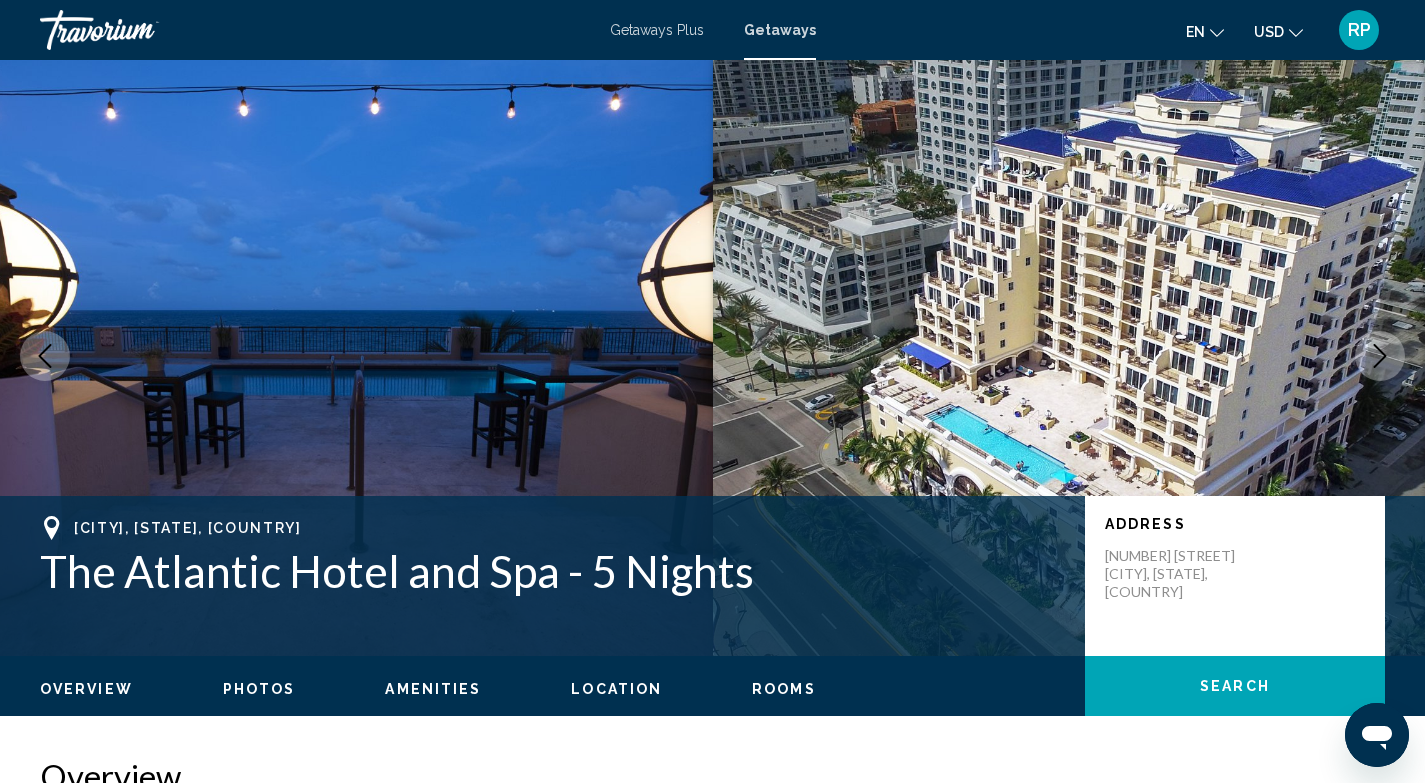 click 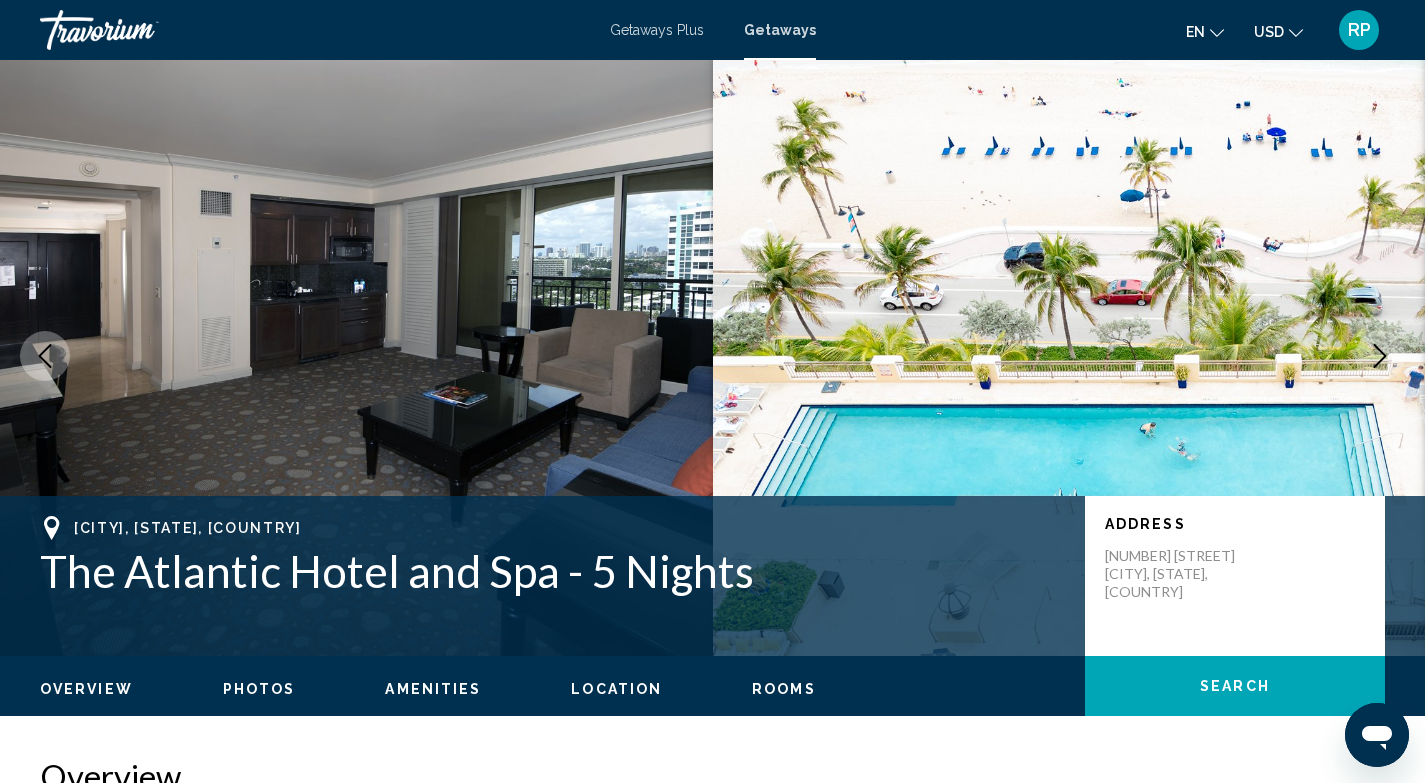 click 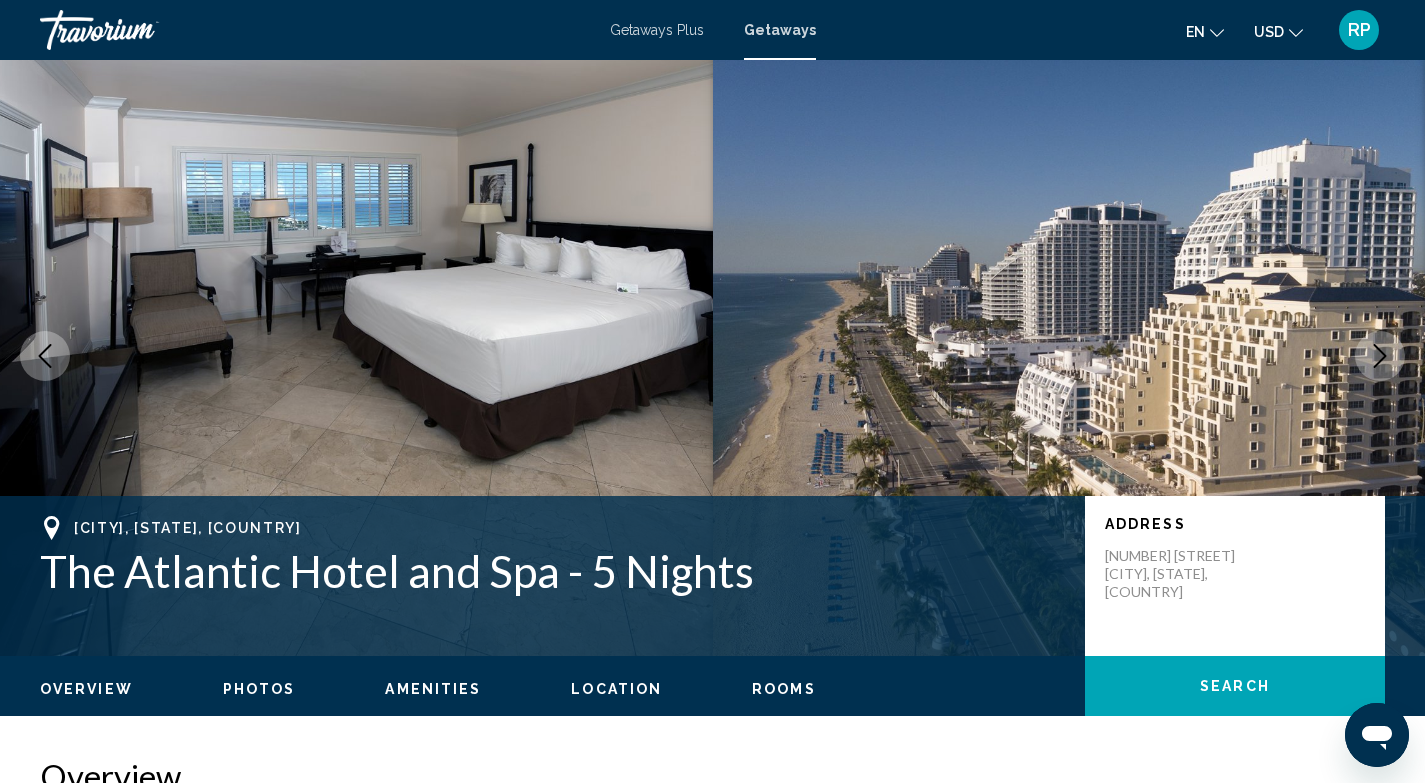 click 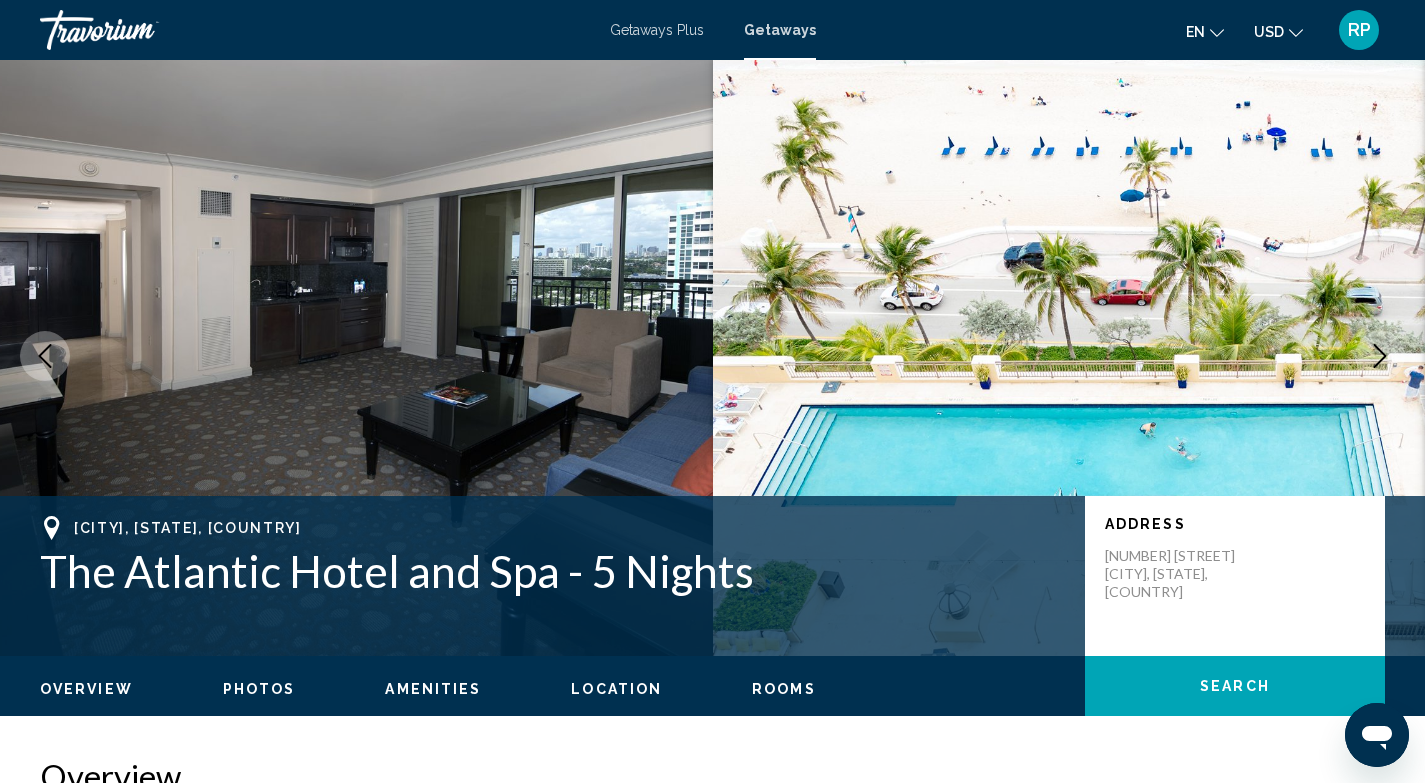 click 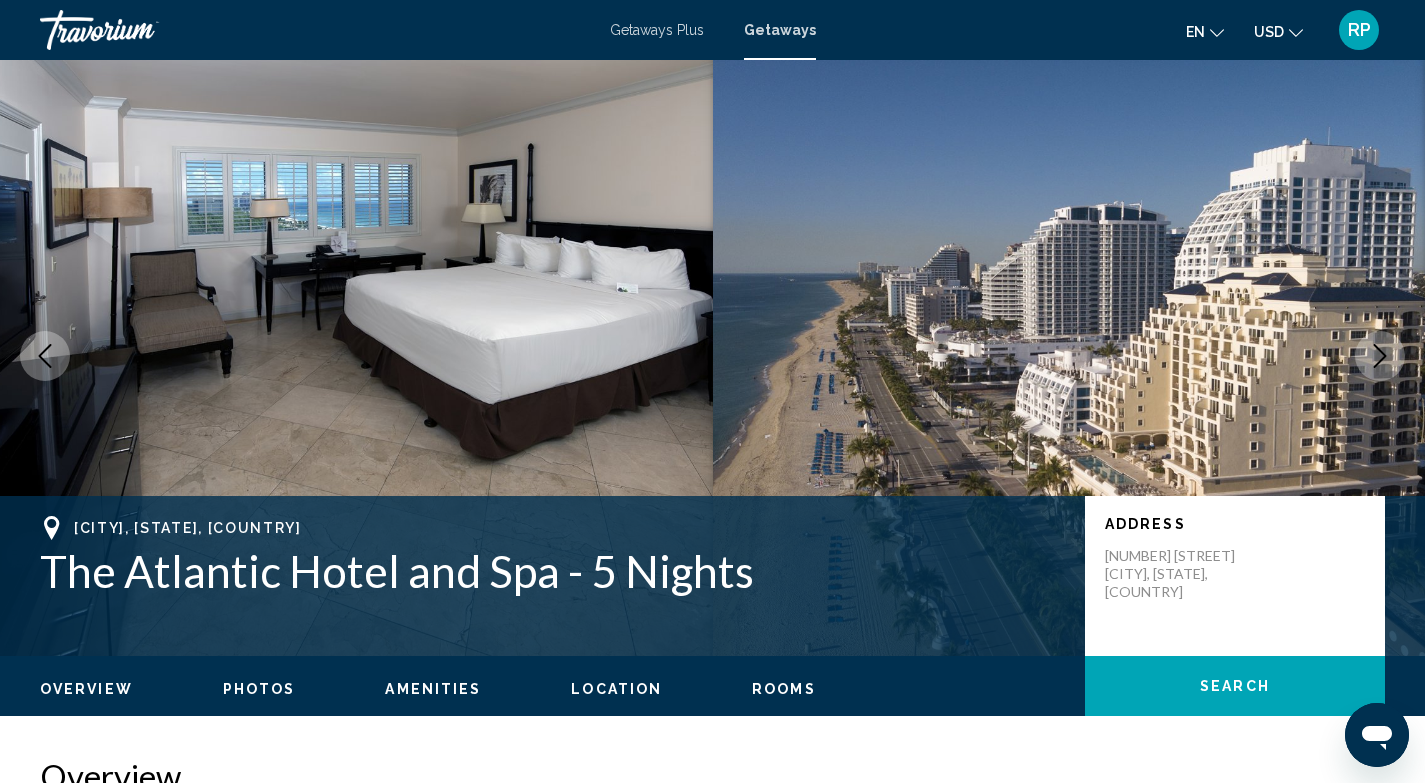 click 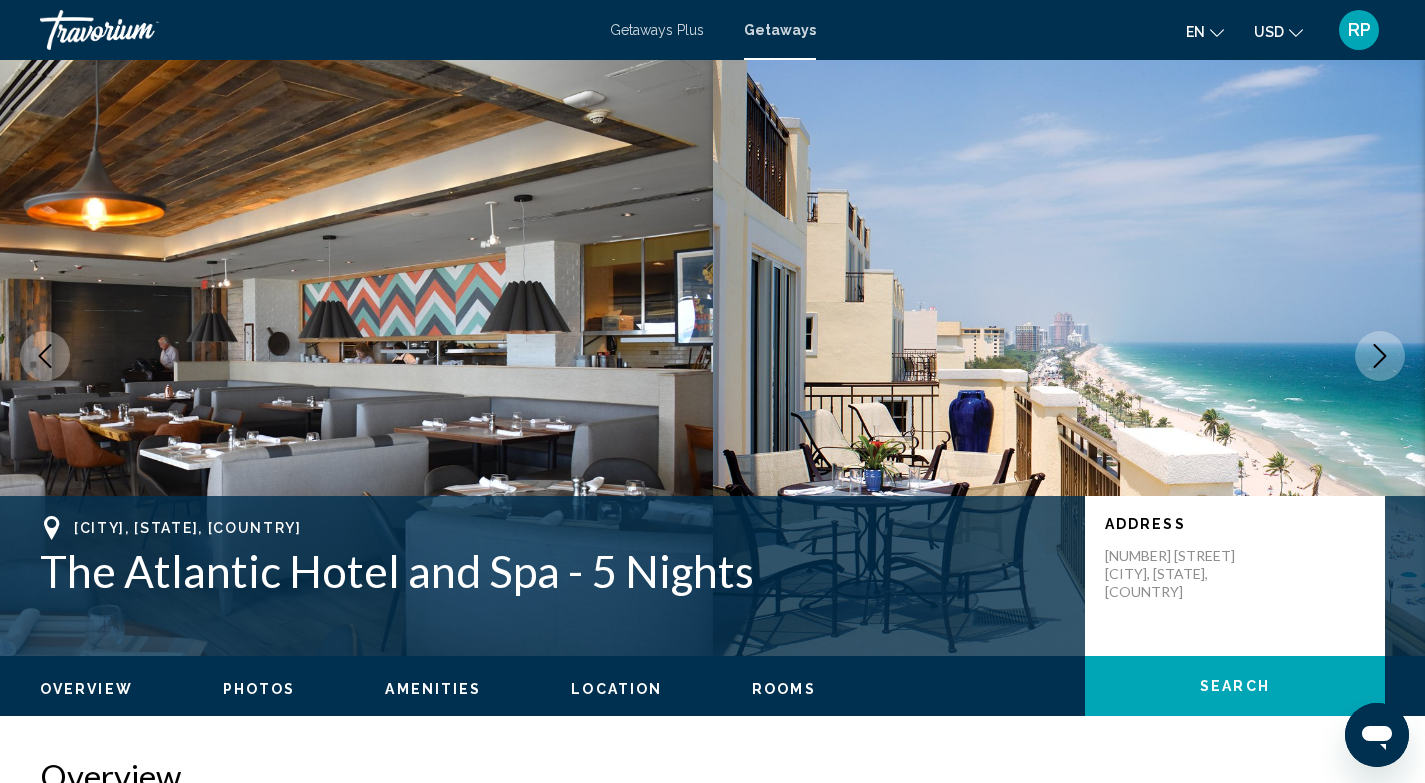 click 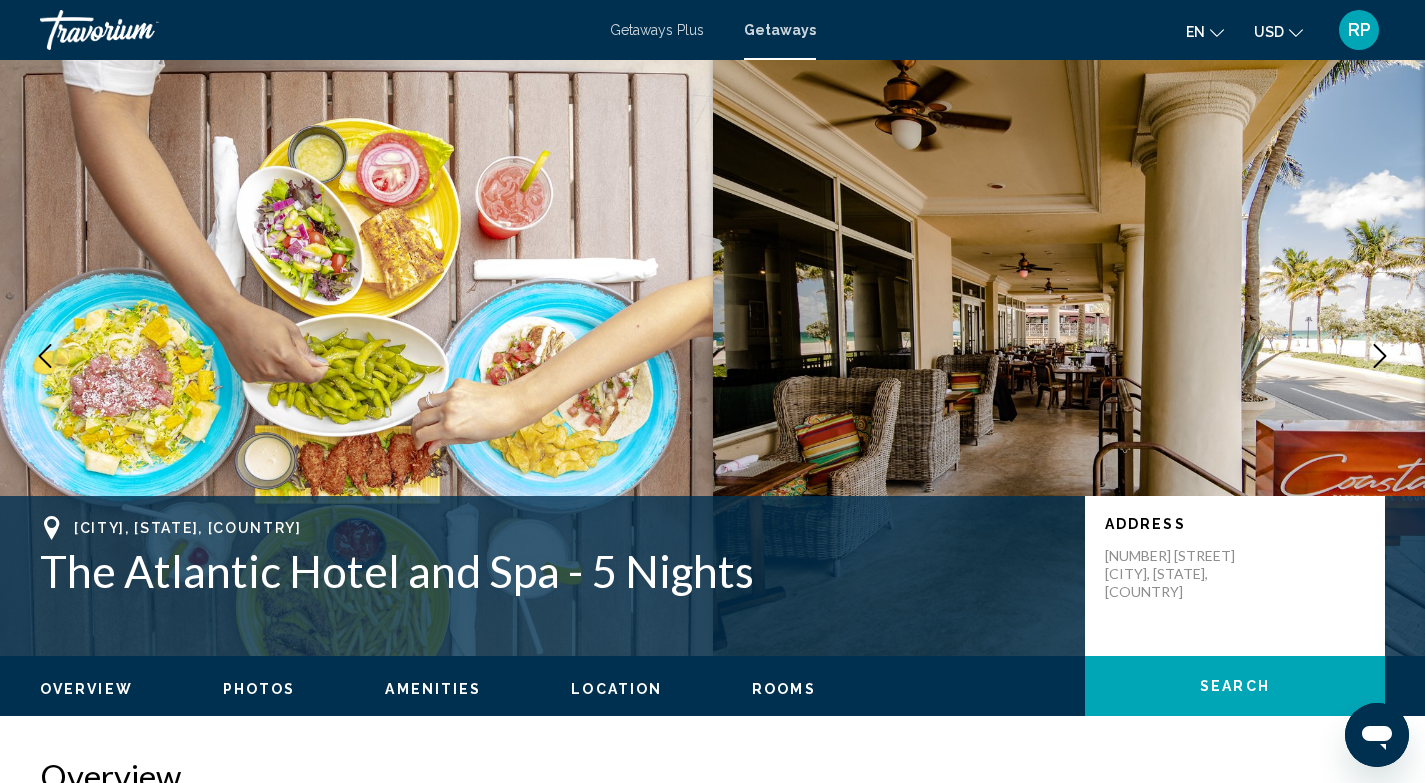 click 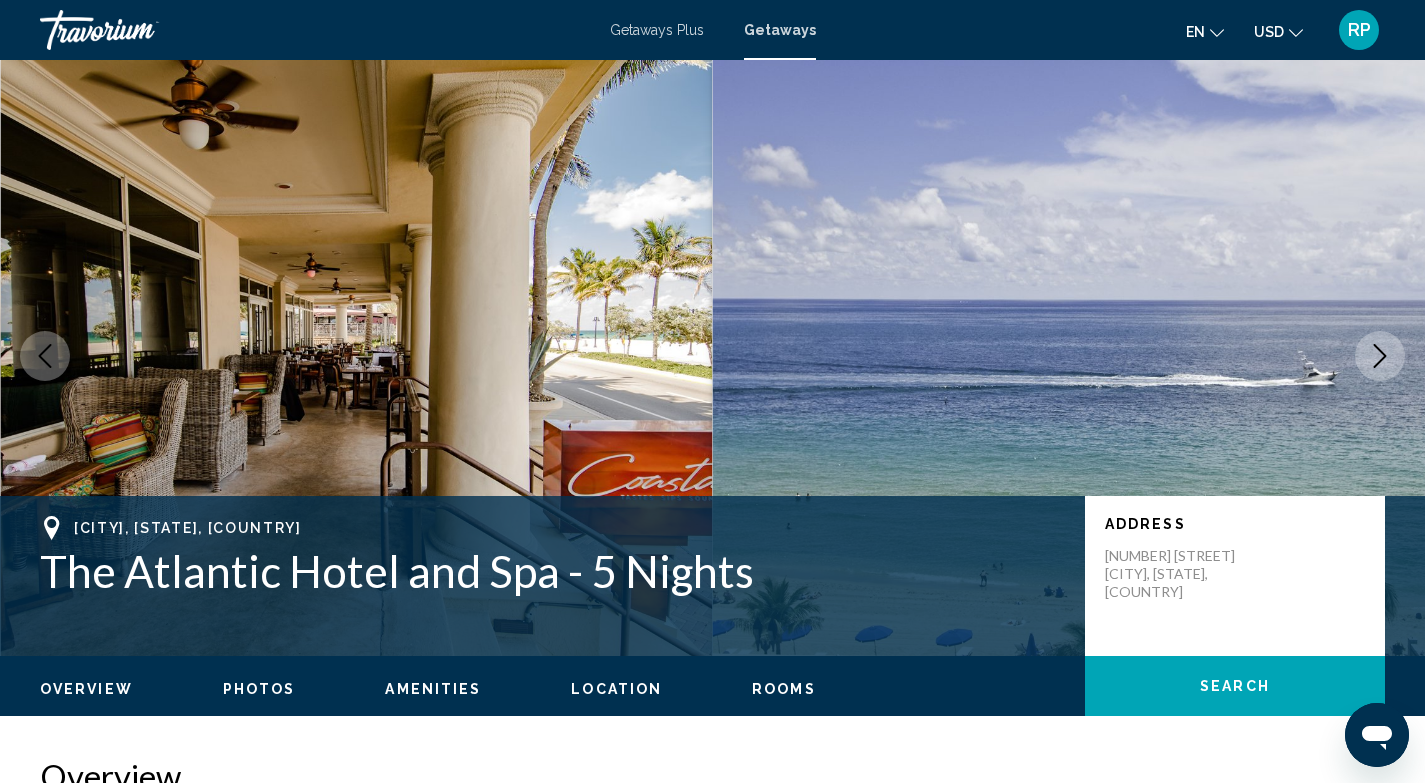 click 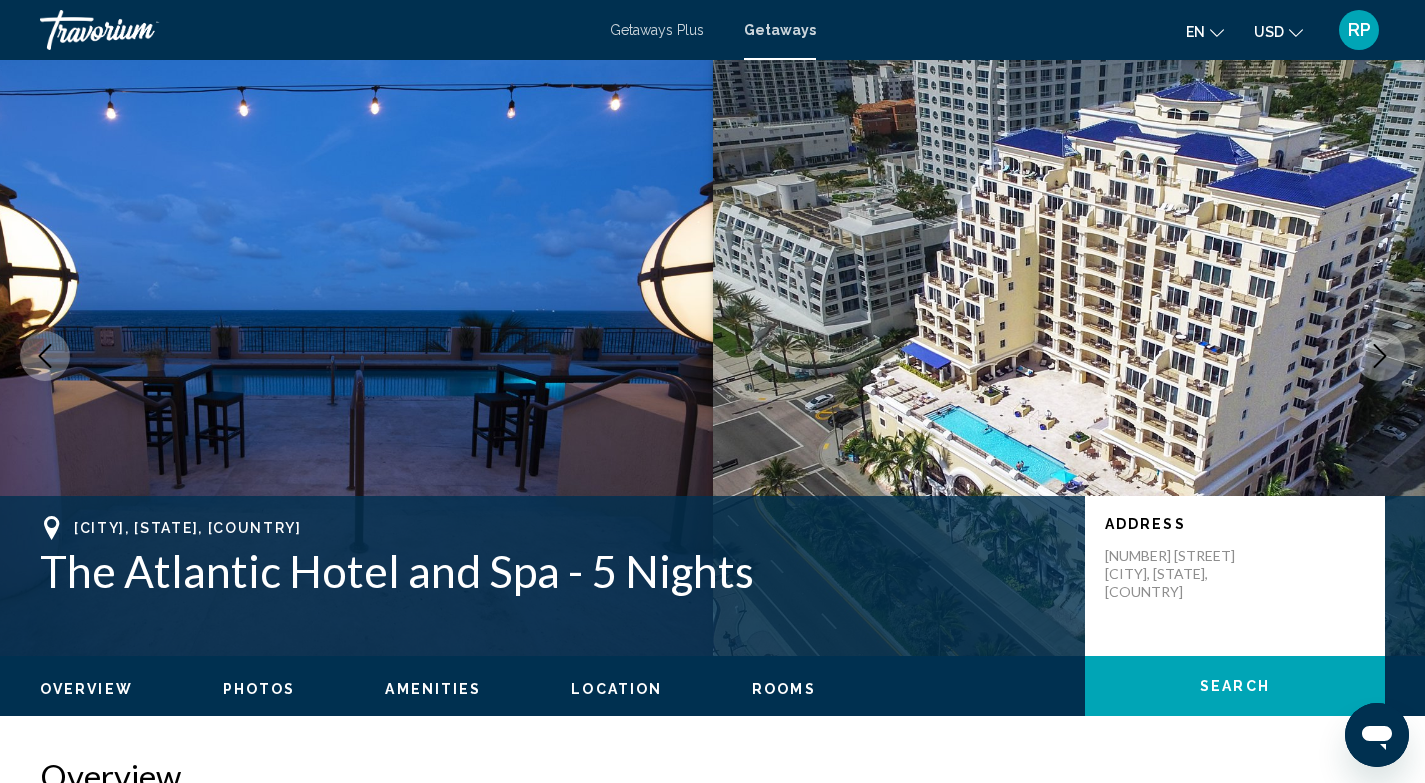 click 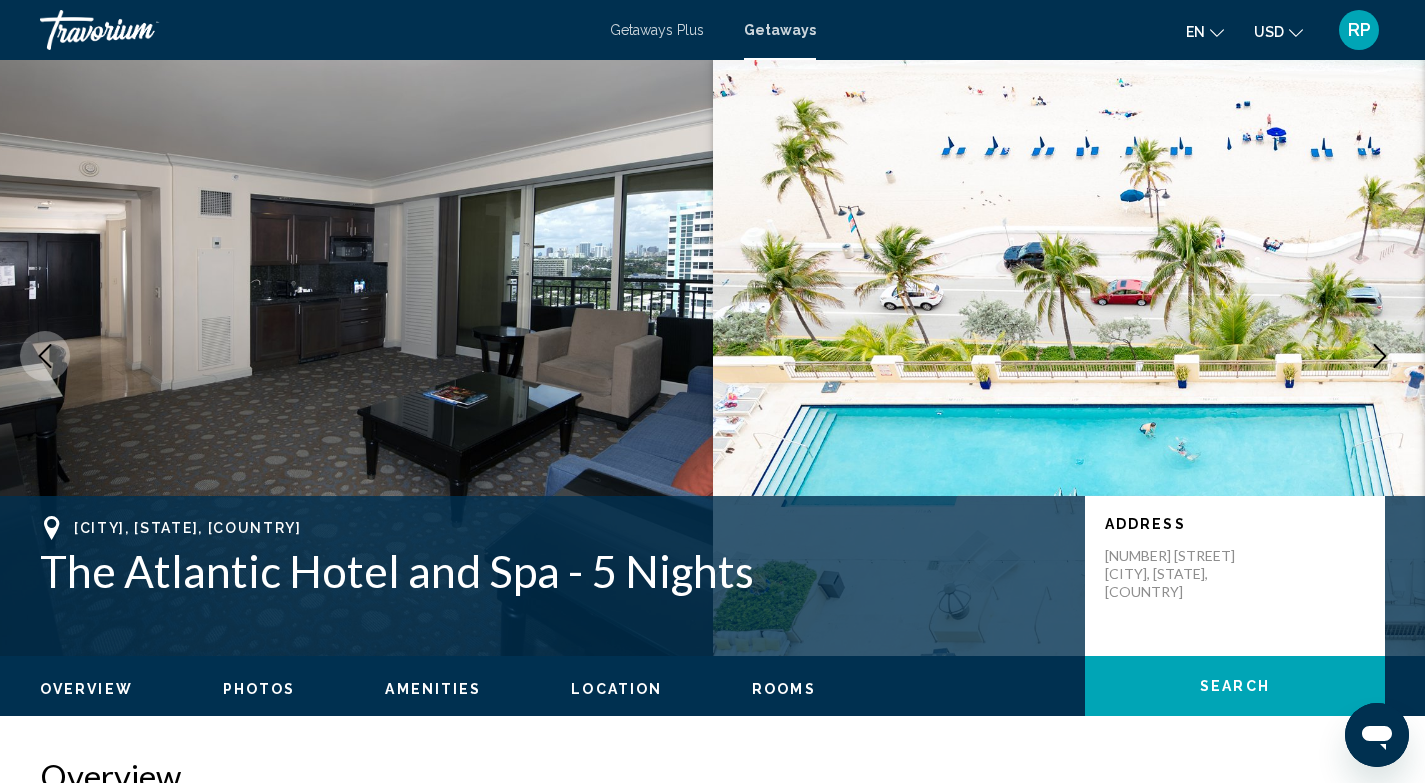 click 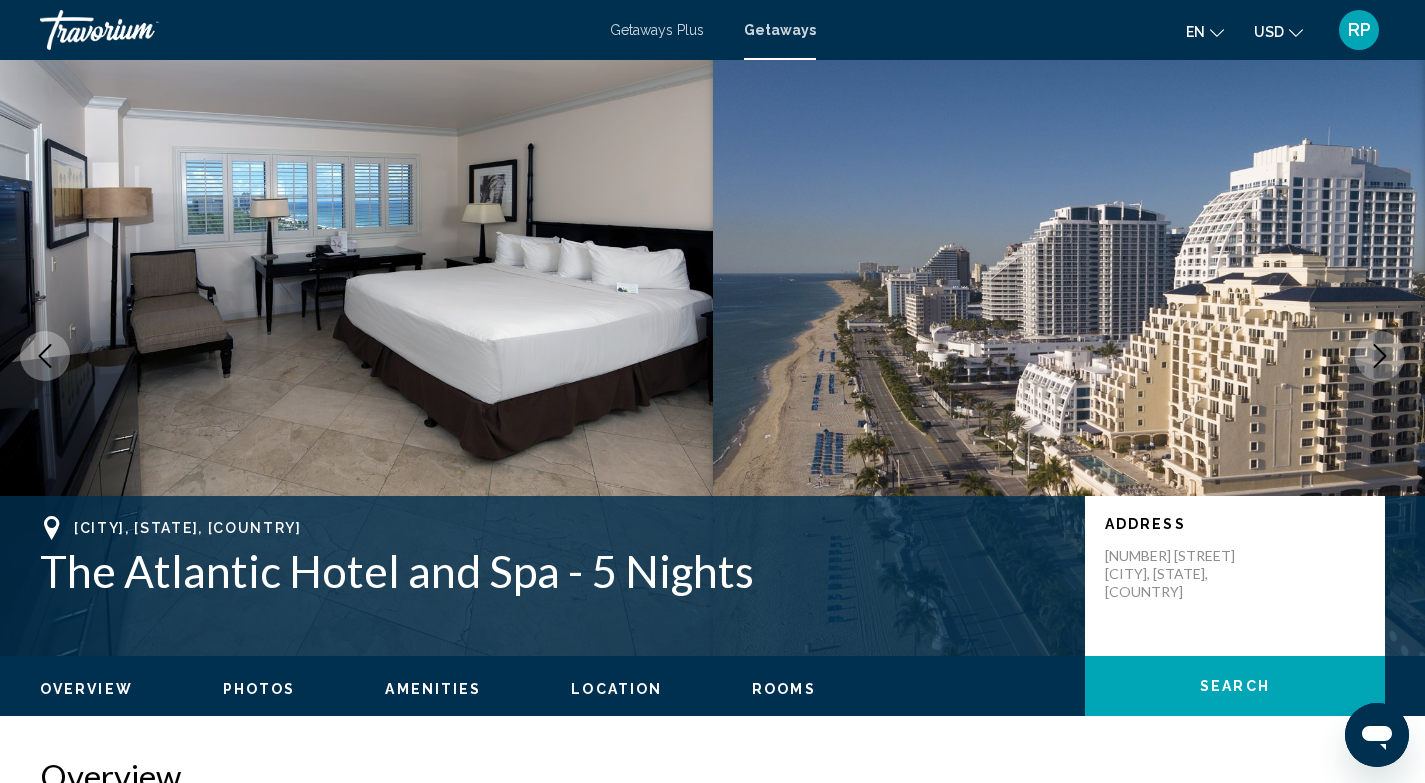 click 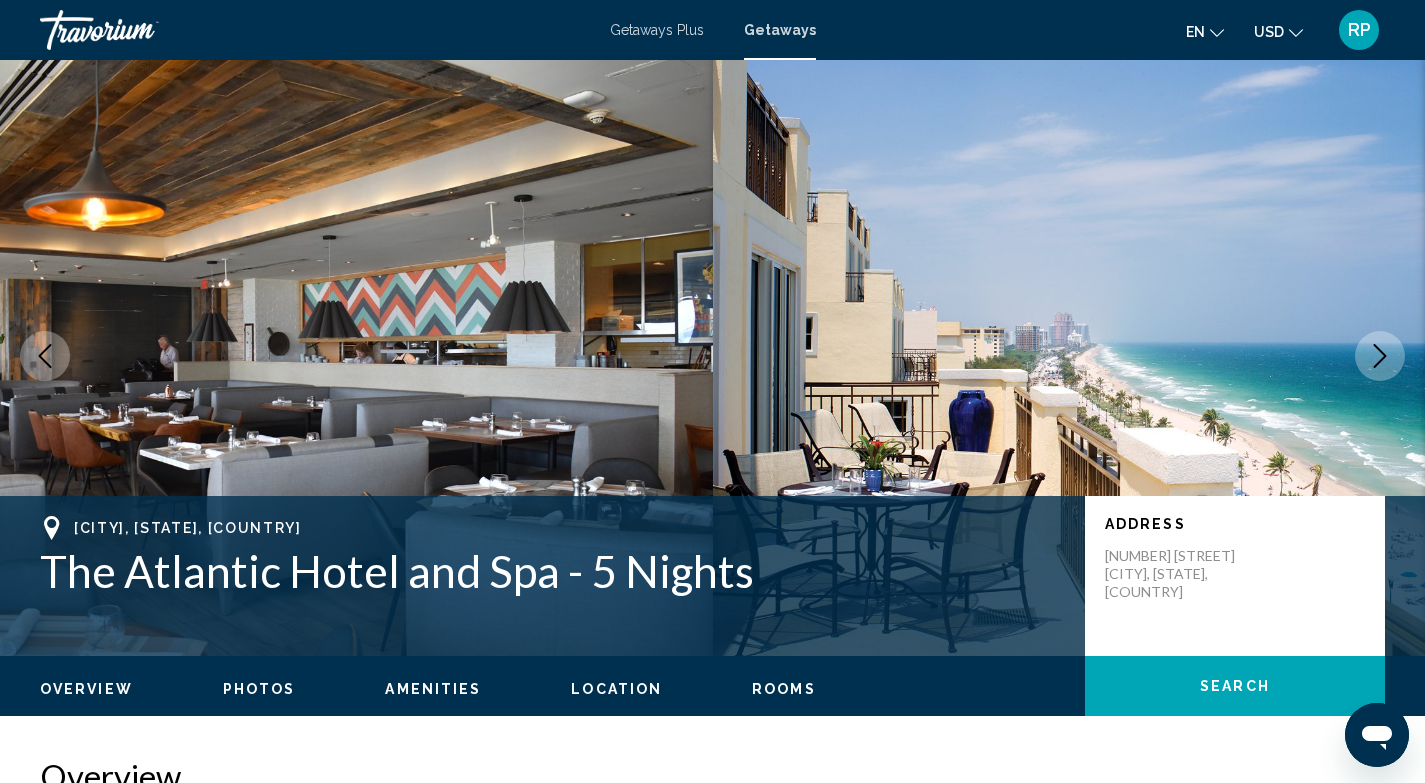 click 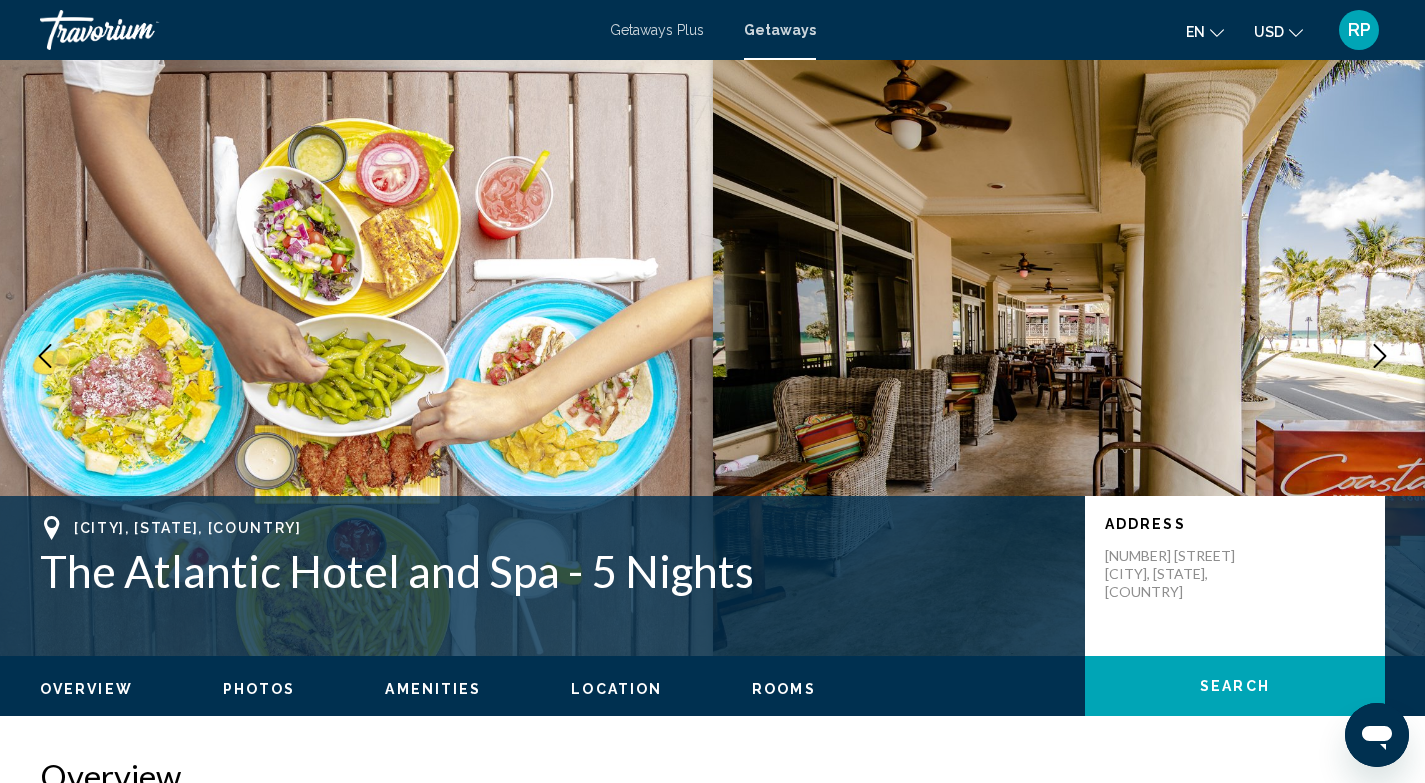 click 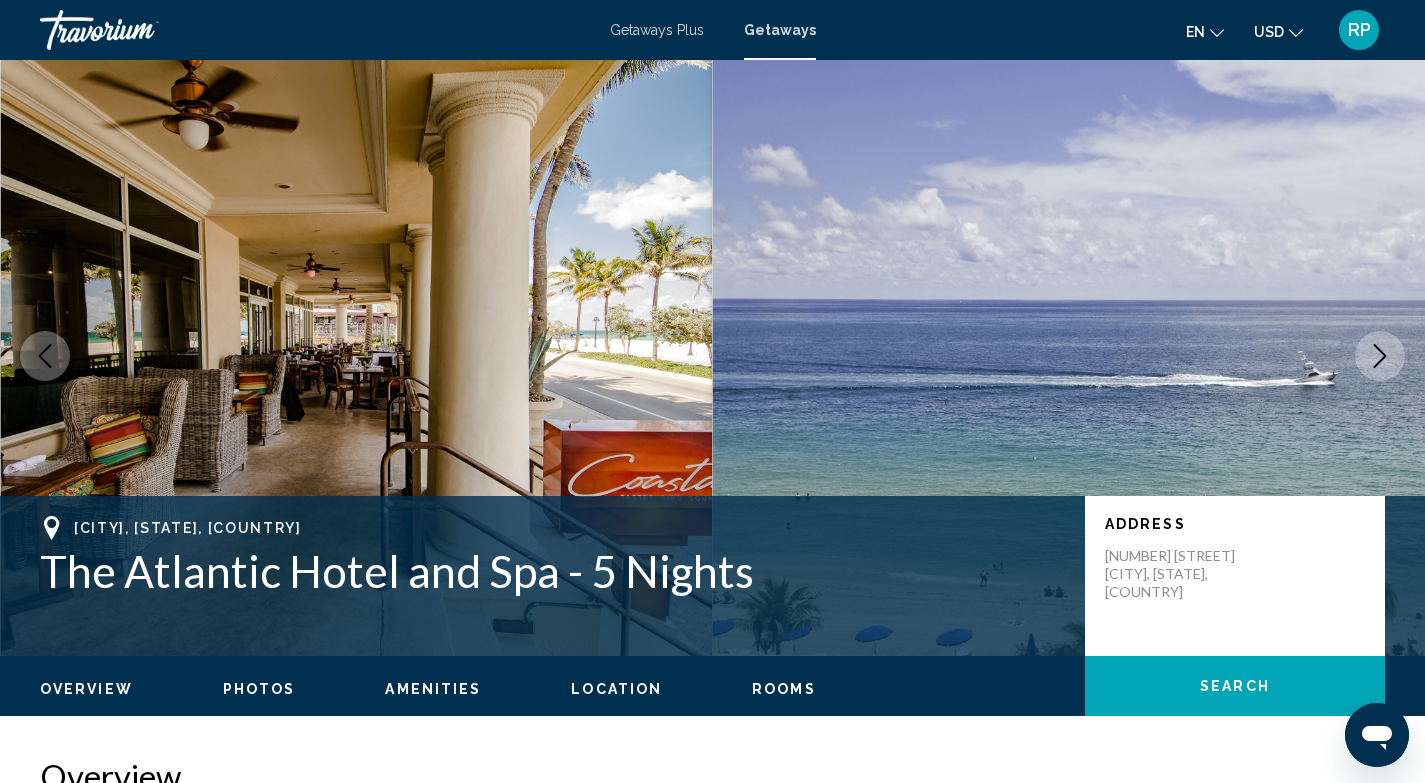 click 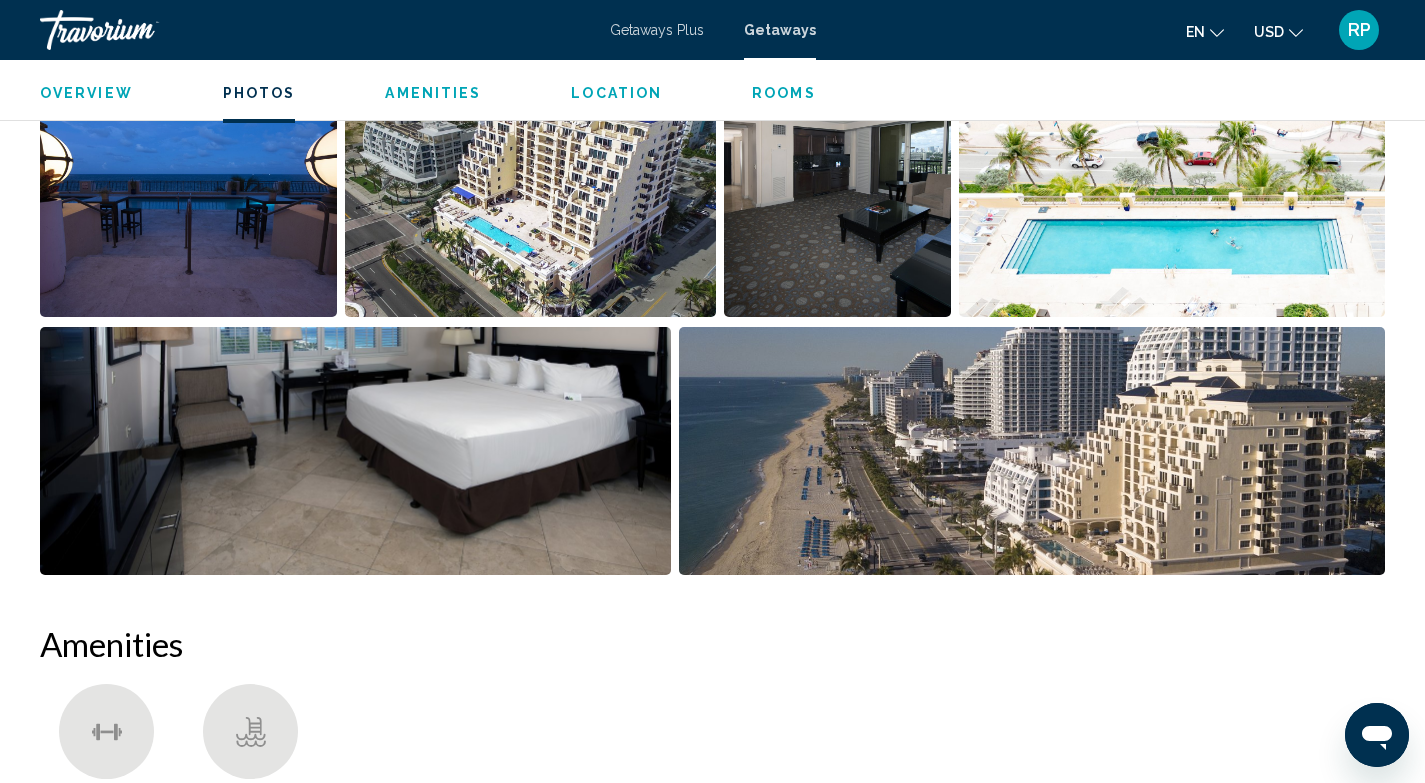 scroll, scrollTop: 1012, scrollLeft: 0, axis: vertical 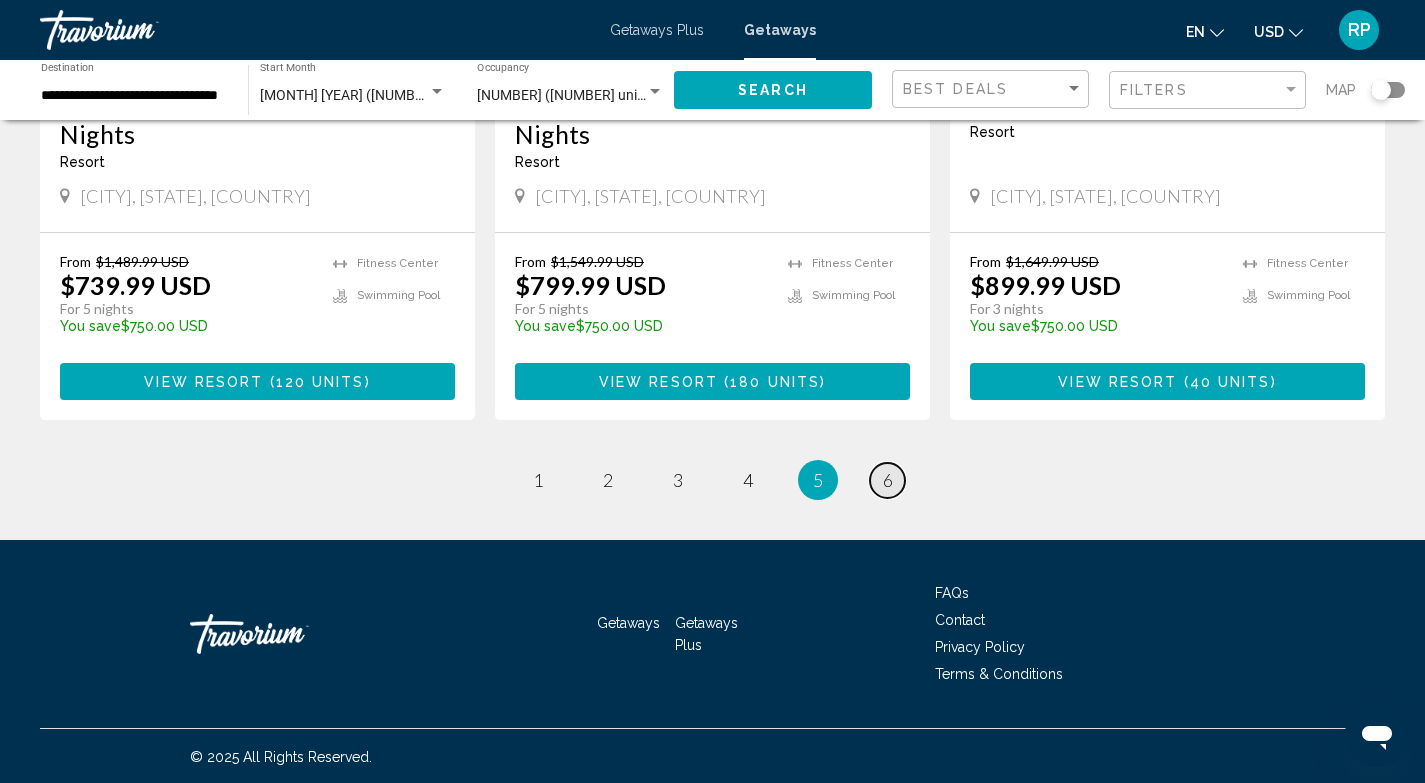 click on "page  6" at bounding box center [887, 480] 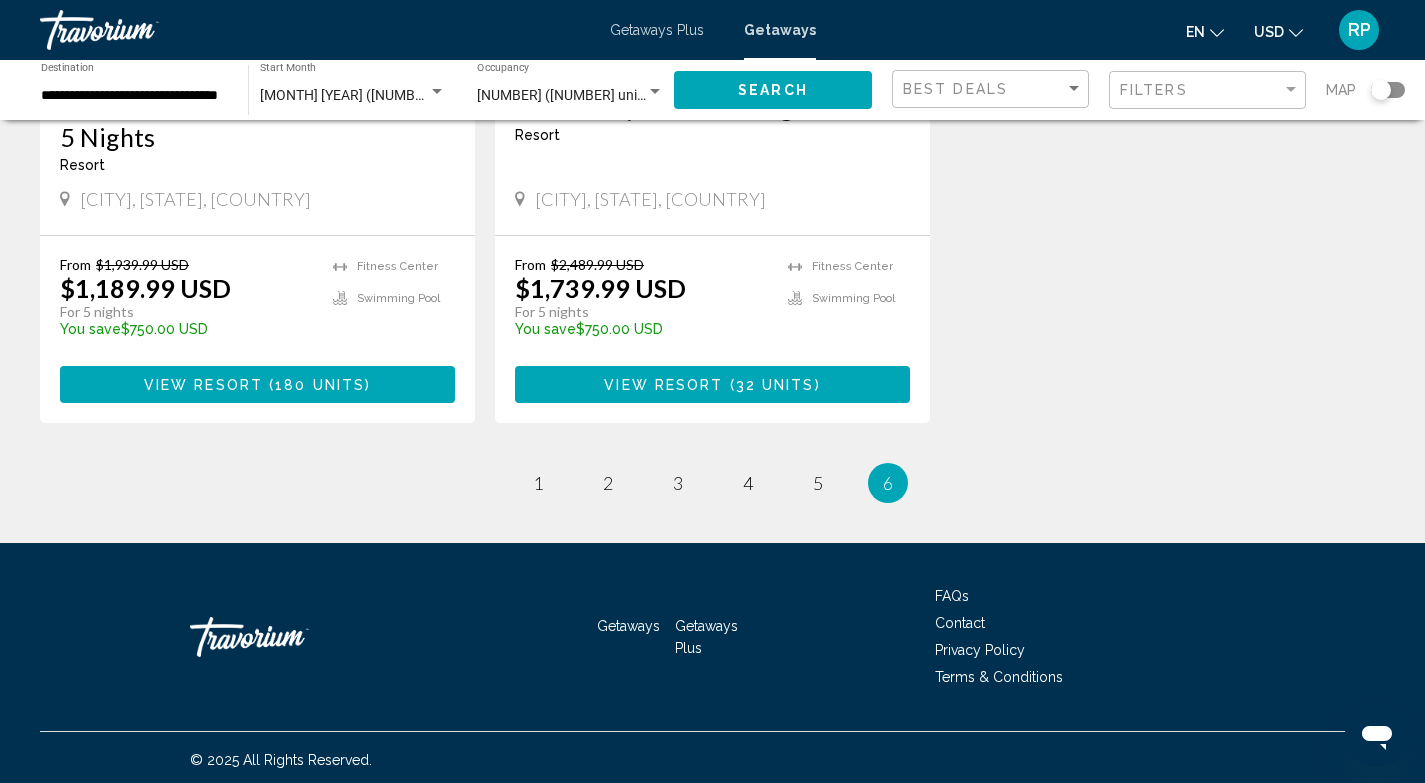 scroll, scrollTop: 0, scrollLeft: 0, axis: both 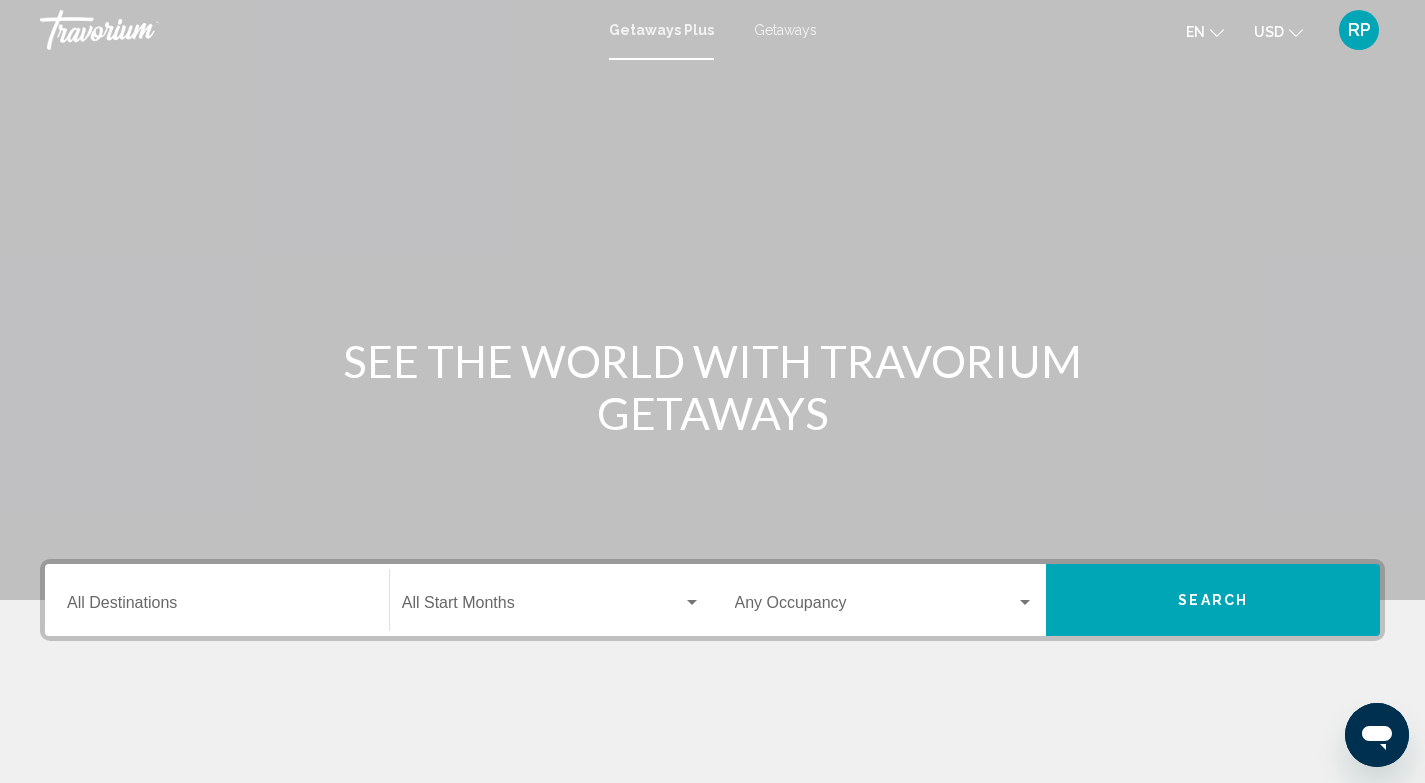 click on "Getaways" at bounding box center (785, 30) 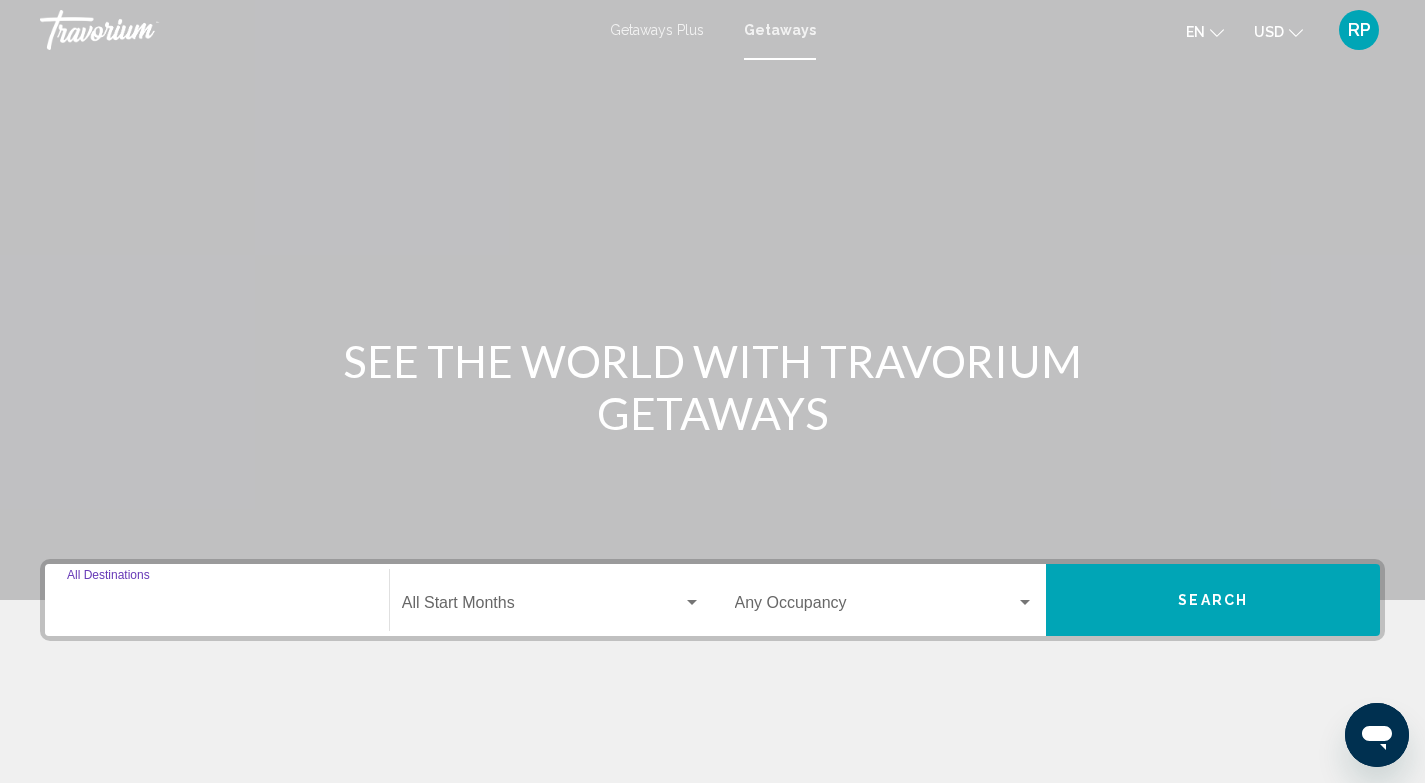 click on "Destination All Destinations" at bounding box center (217, 607) 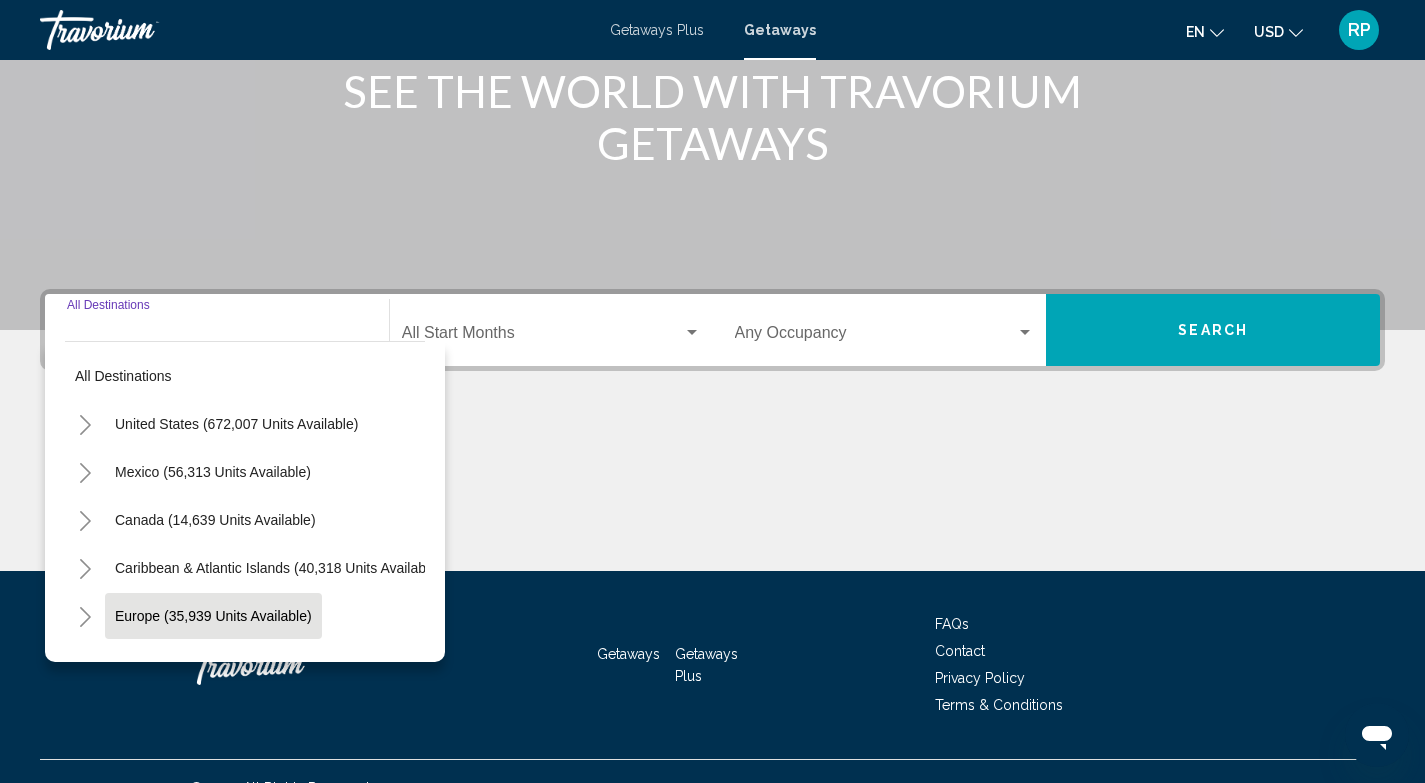 scroll, scrollTop: 303, scrollLeft: 0, axis: vertical 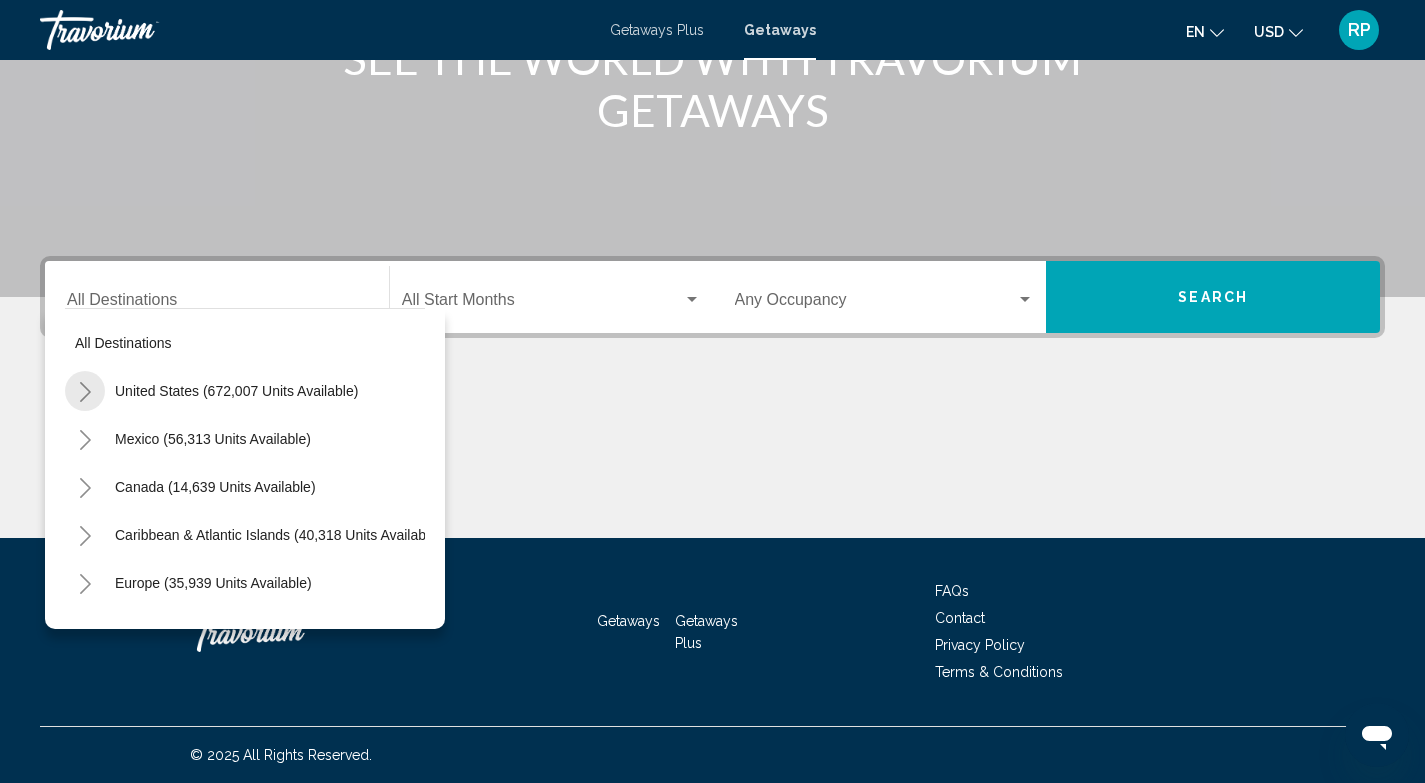 click 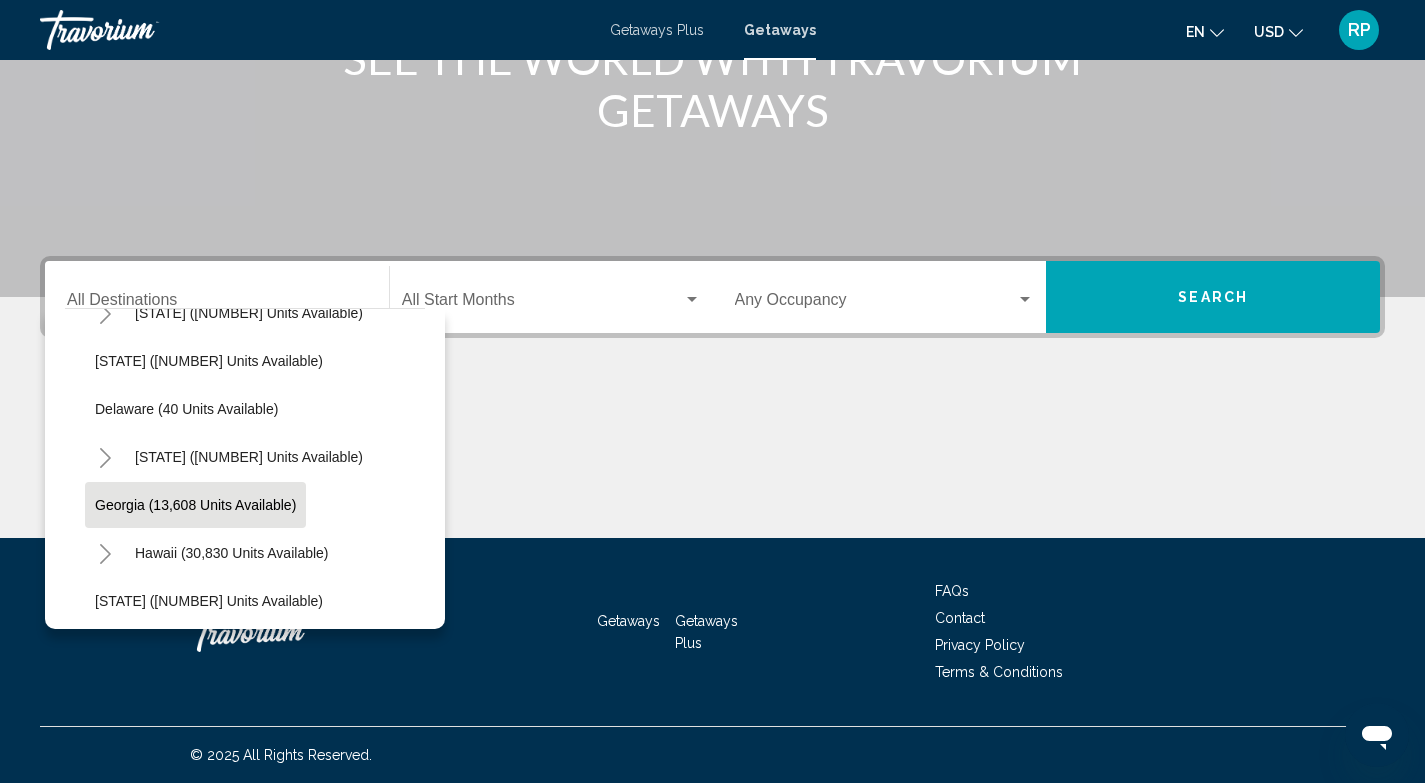 scroll, scrollTop: 271, scrollLeft: 0, axis: vertical 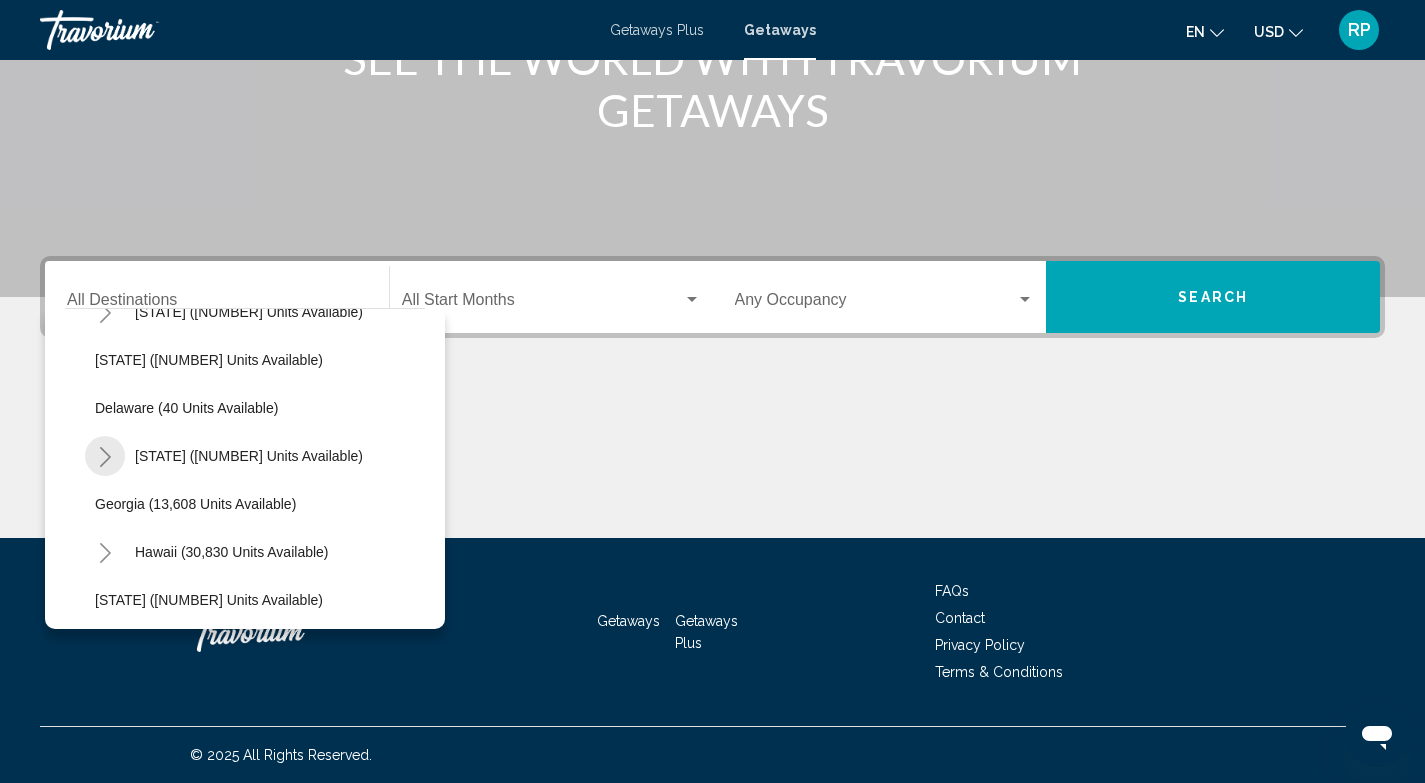 click 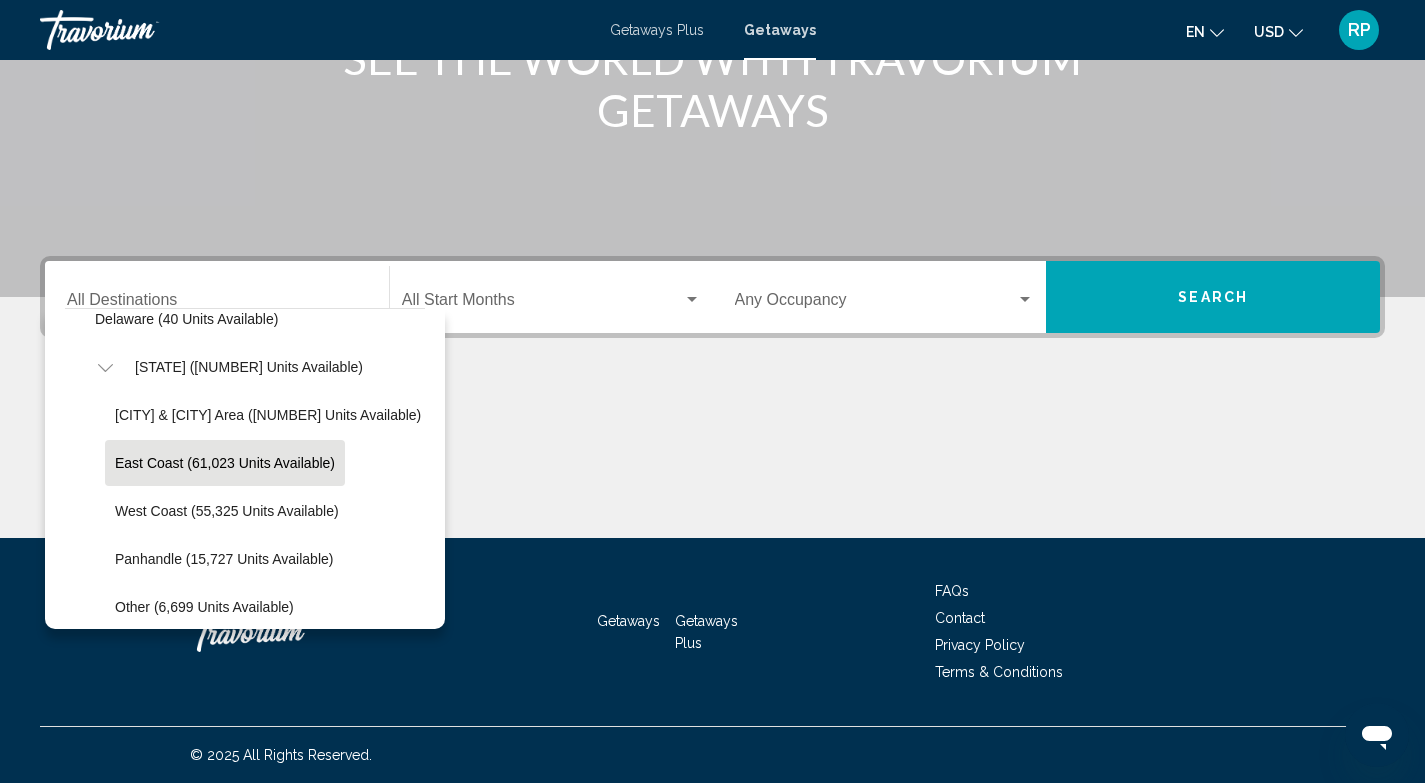 scroll, scrollTop: 382, scrollLeft: 0, axis: vertical 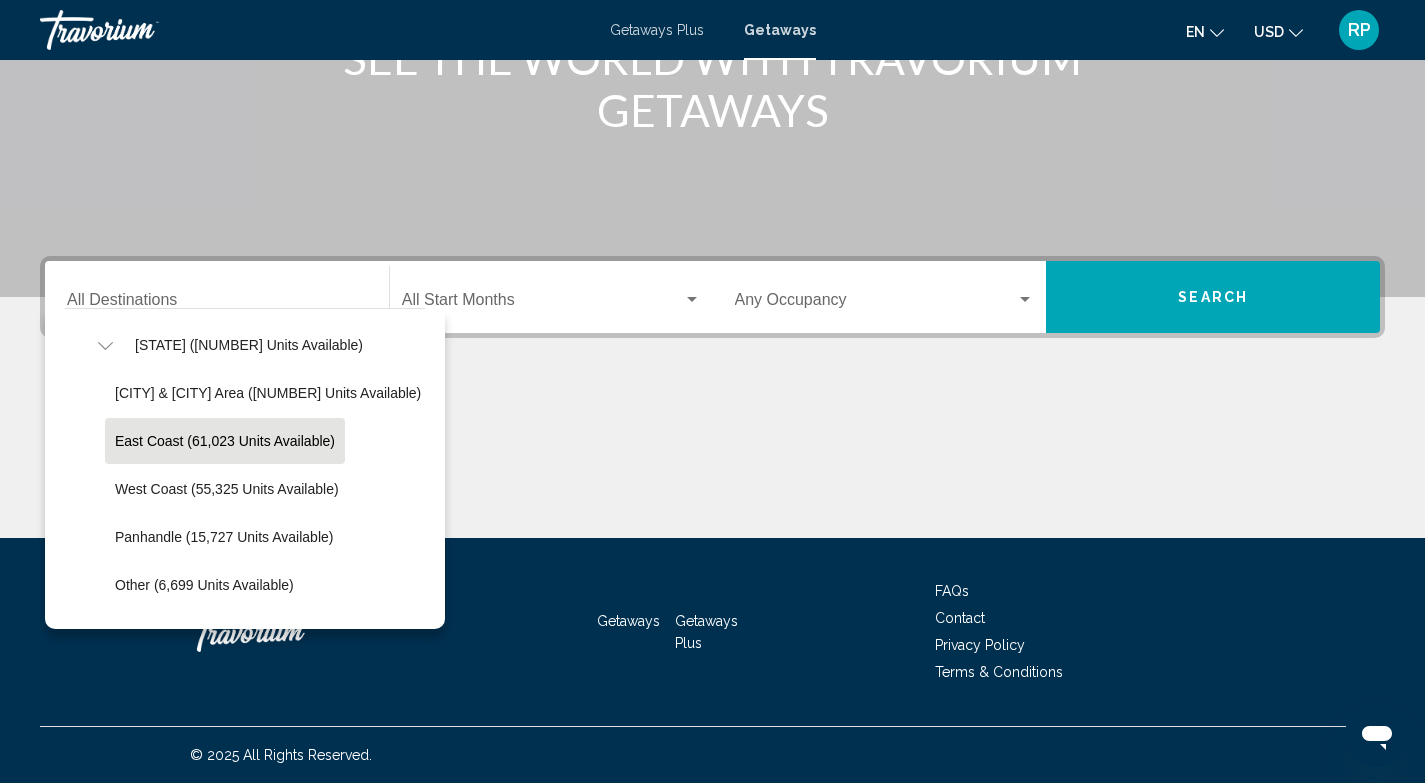 click on "East Coast (61,023 units available)" 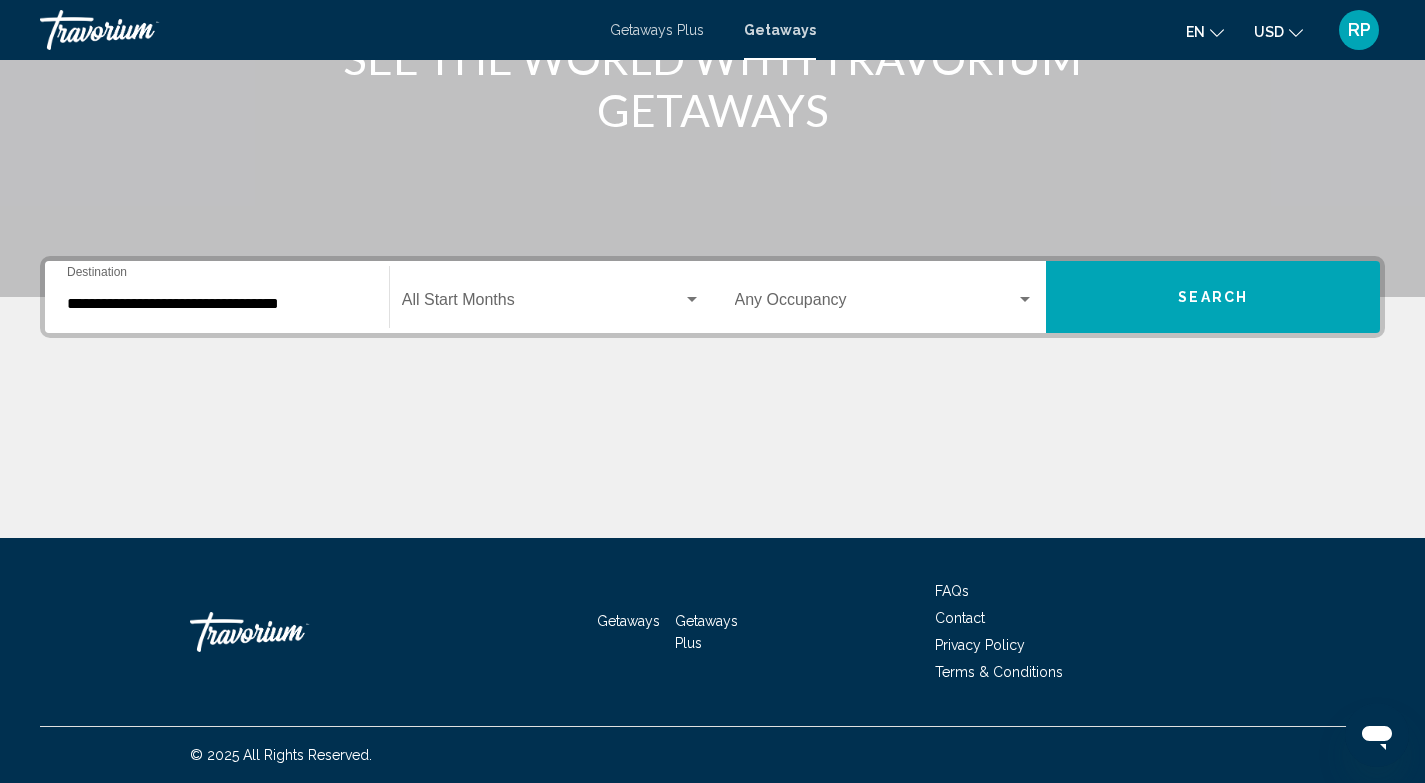click on "Start Month All Start Months" 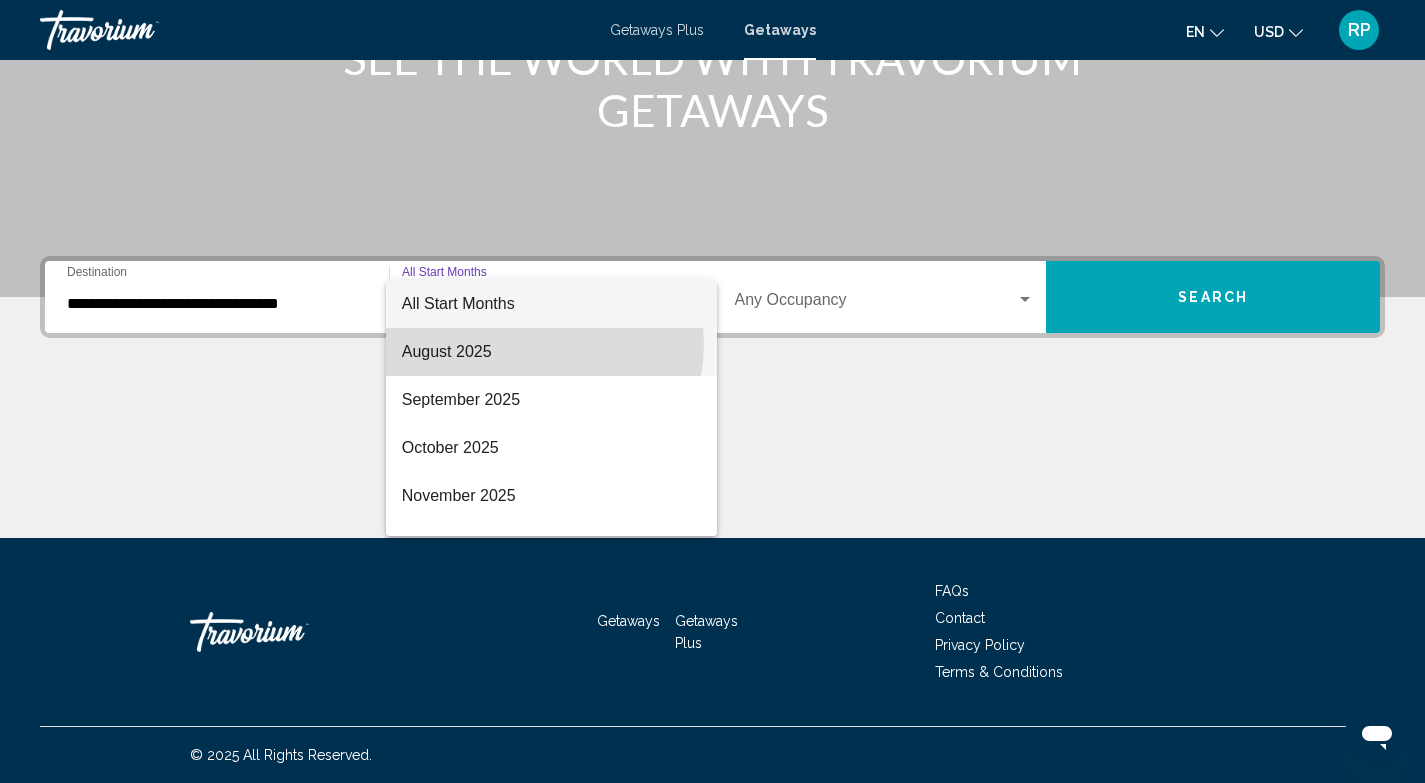 click on "August 2025" at bounding box center [551, 352] 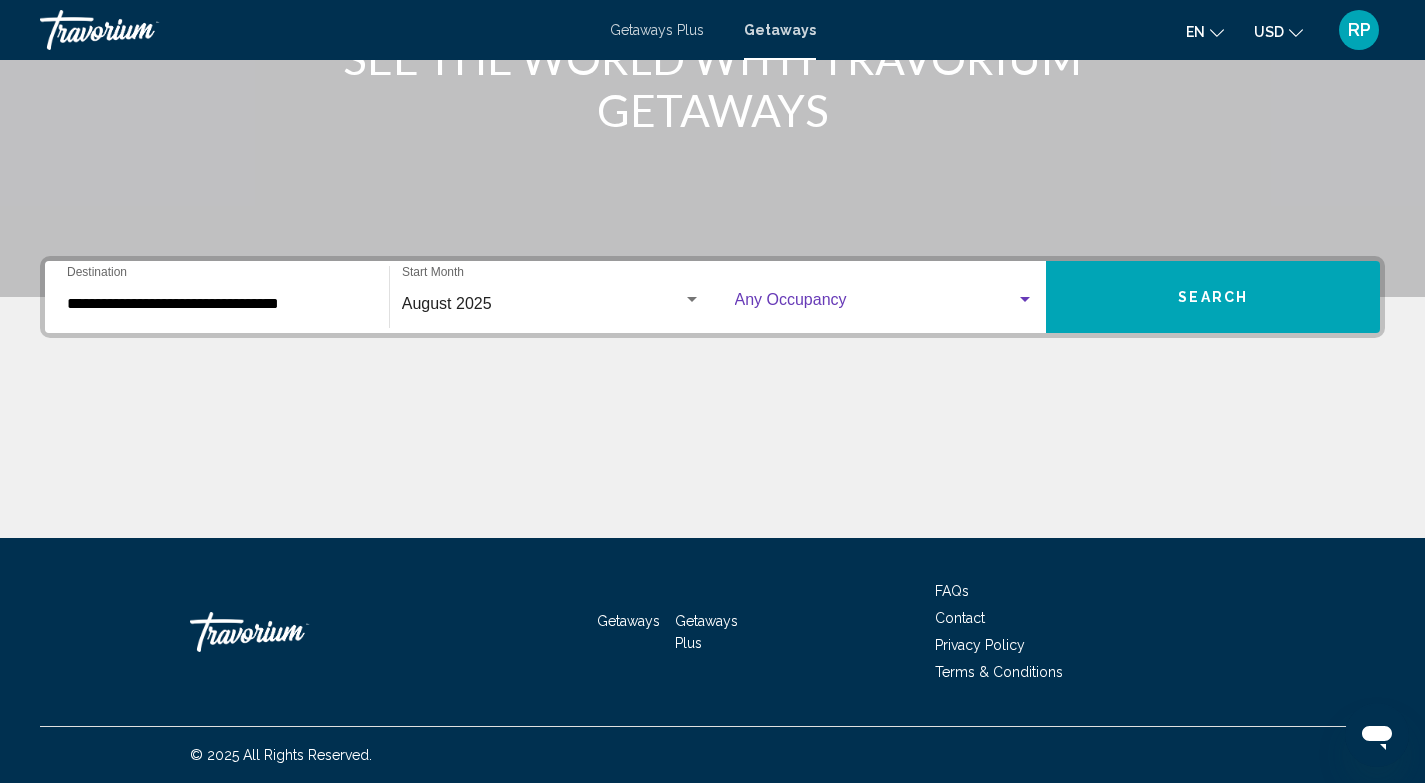 click at bounding box center [876, 304] 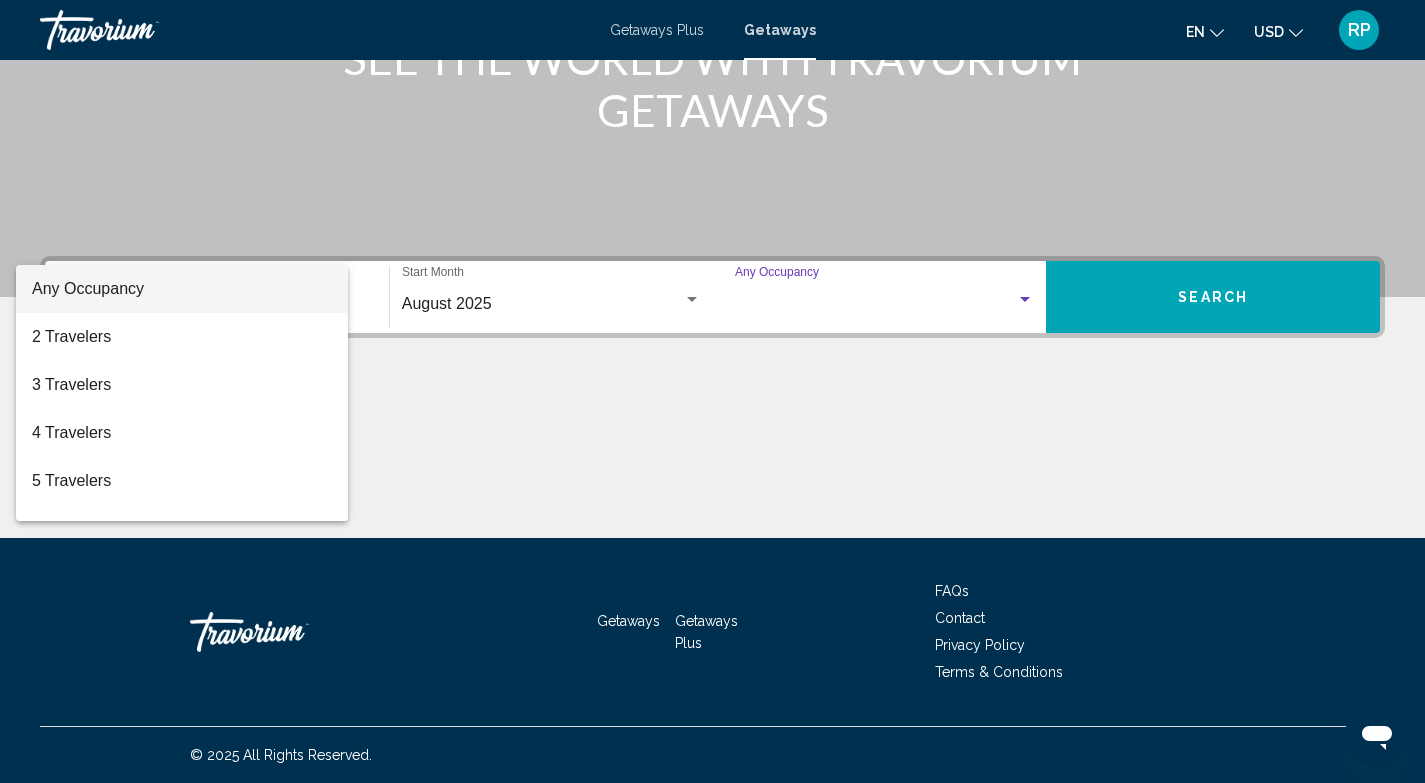 scroll, scrollTop: 185, scrollLeft: 0, axis: vertical 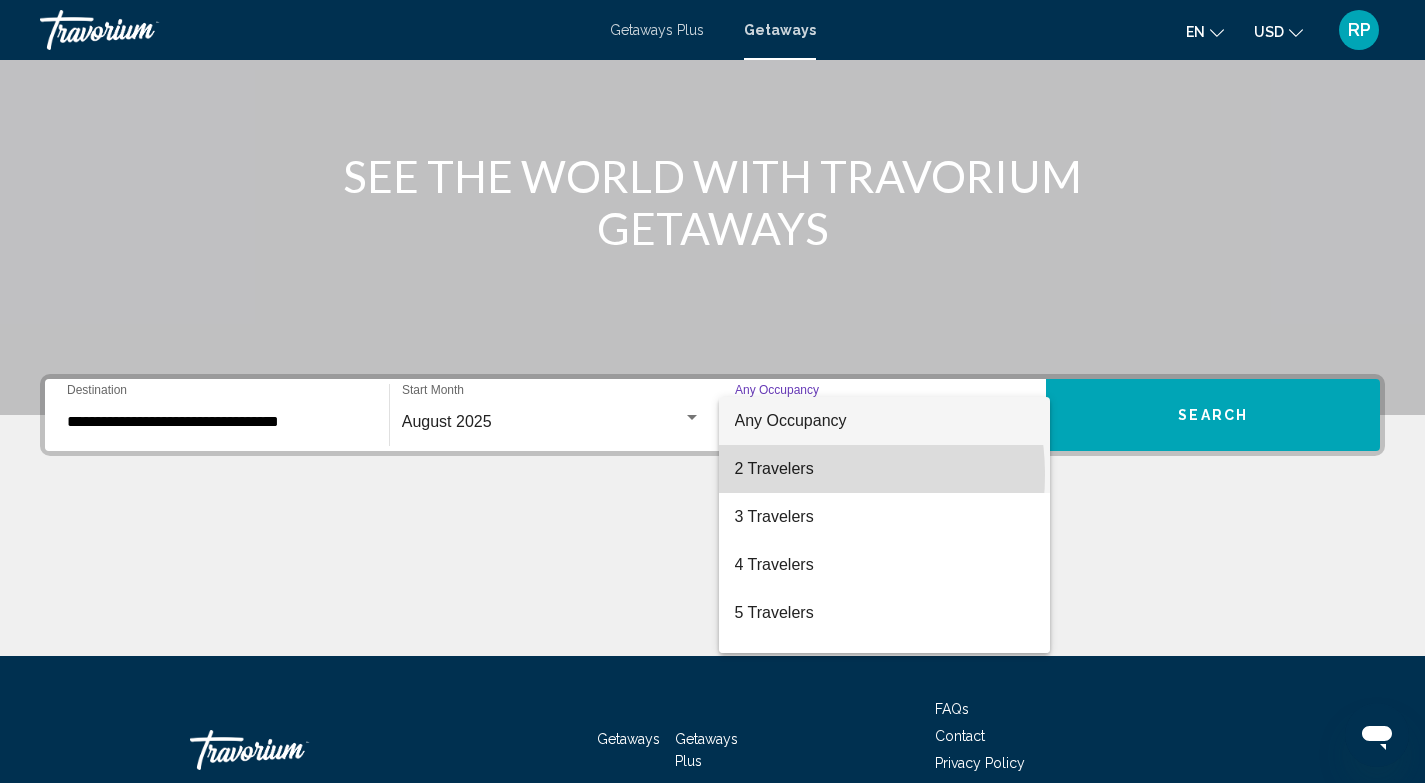 drag, startPoint x: 785, startPoint y: 475, endPoint x: 775, endPoint y: 469, distance: 11.661903 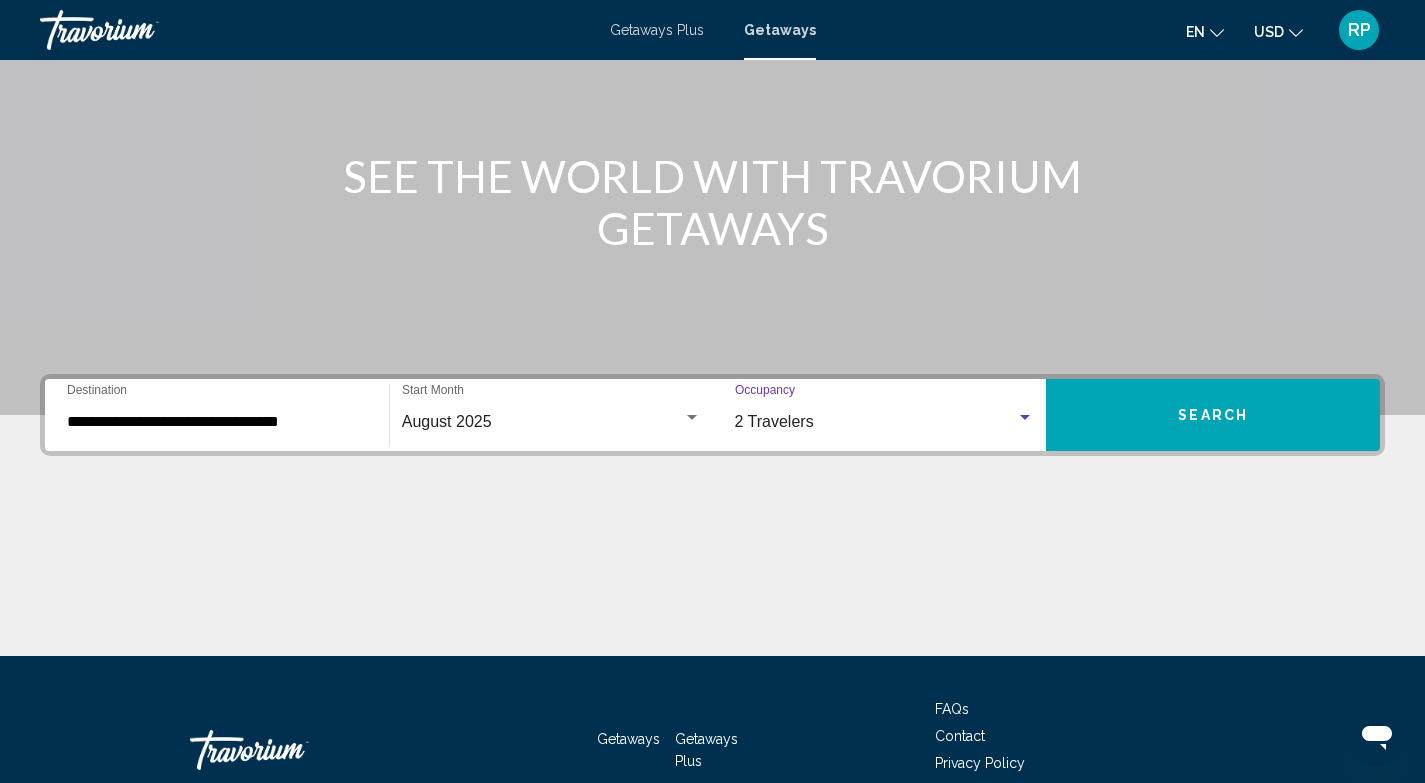 click on "Search" at bounding box center (1213, 415) 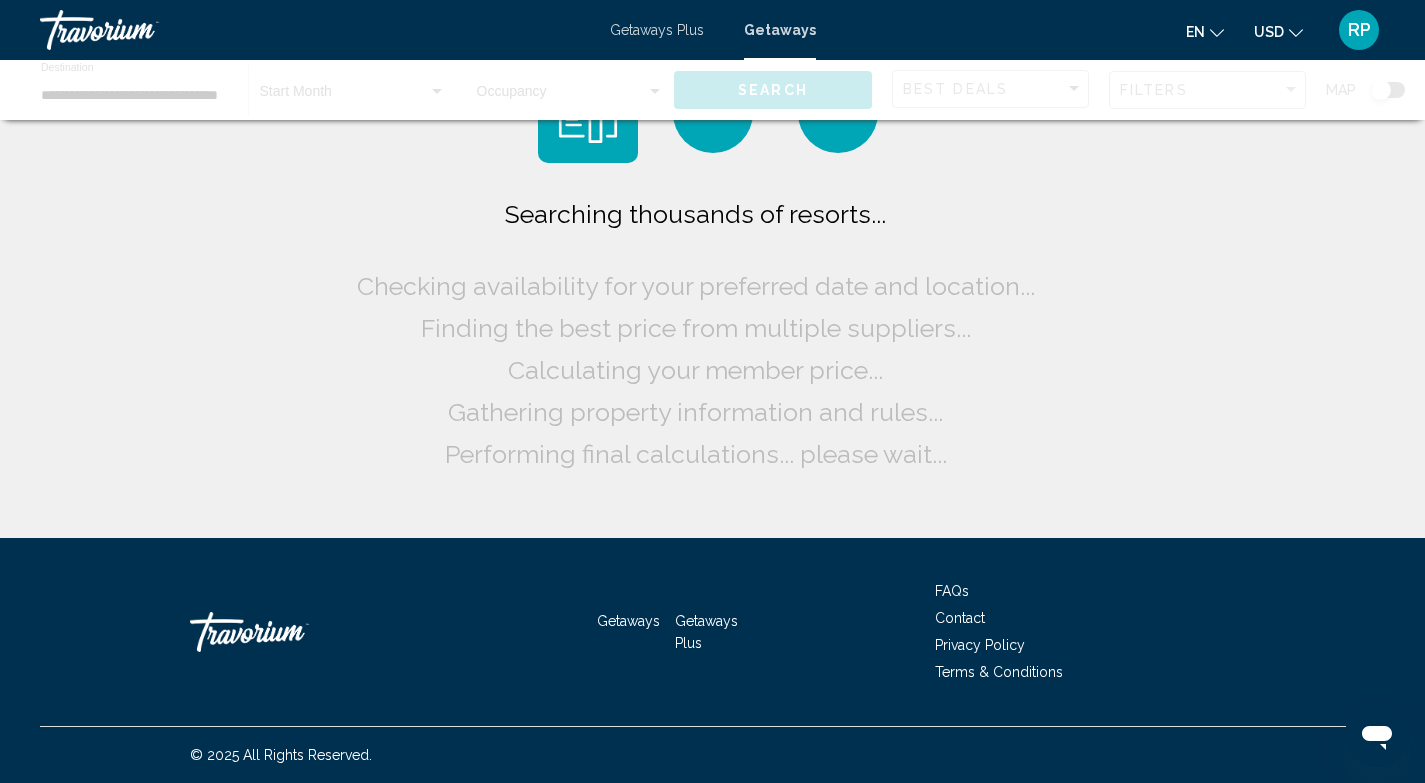 scroll, scrollTop: 0, scrollLeft: 0, axis: both 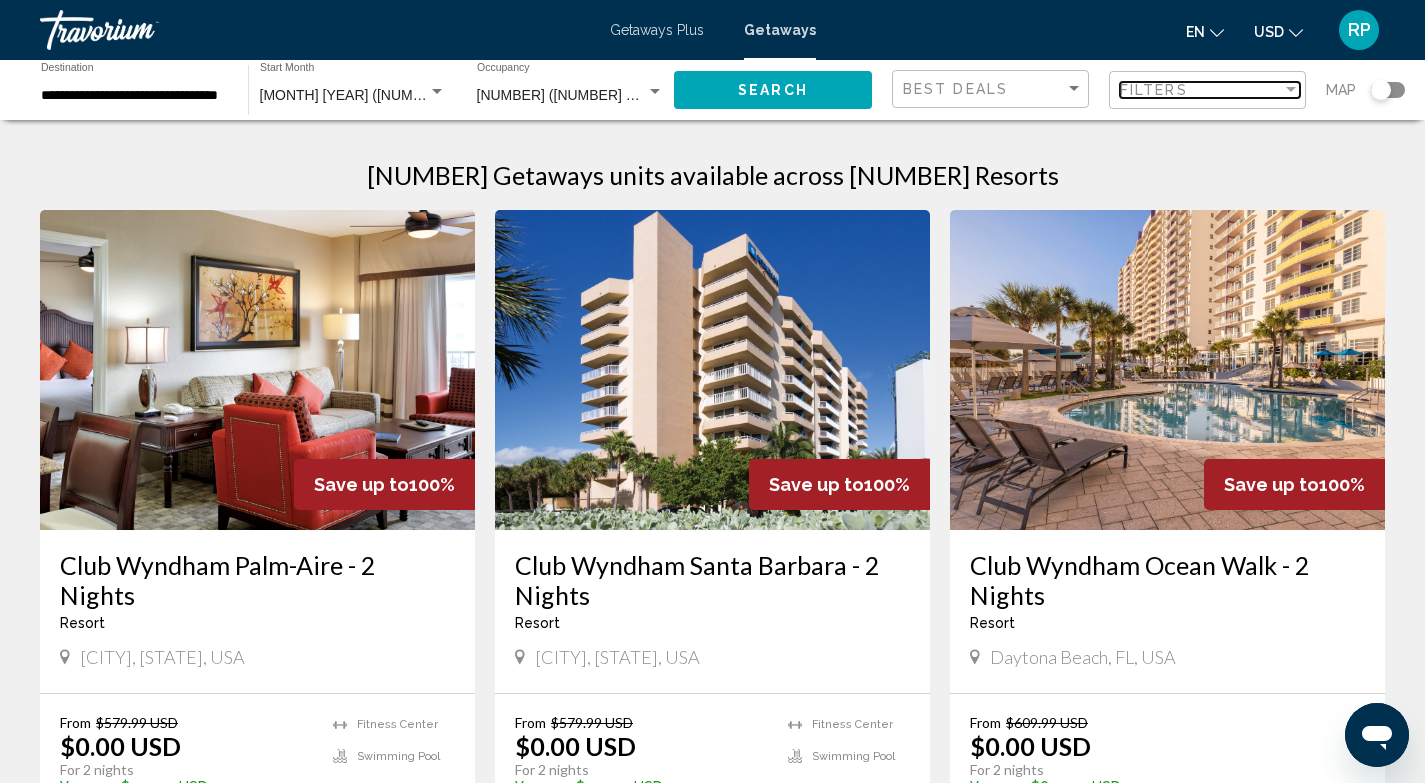 click on "Filters" at bounding box center (1154, 90) 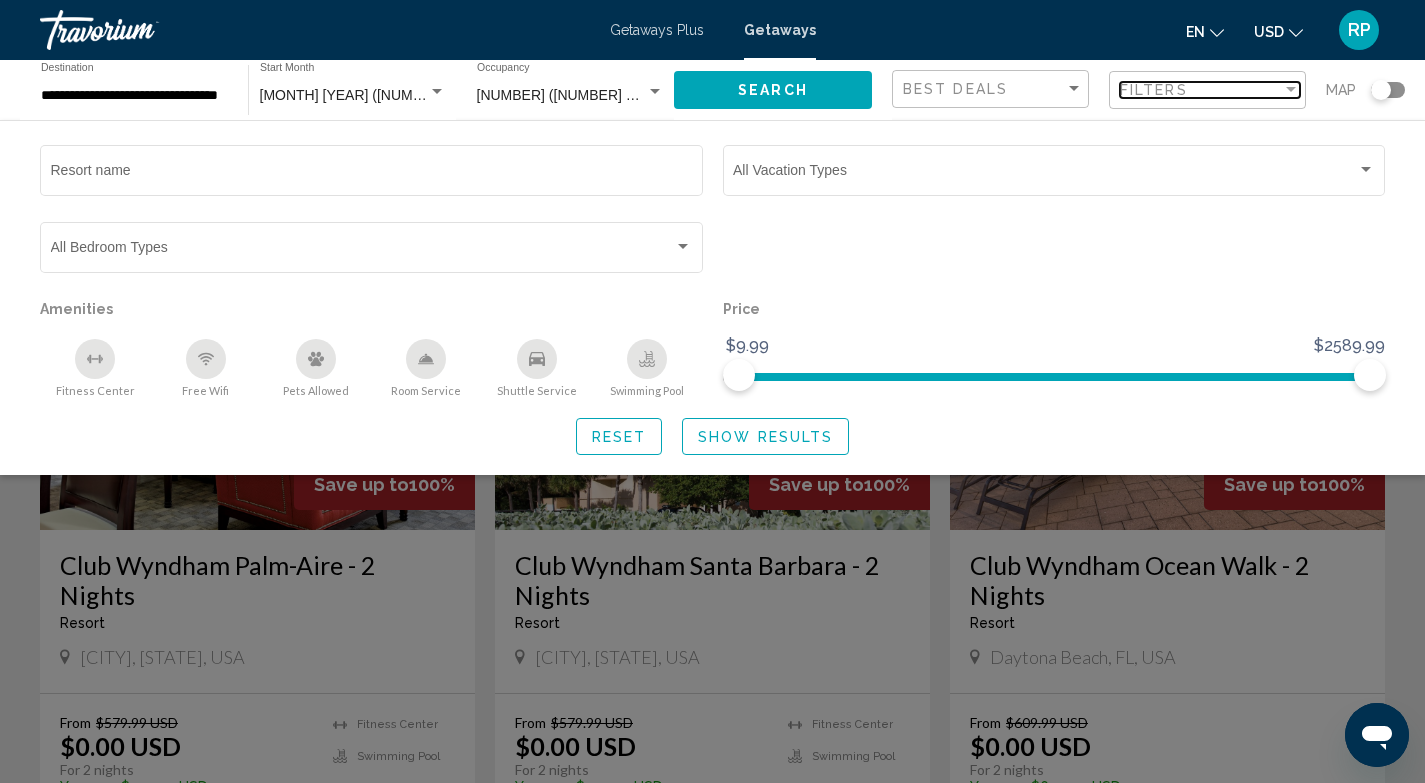 click on "Filters" at bounding box center [1154, 90] 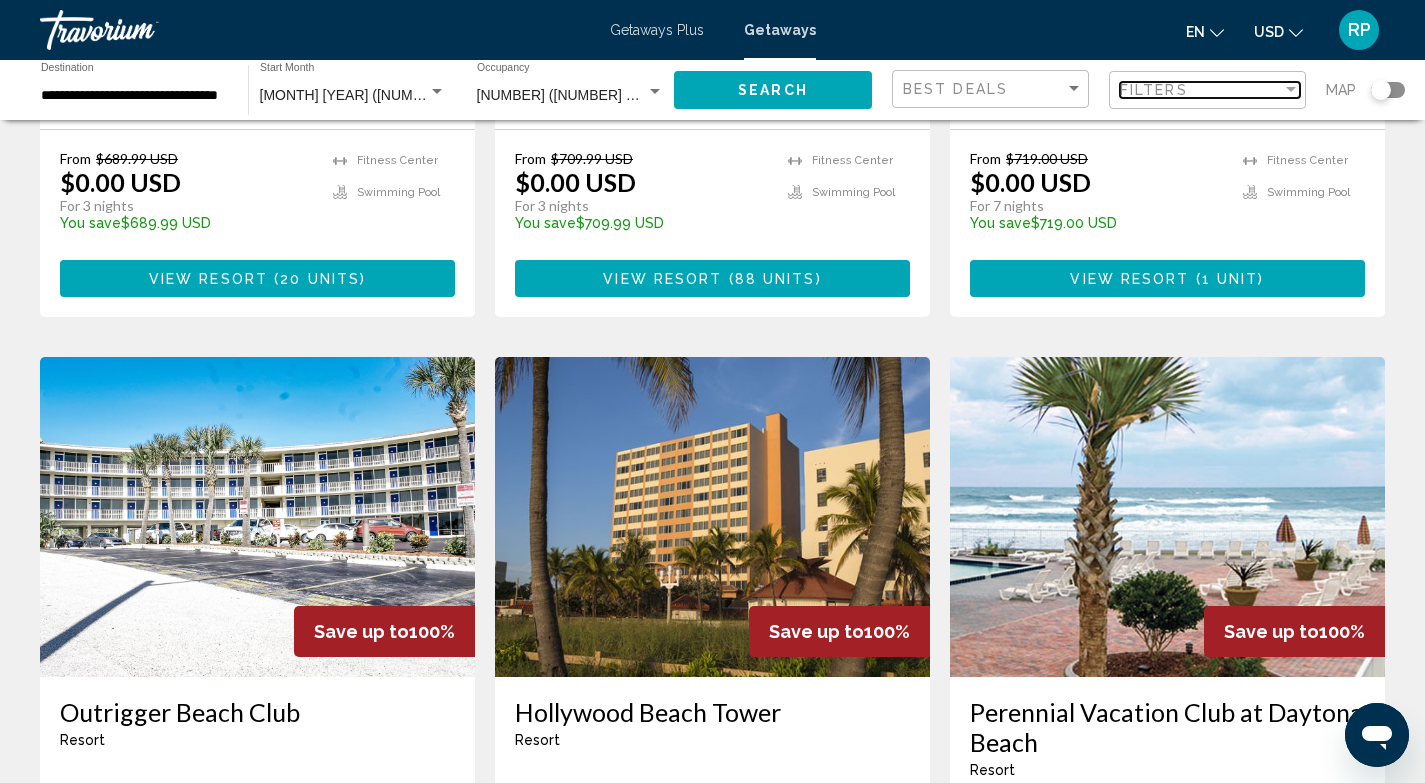 scroll, scrollTop: 2102, scrollLeft: 0, axis: vertical 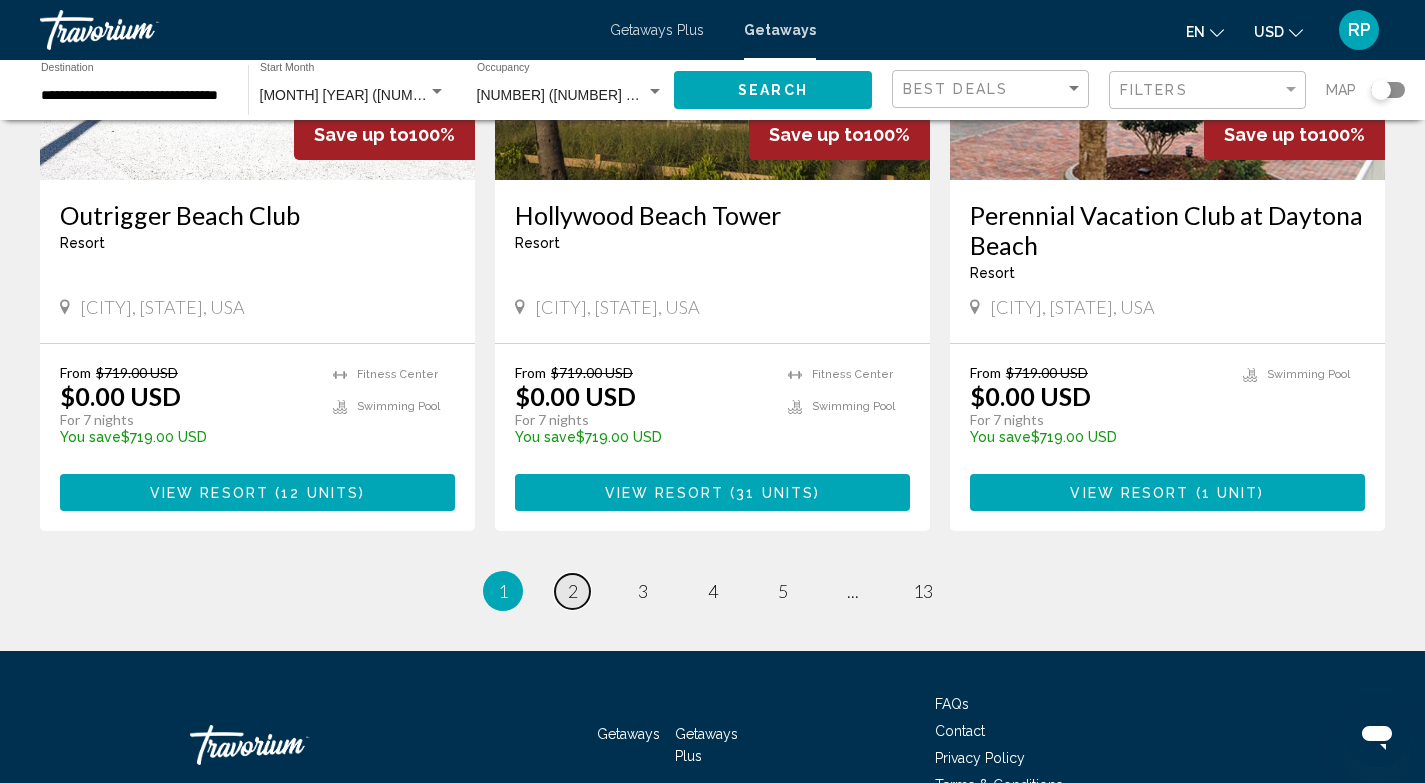 click on "2" at bounding box center (573, 591) 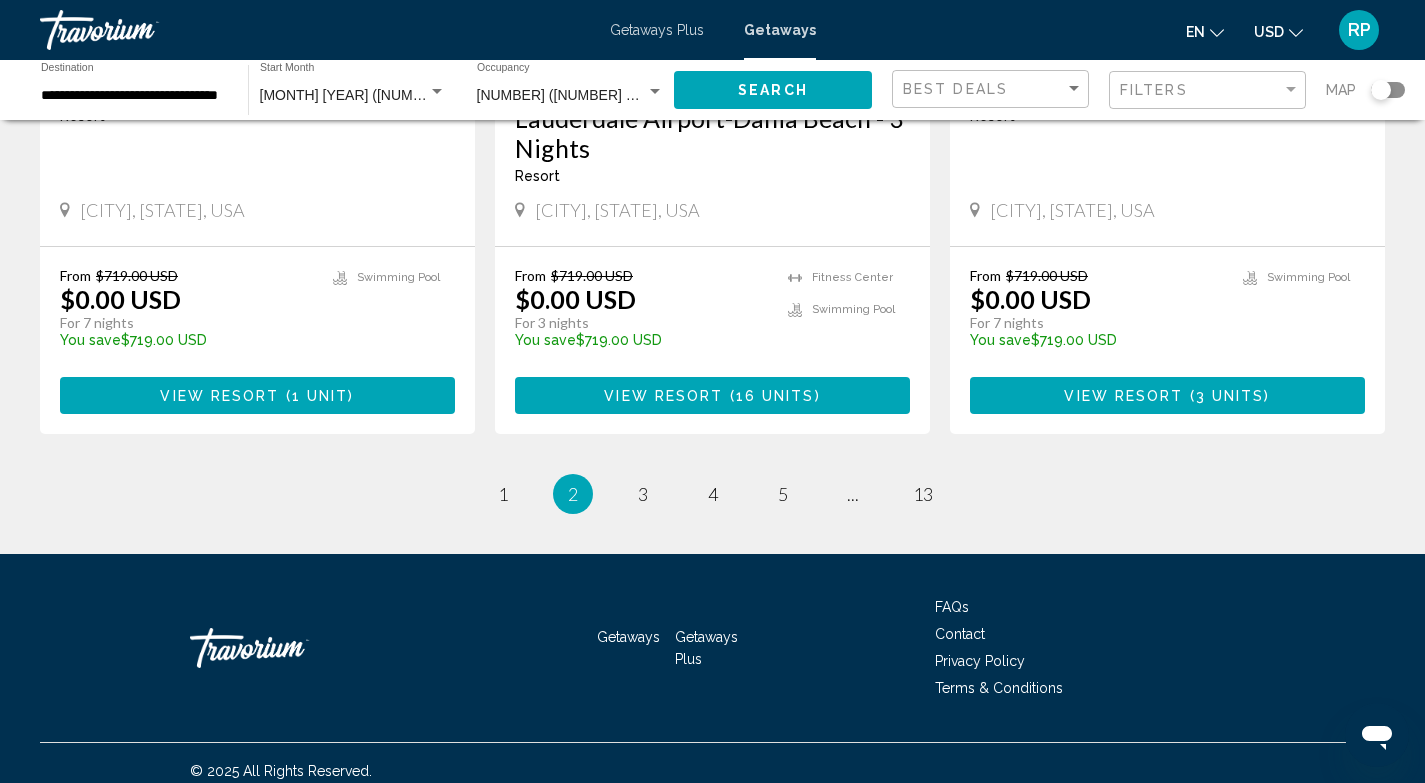 scroll, scrollTop: 2595, scrollLeft: 0, axis: vertical 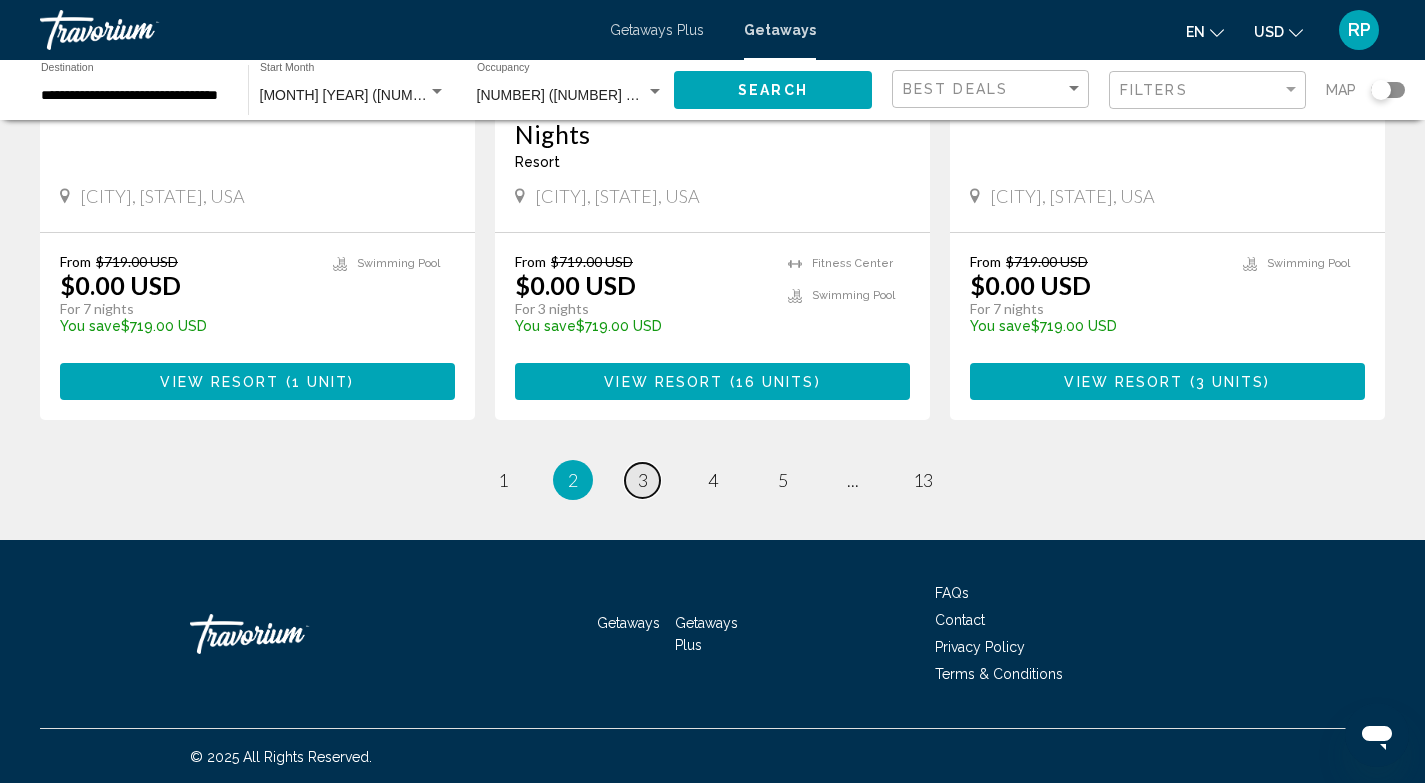 click on "3" at bounding box center [643, 480] 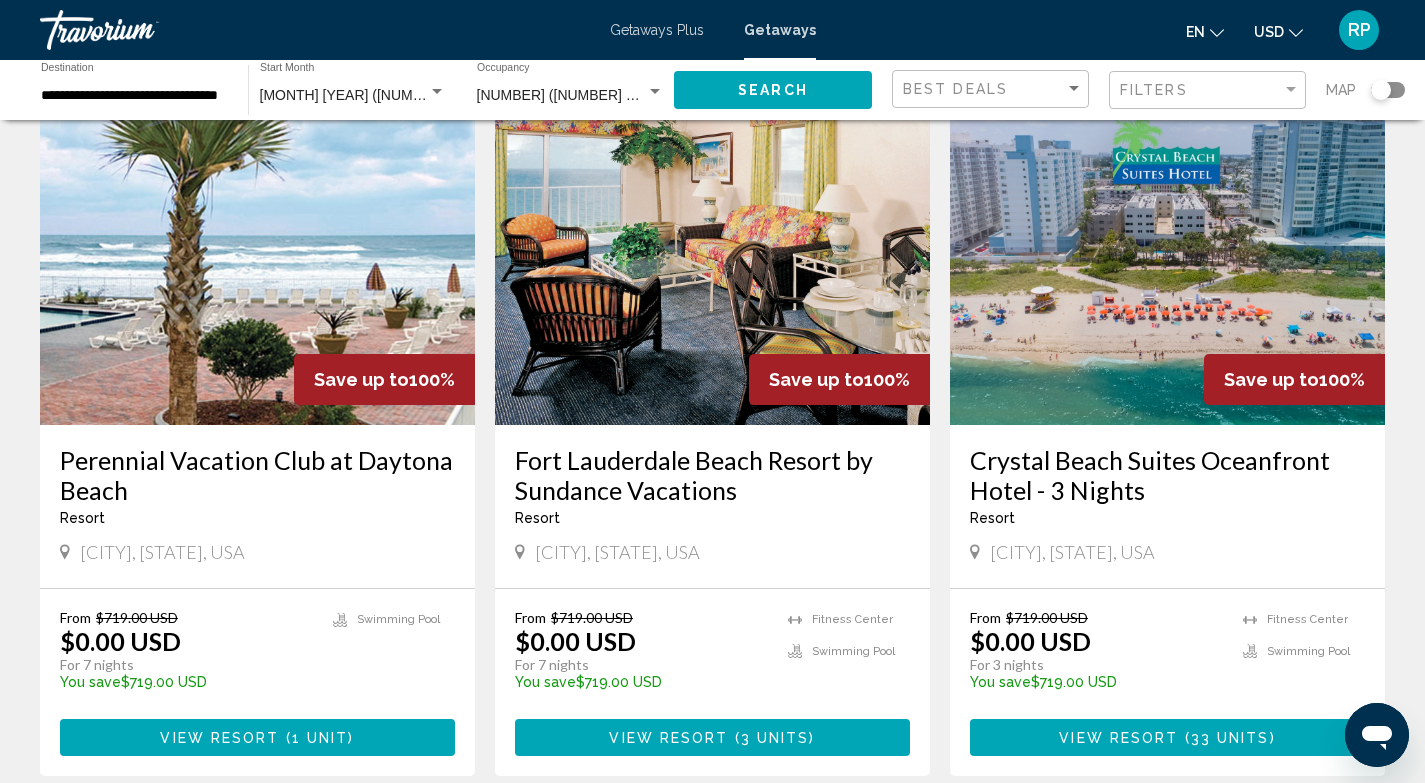 scroll, scrollTop: 104, scrollLeft: 0, axis: vertical 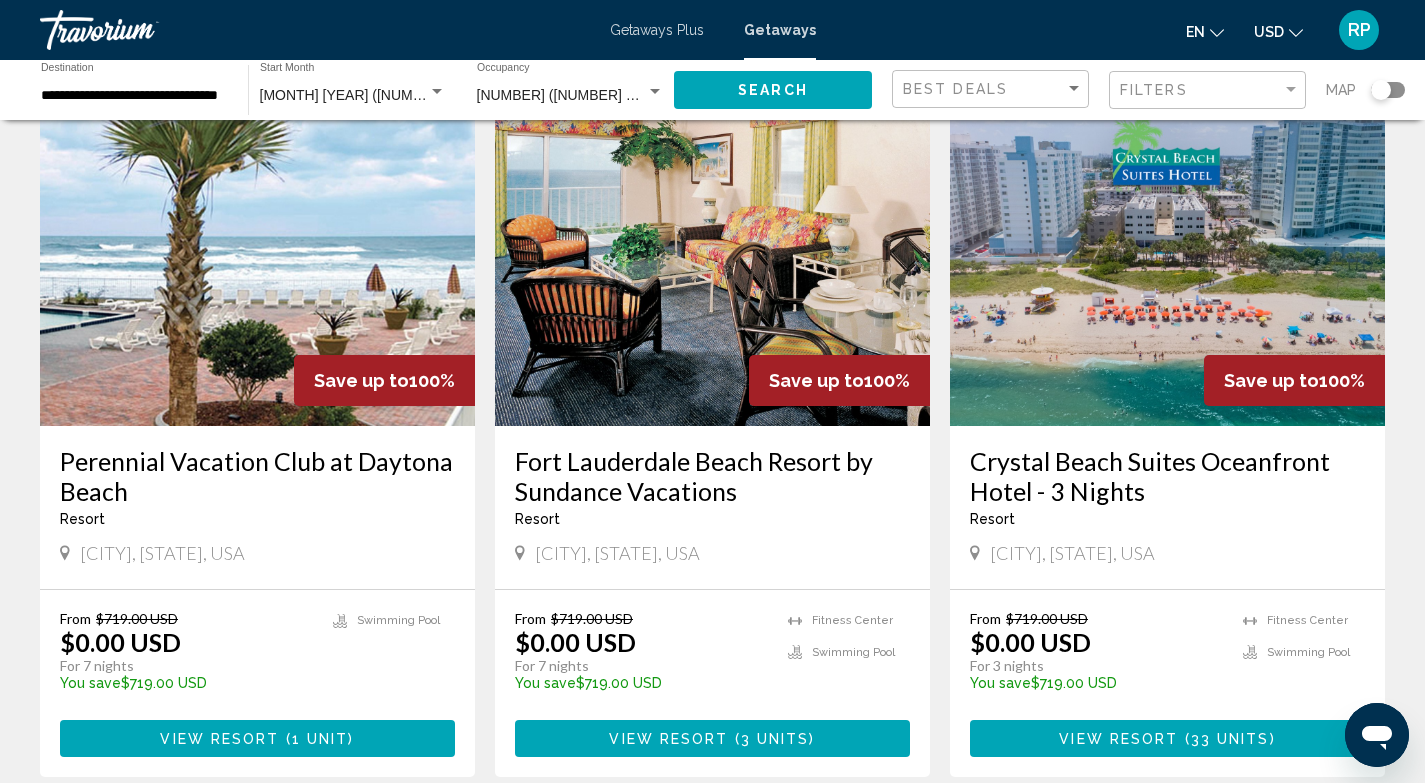 click at bounding box center (1167, 266) 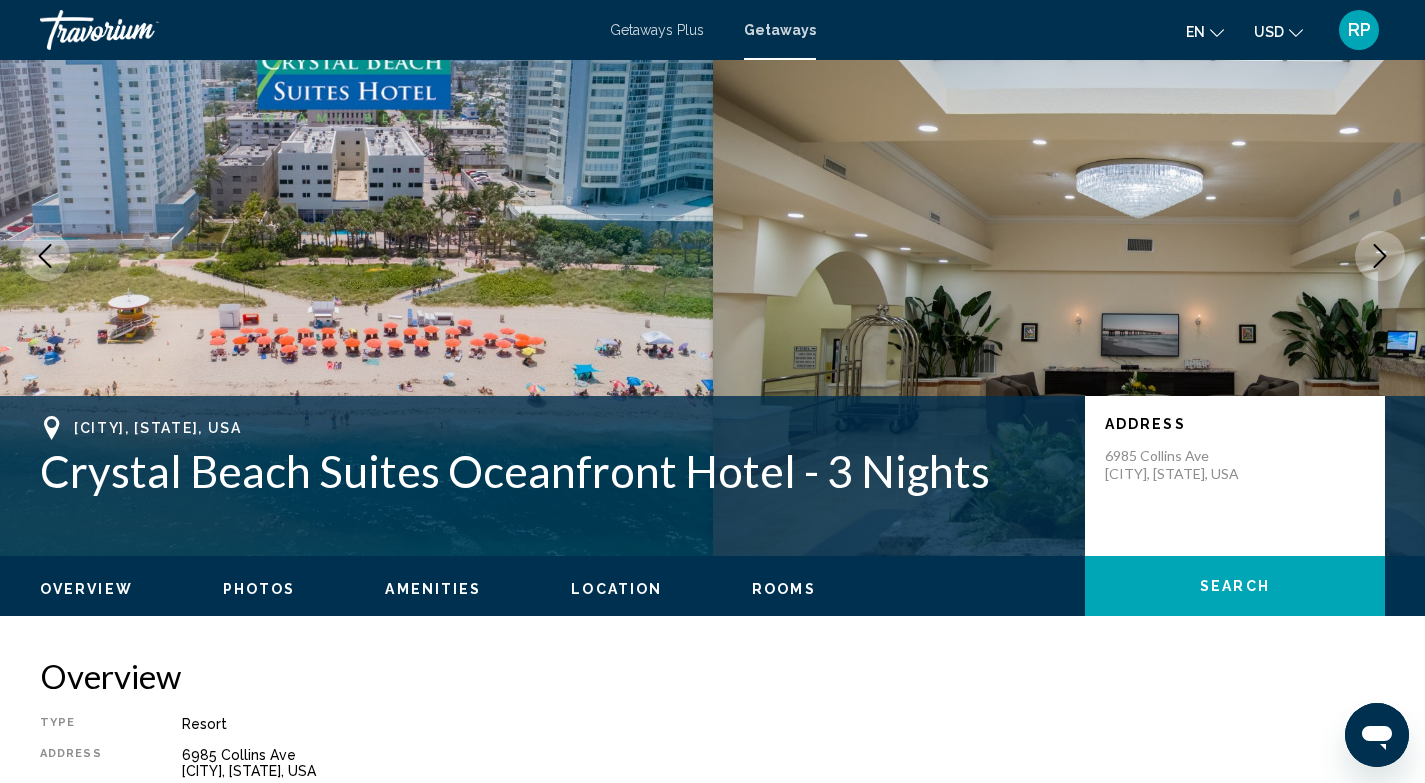 scroll, scrollTop: 0, scrollLeft: 0, axis: both 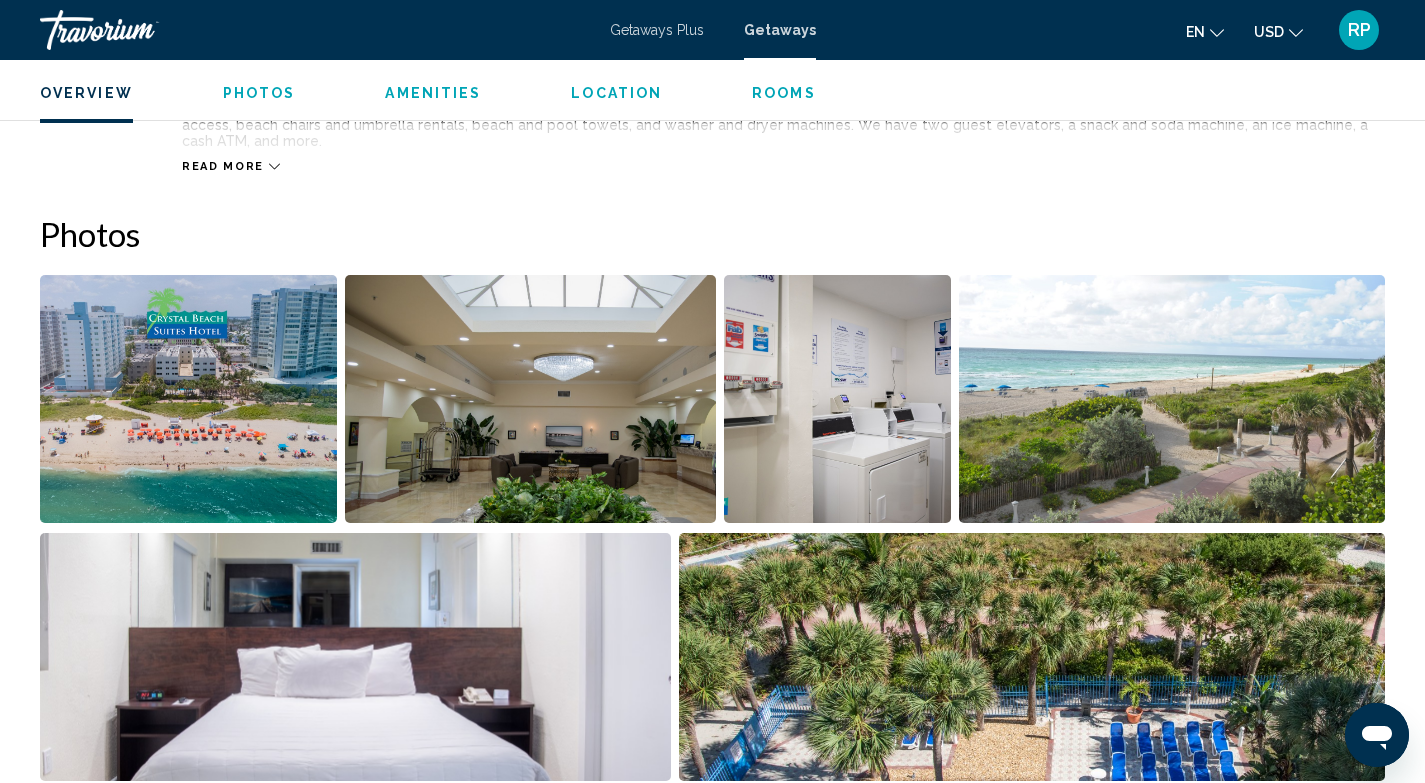 click at bounding box center [188, 399] 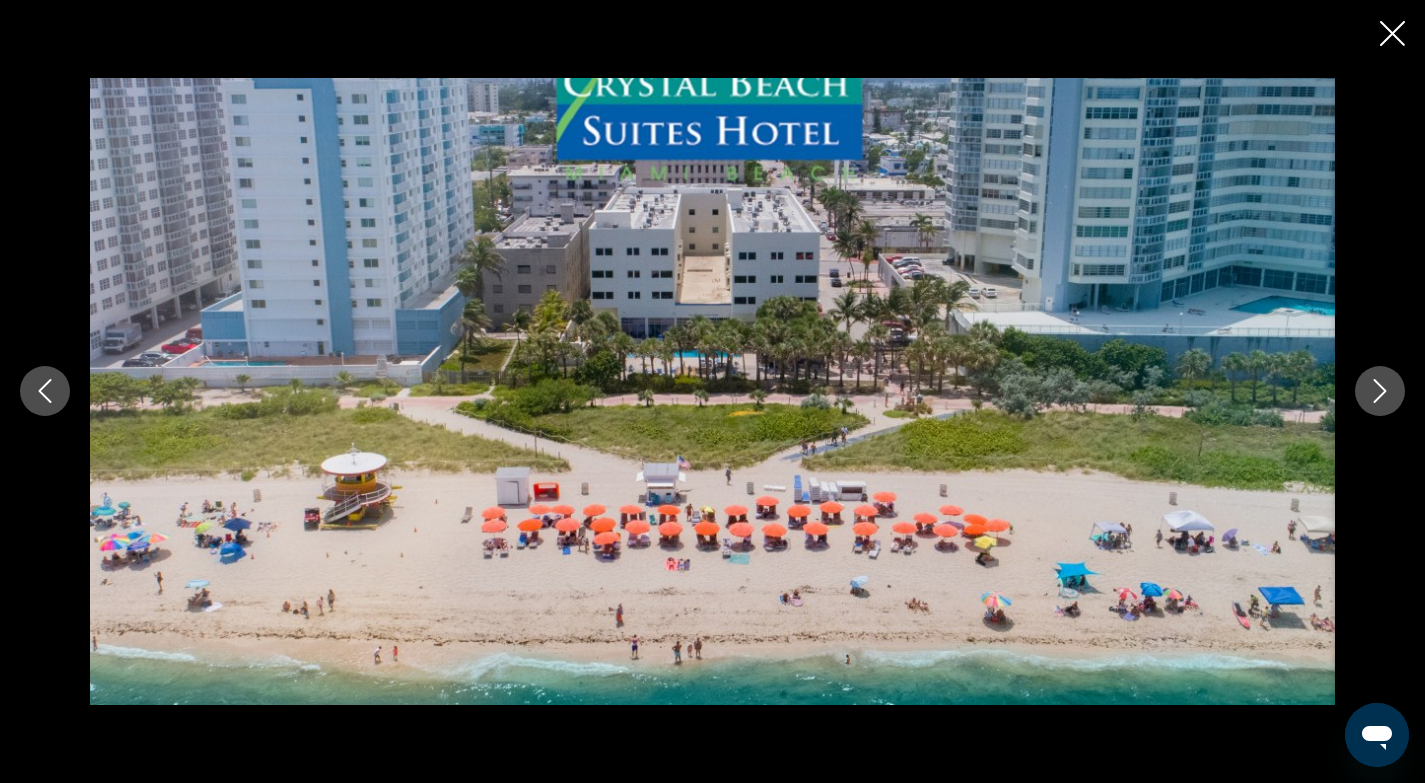 click 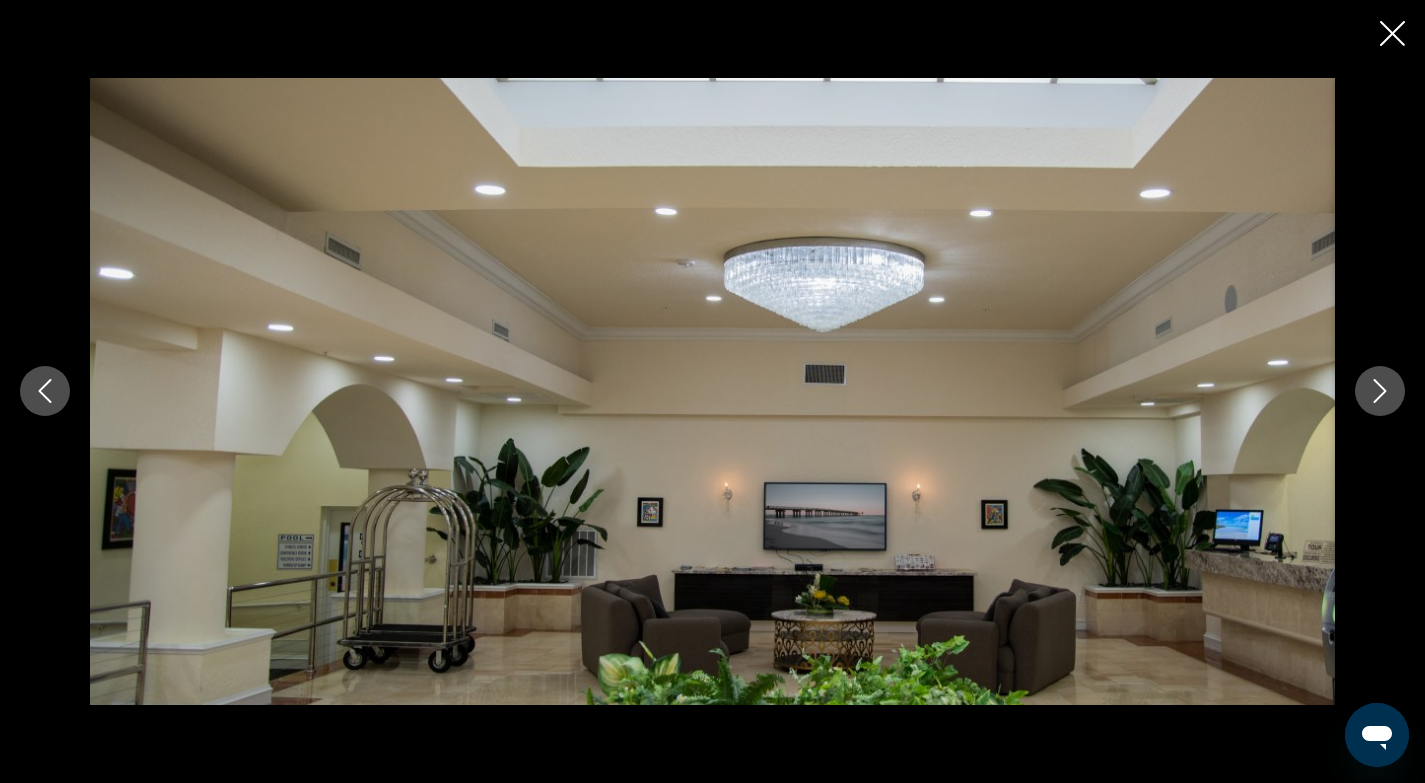click 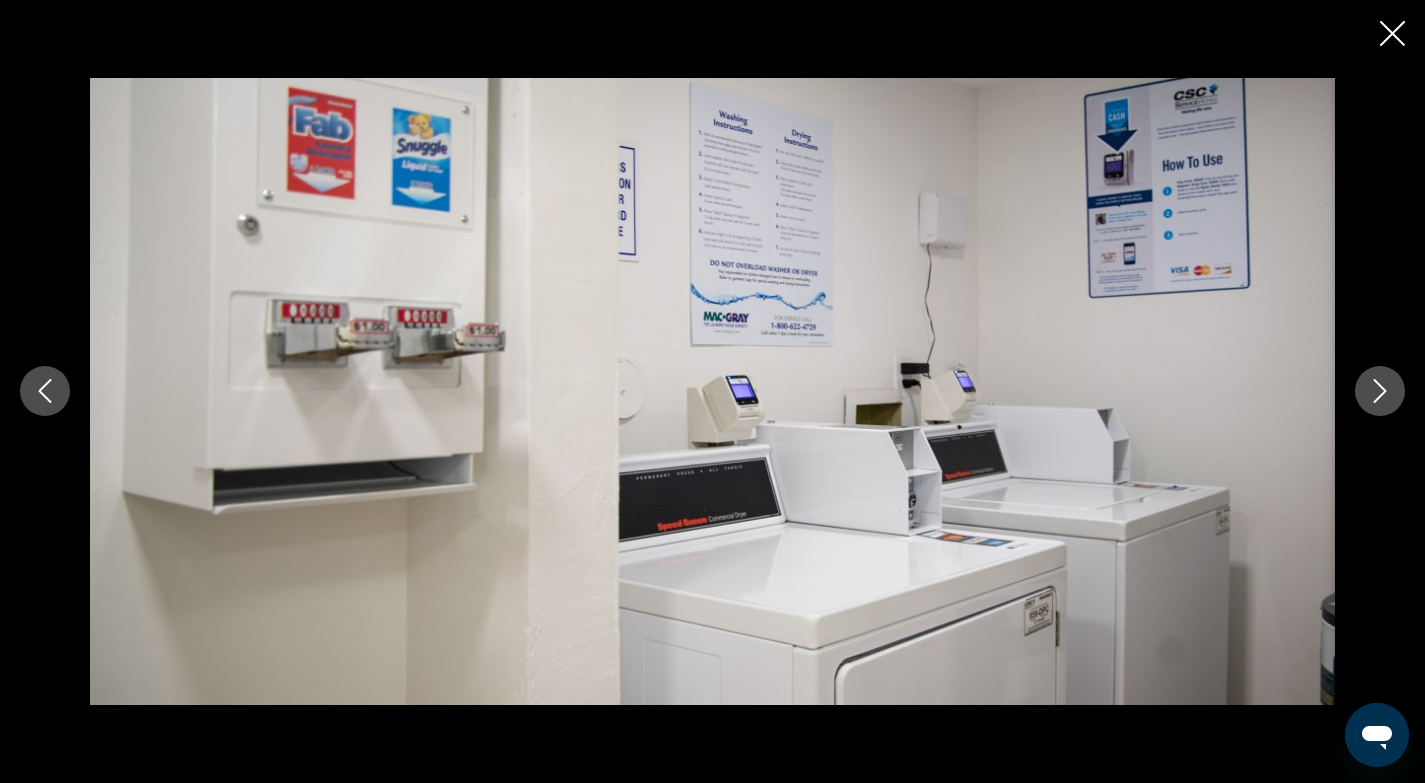 click 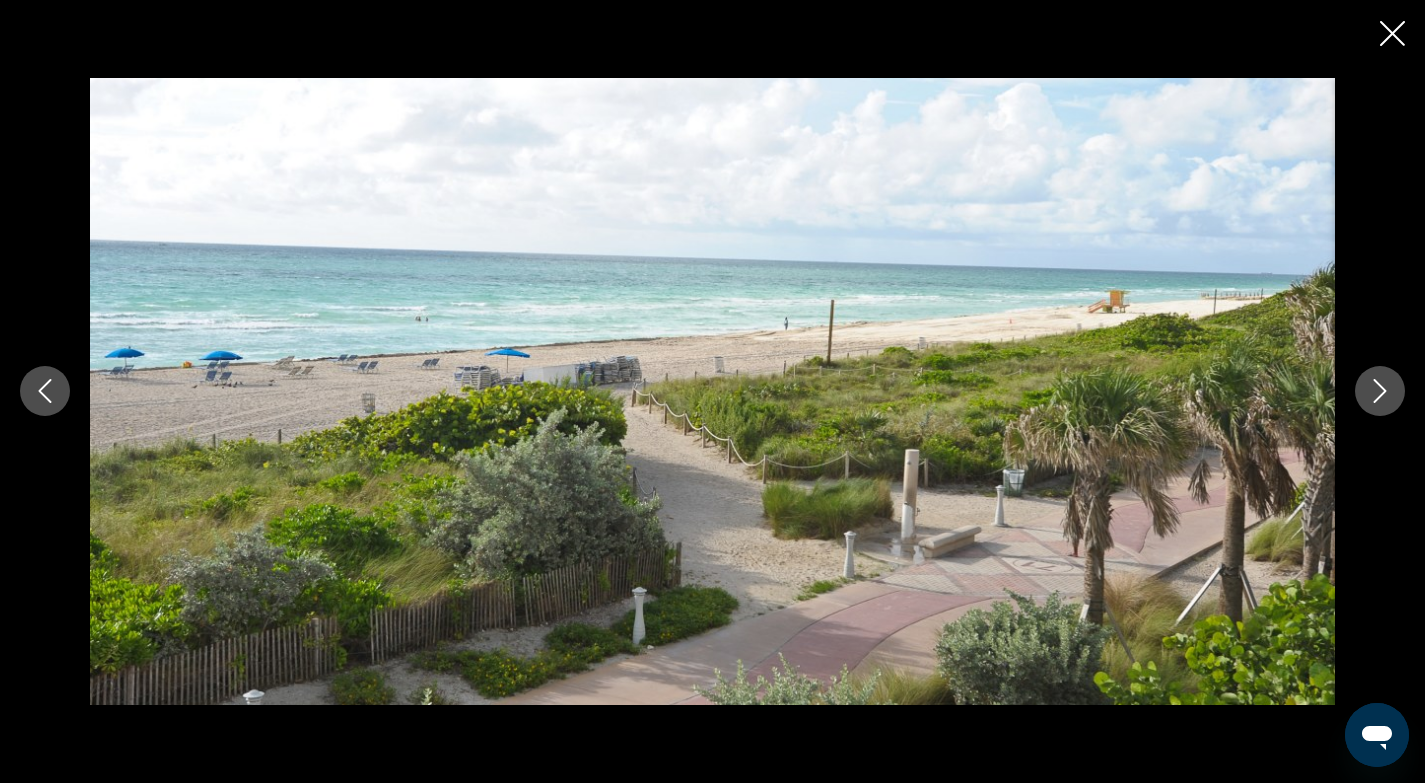 click 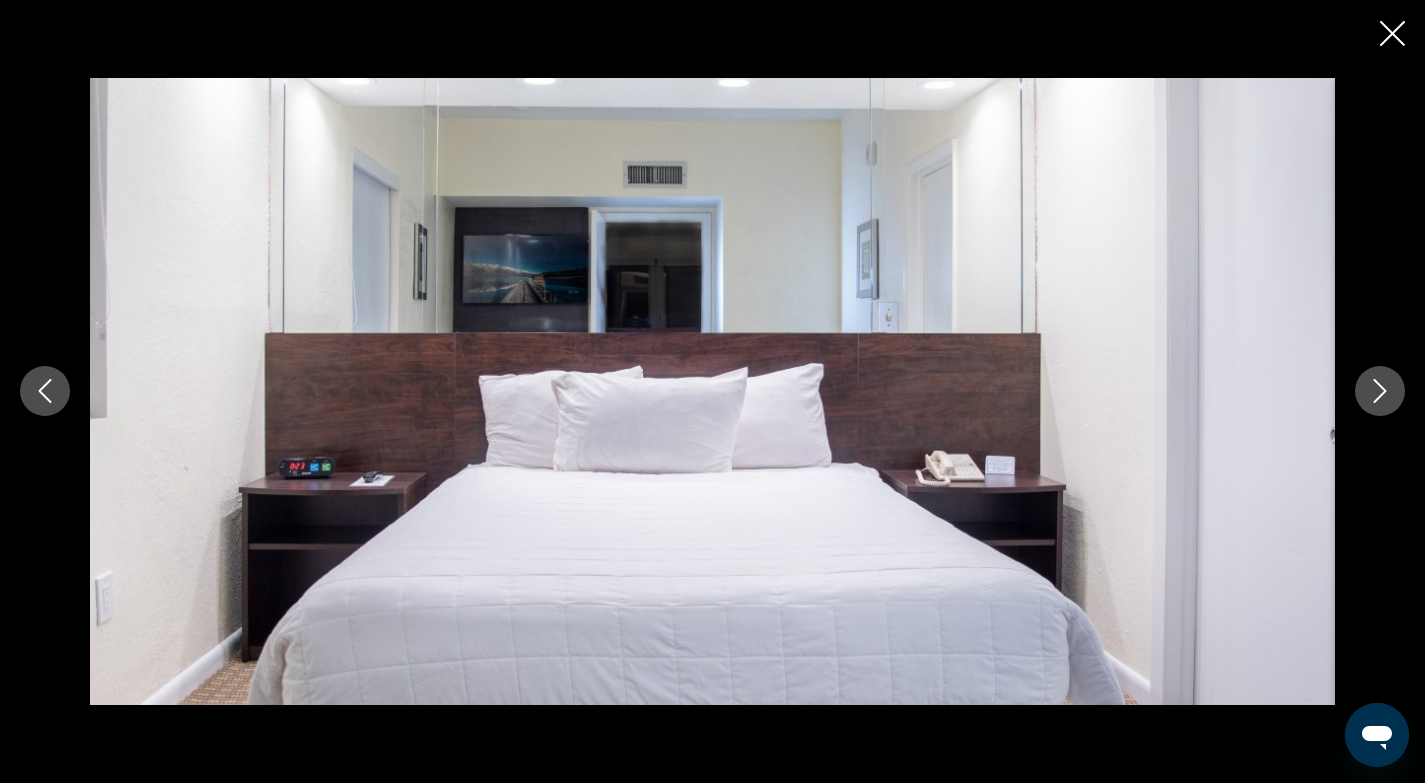 click 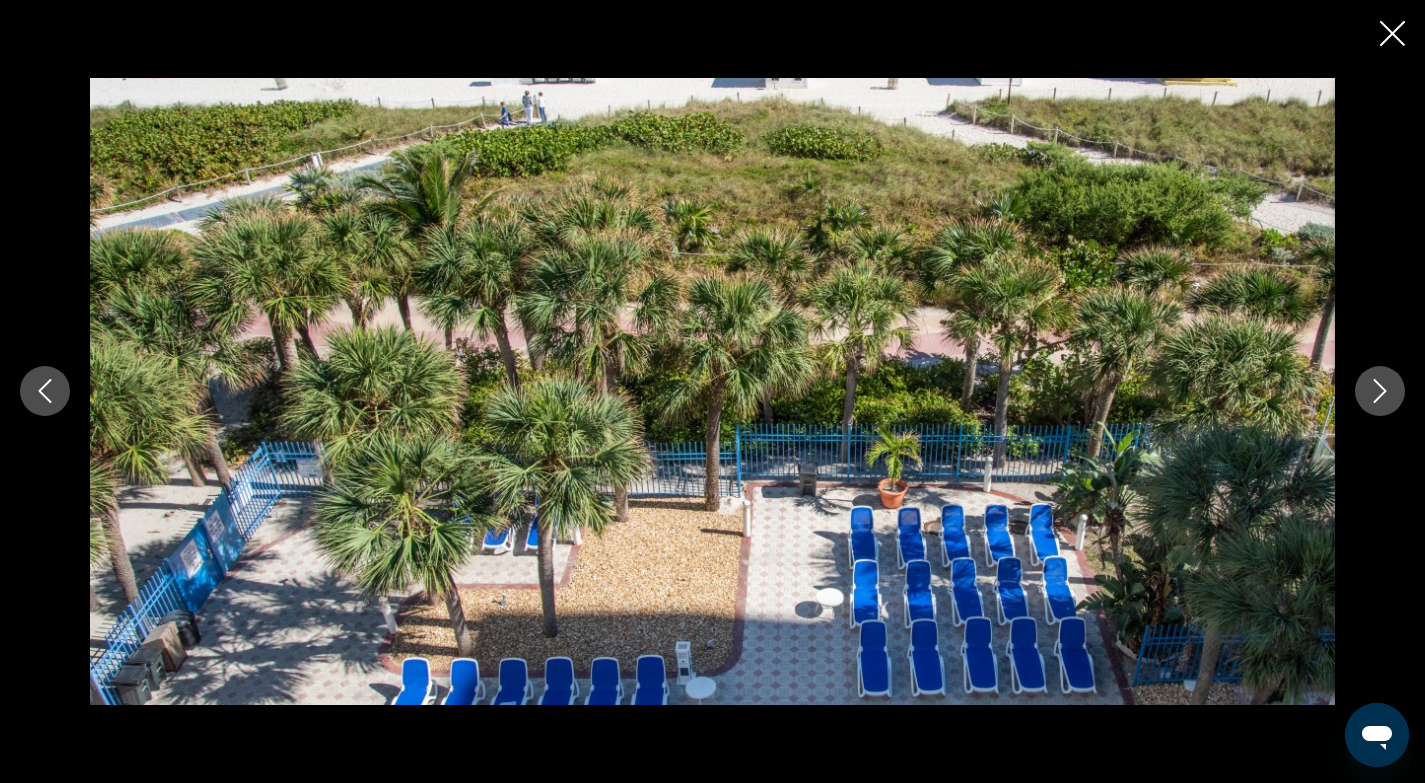 click 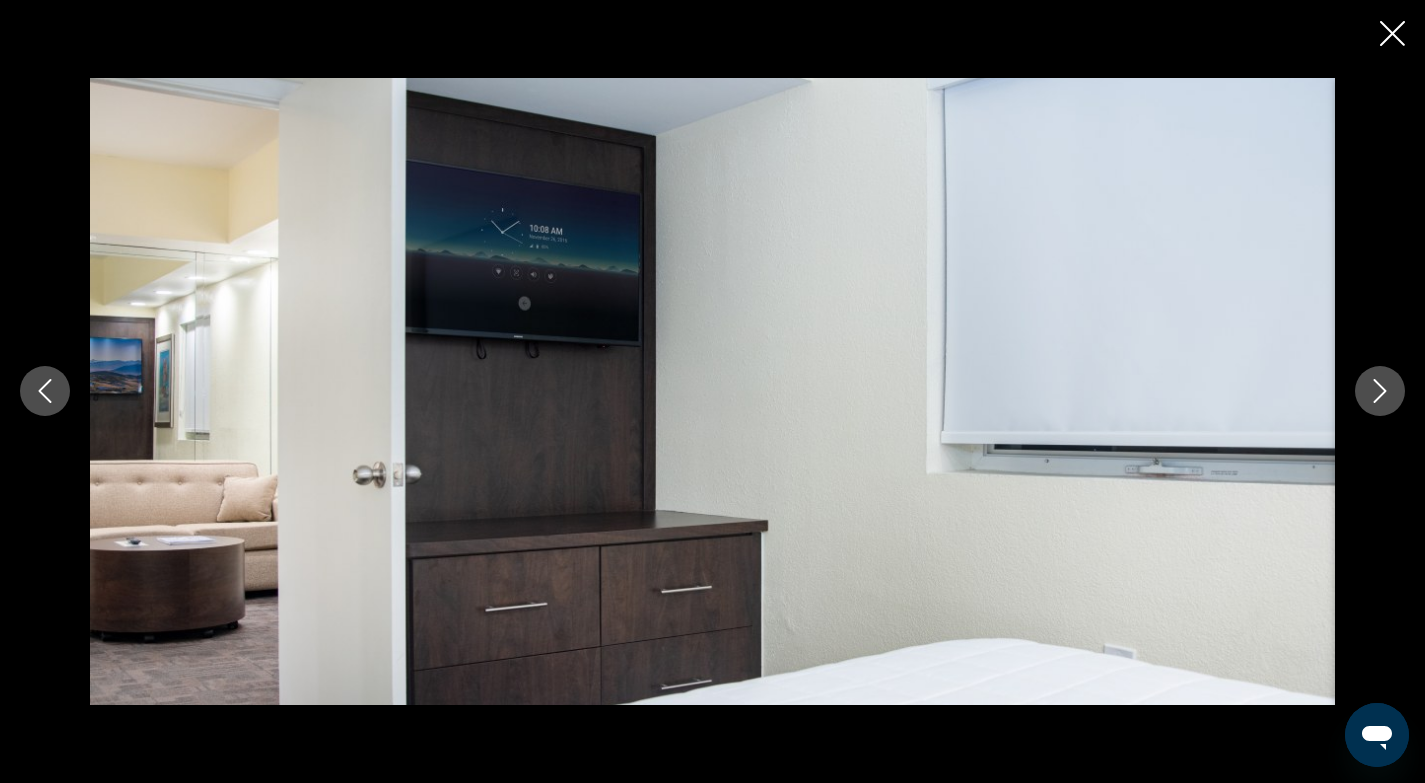 click 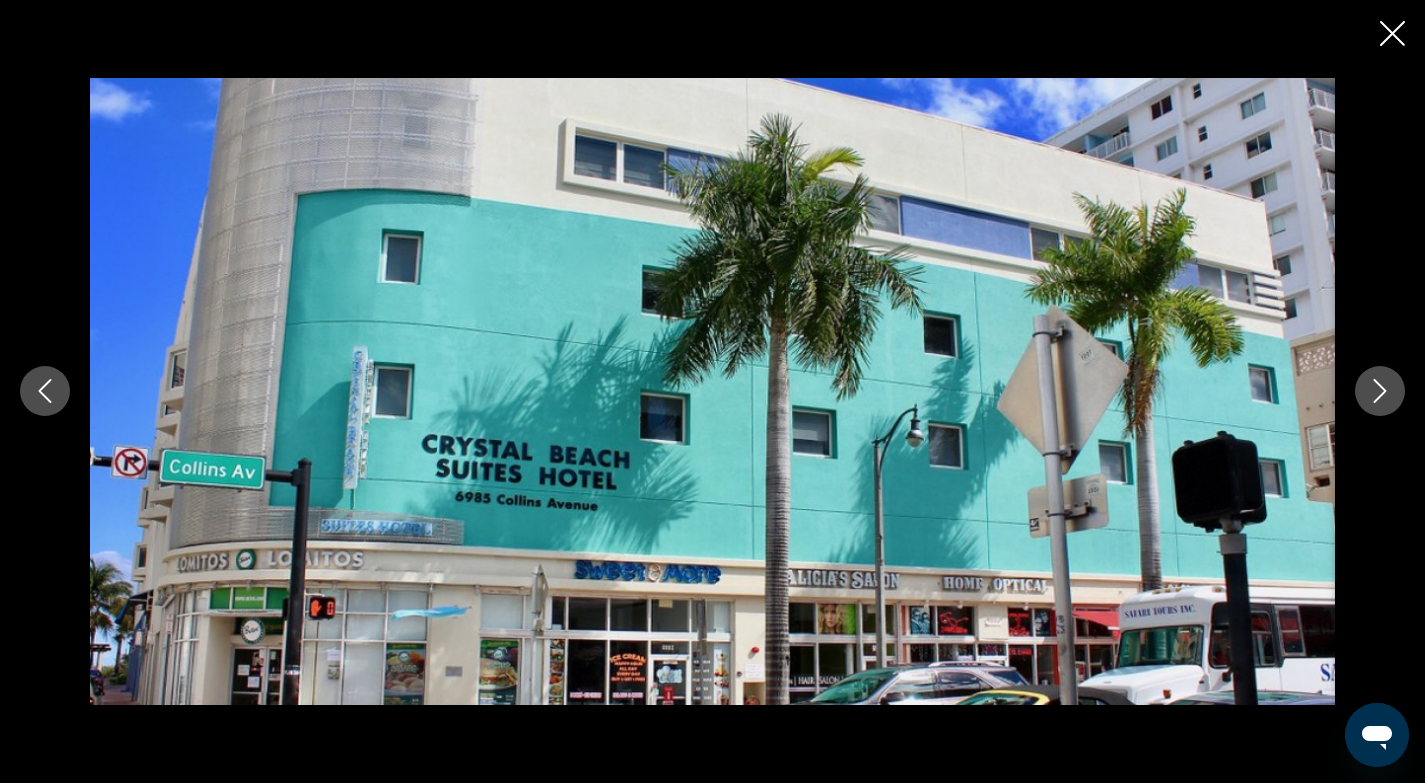 click 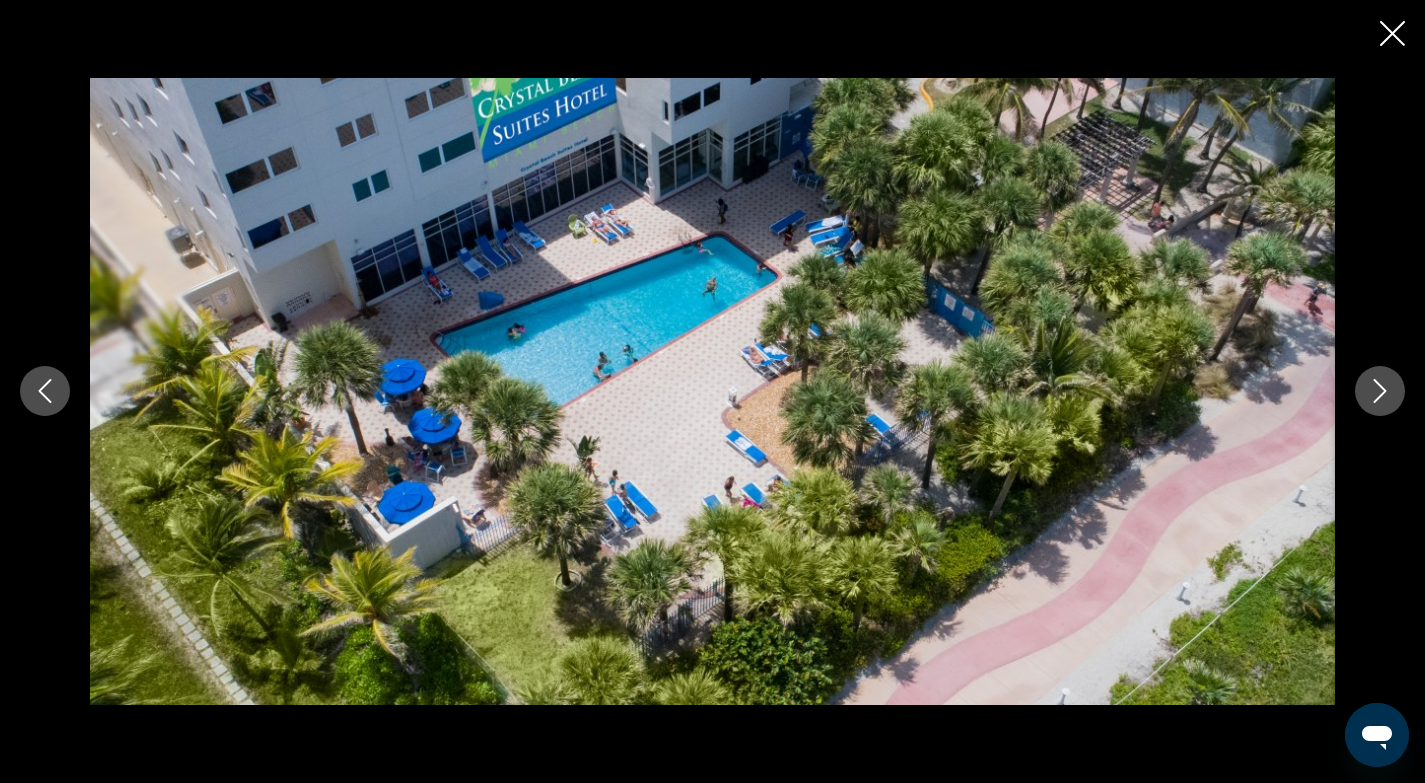 click 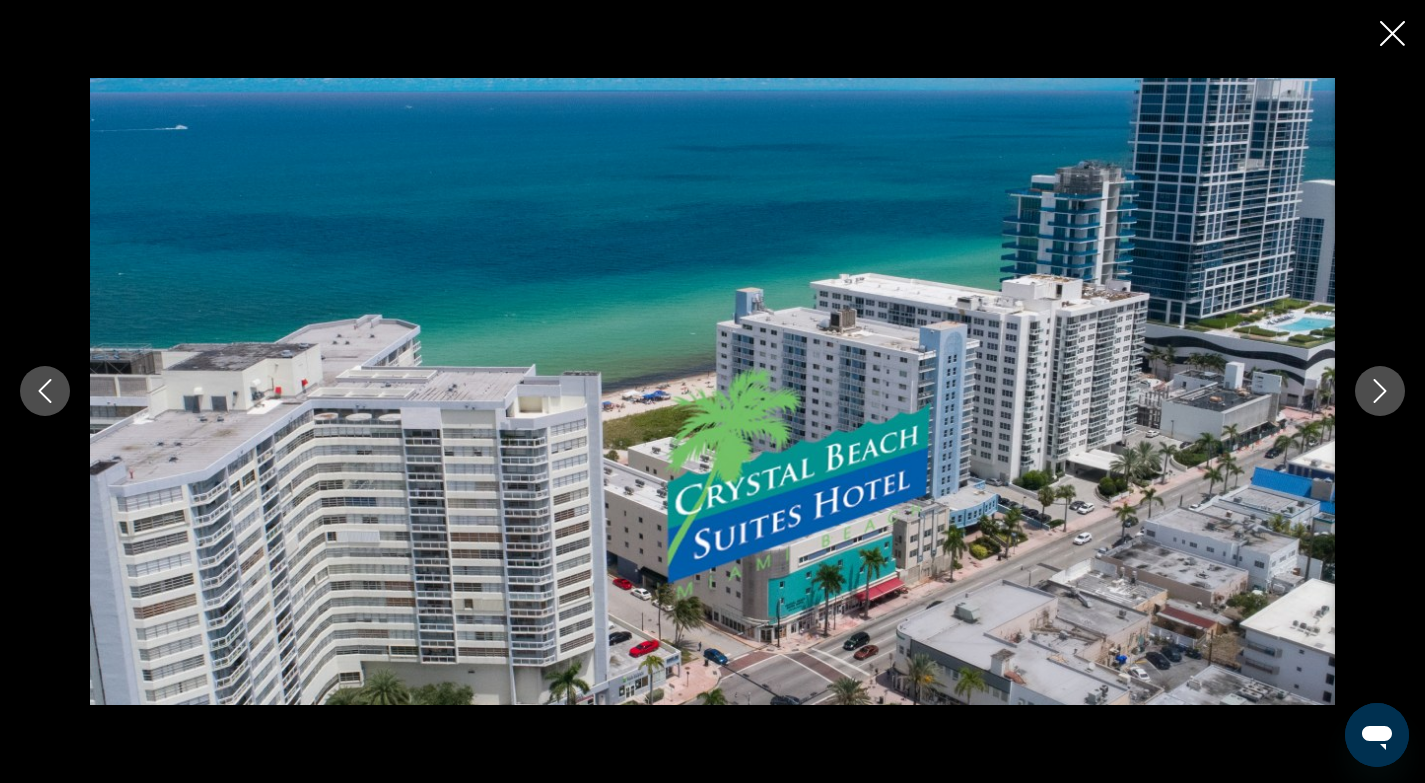 click 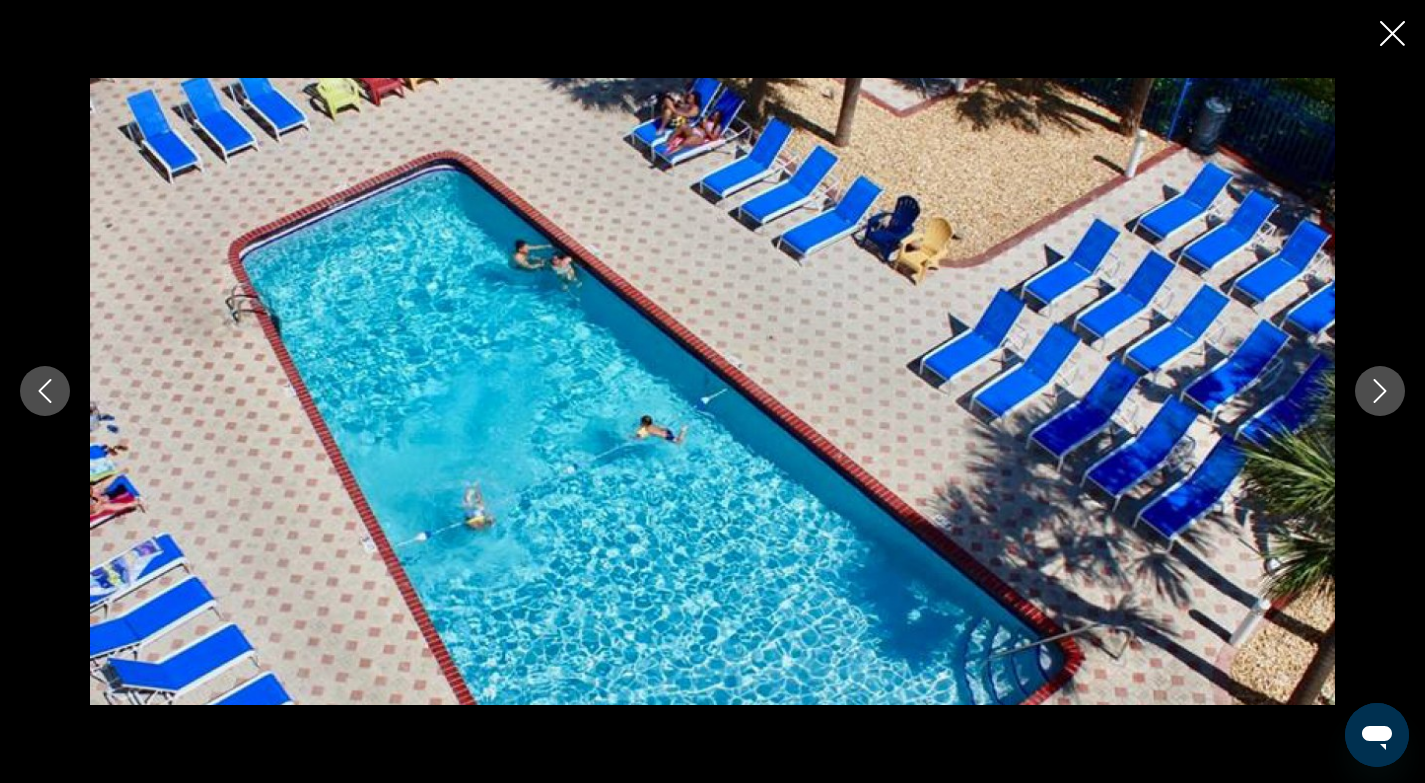 click 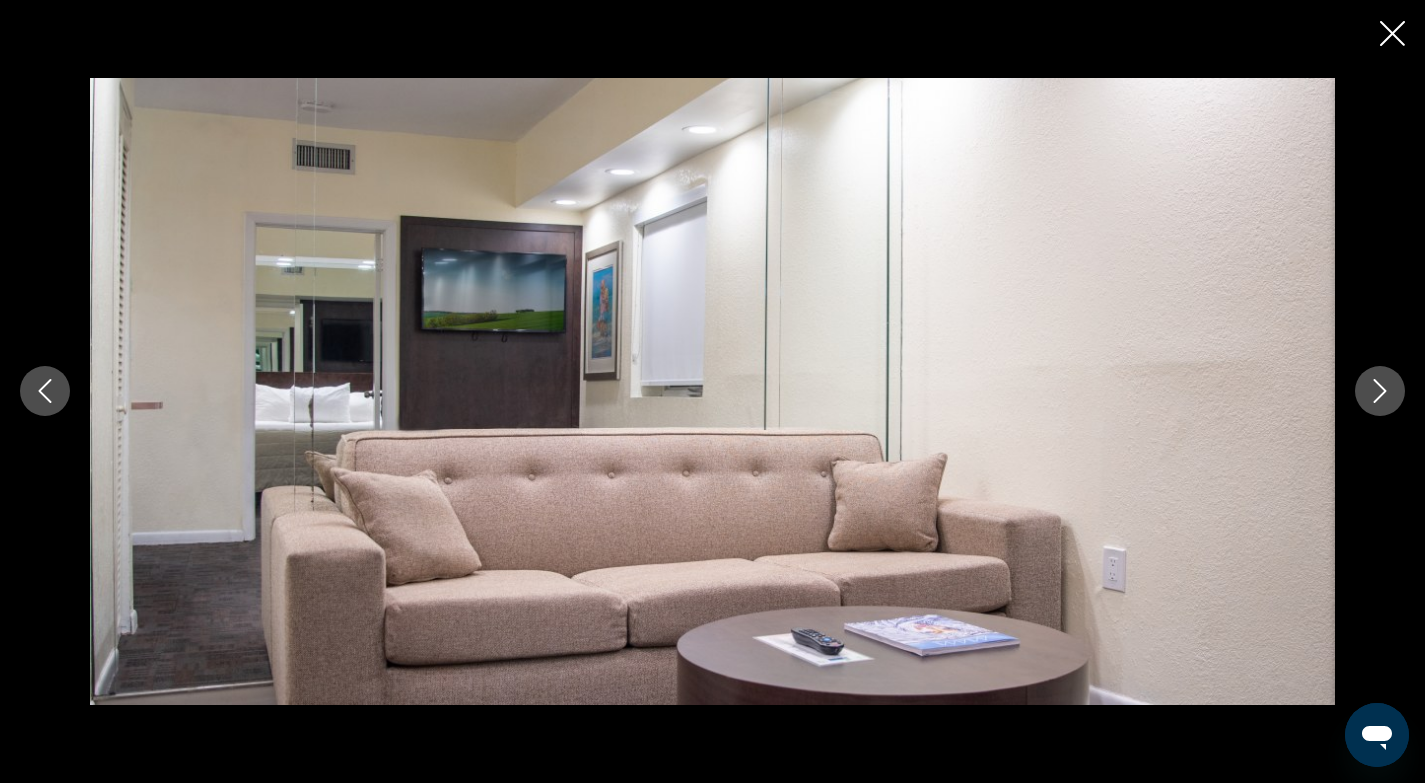 click 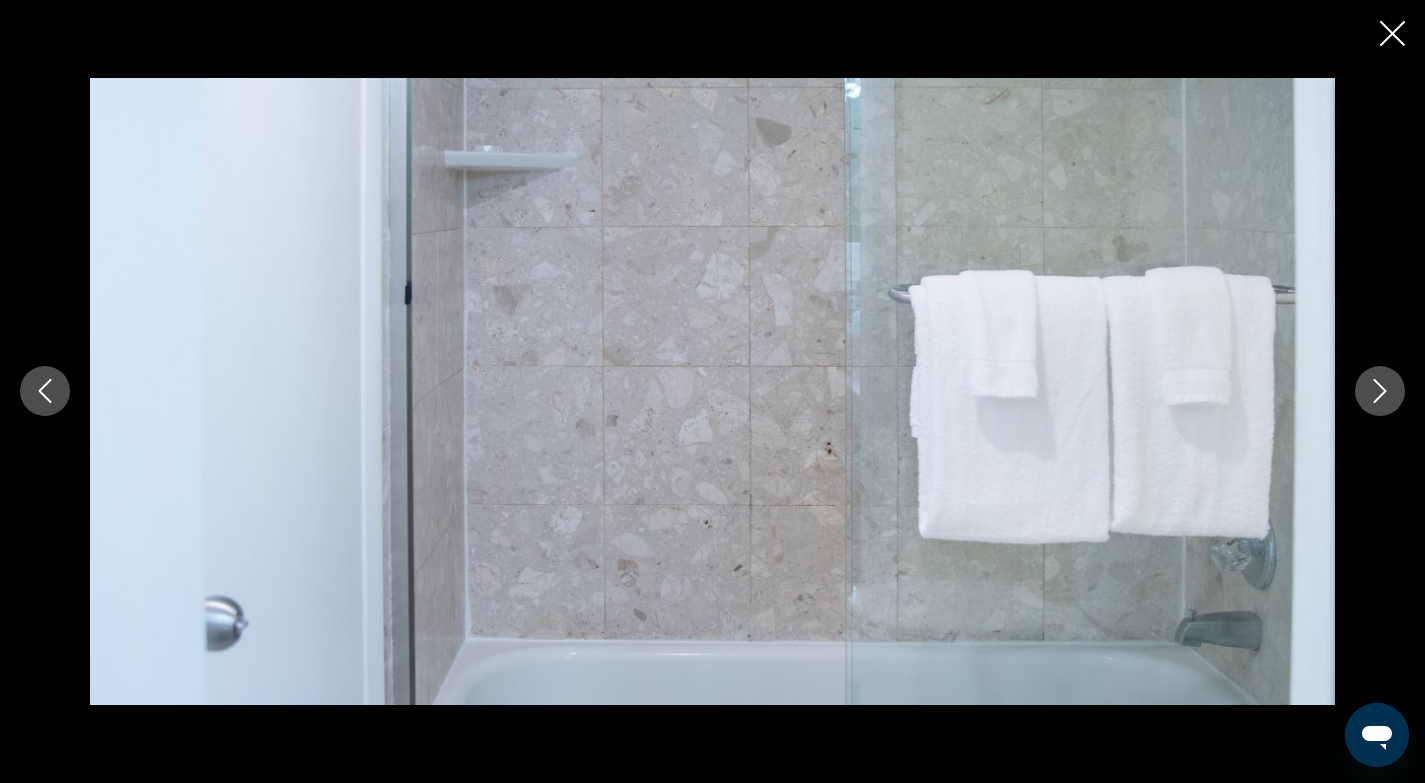 click 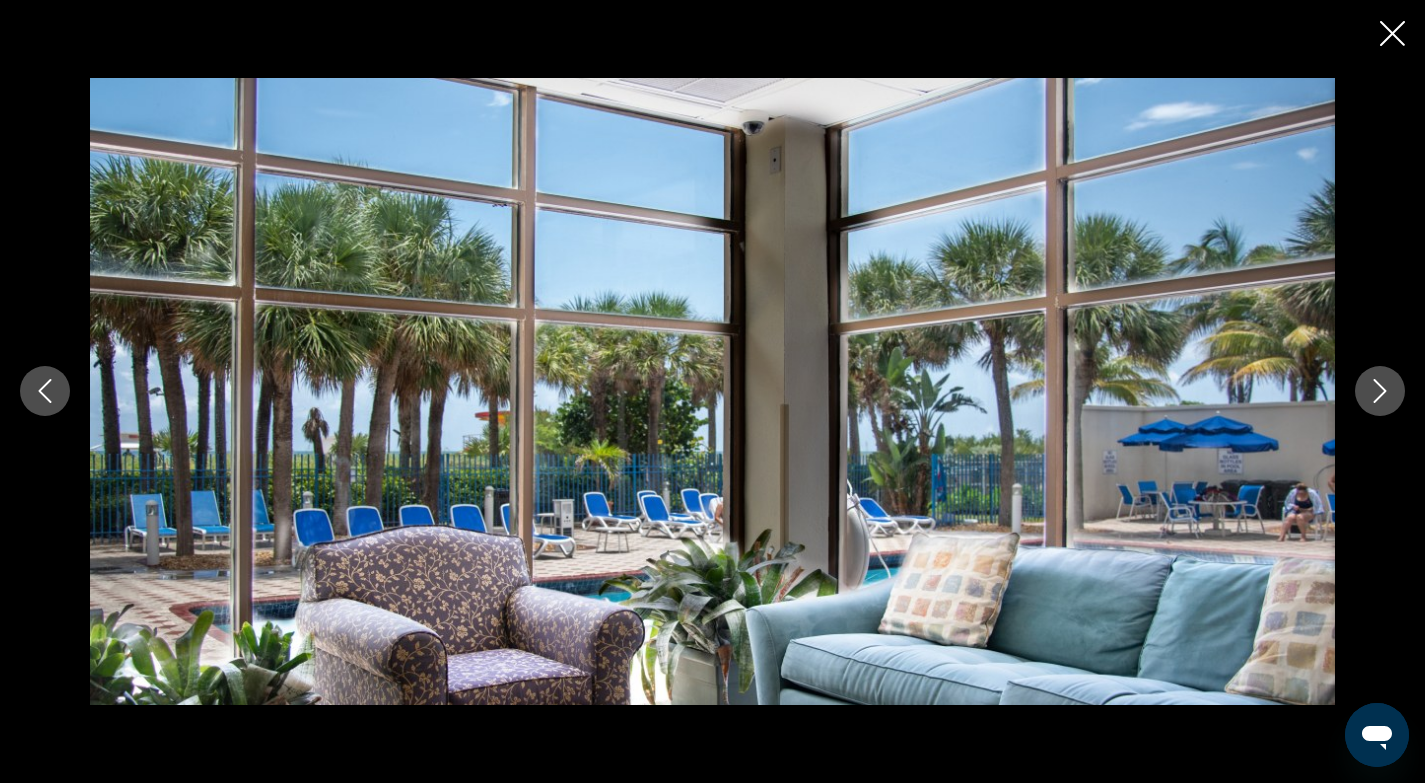 click 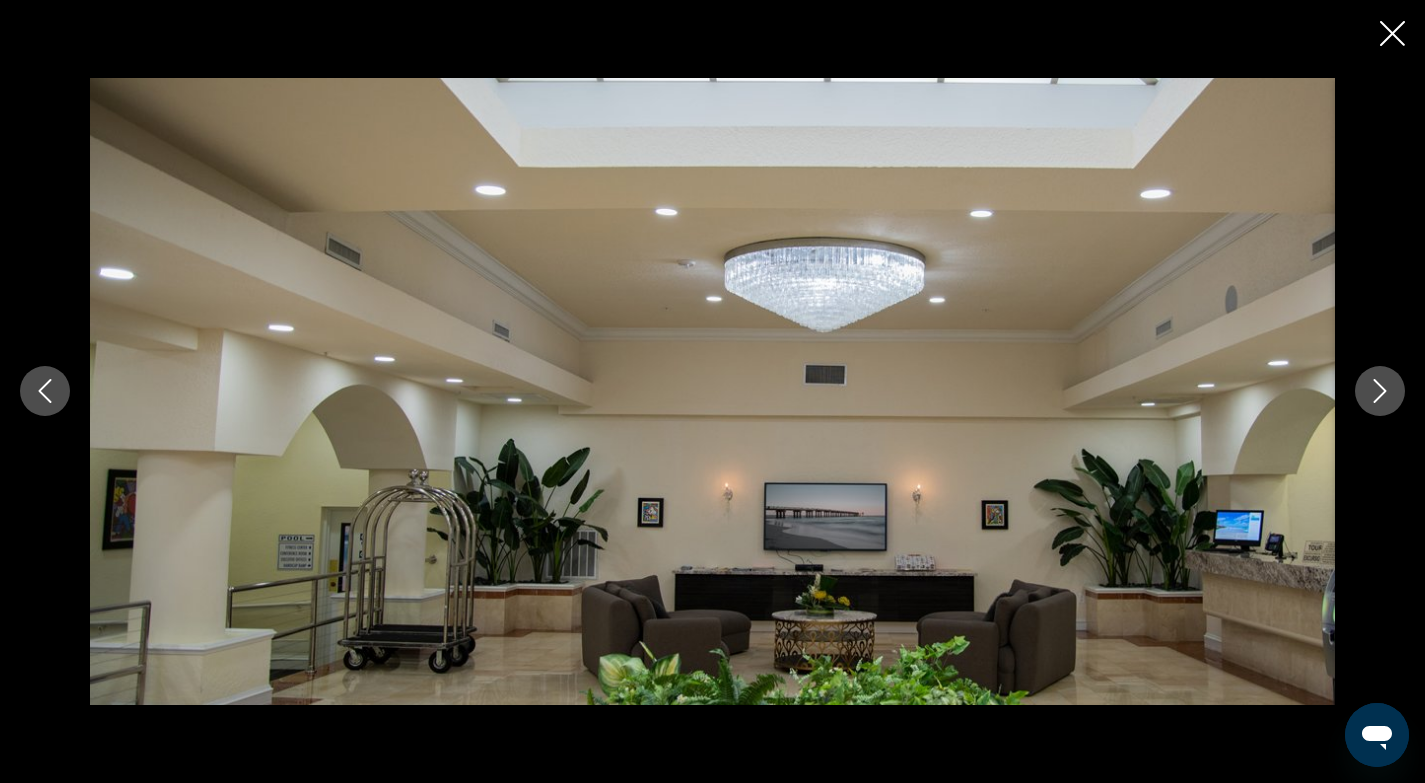 click 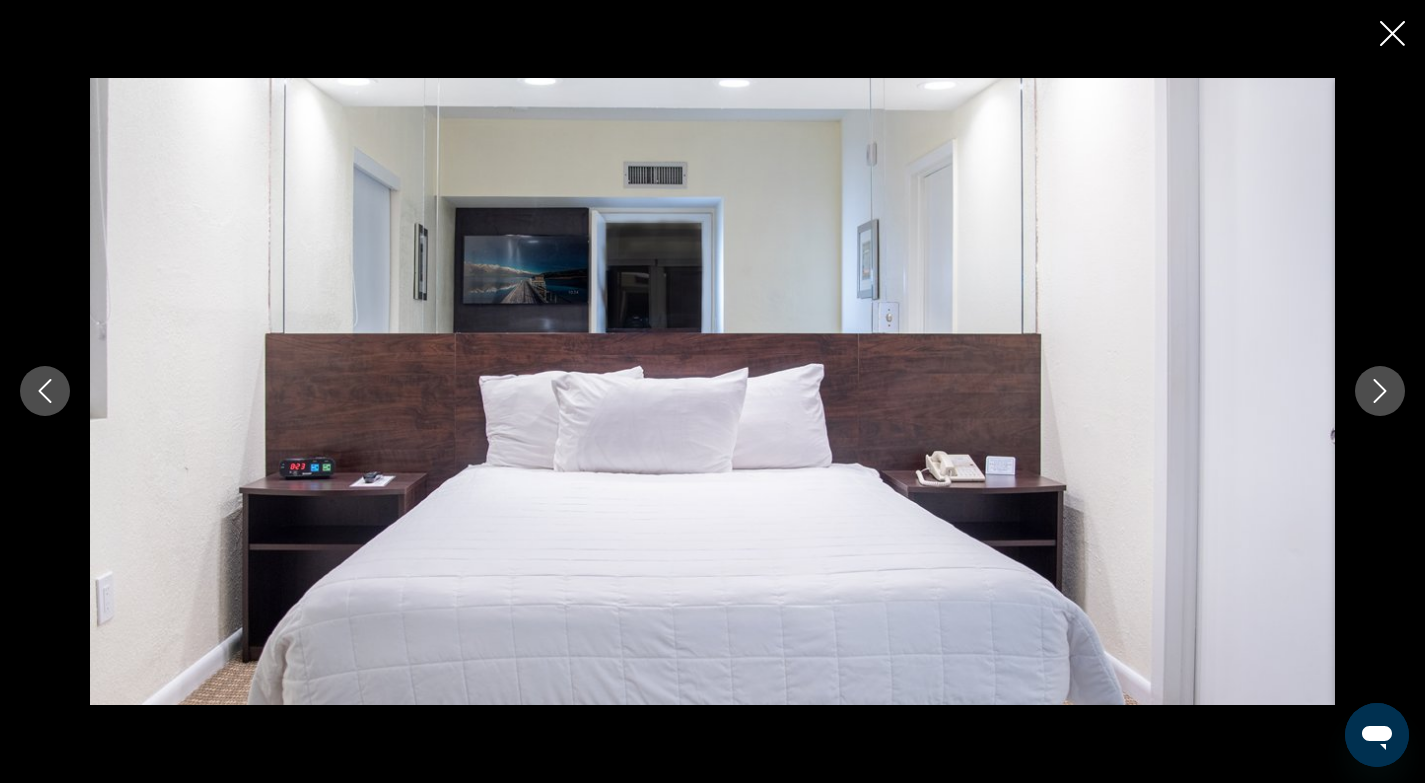 click 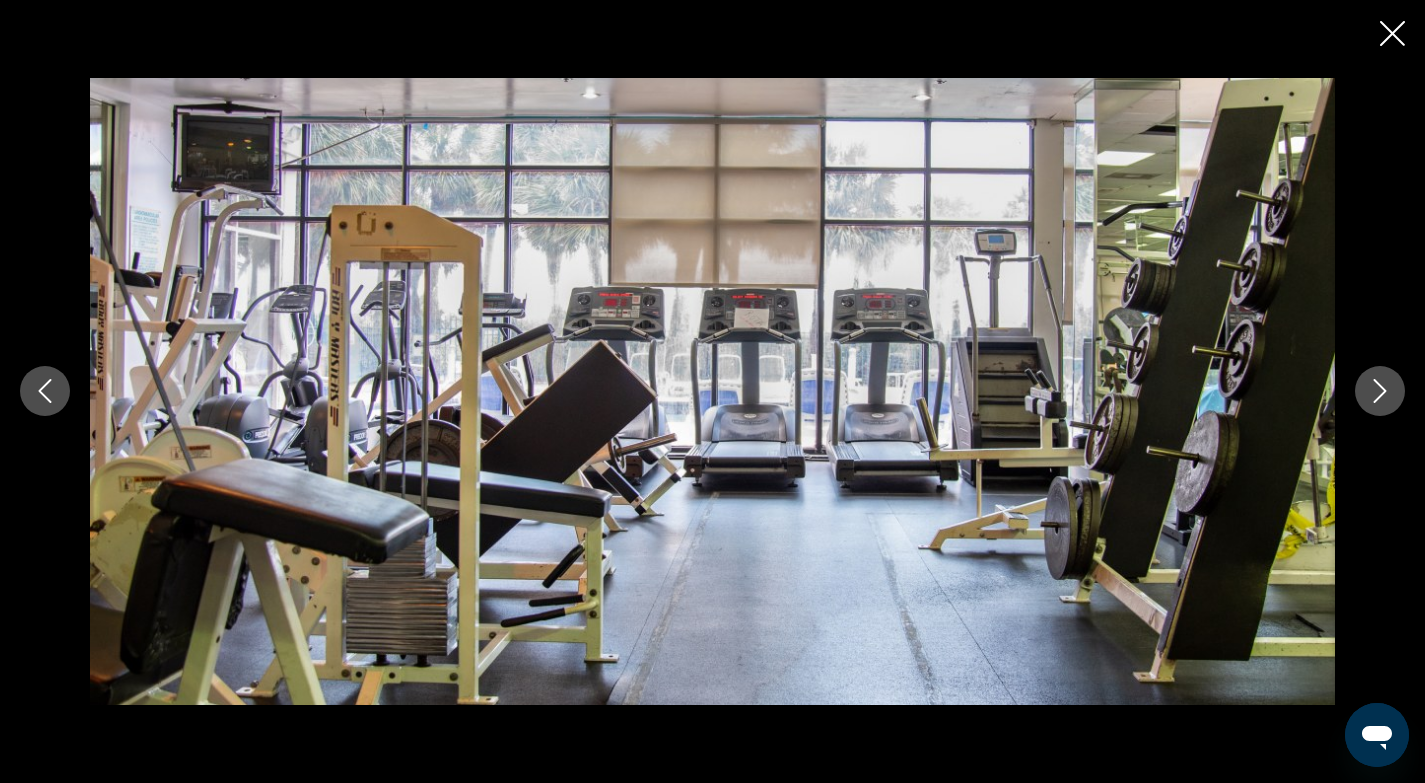 click 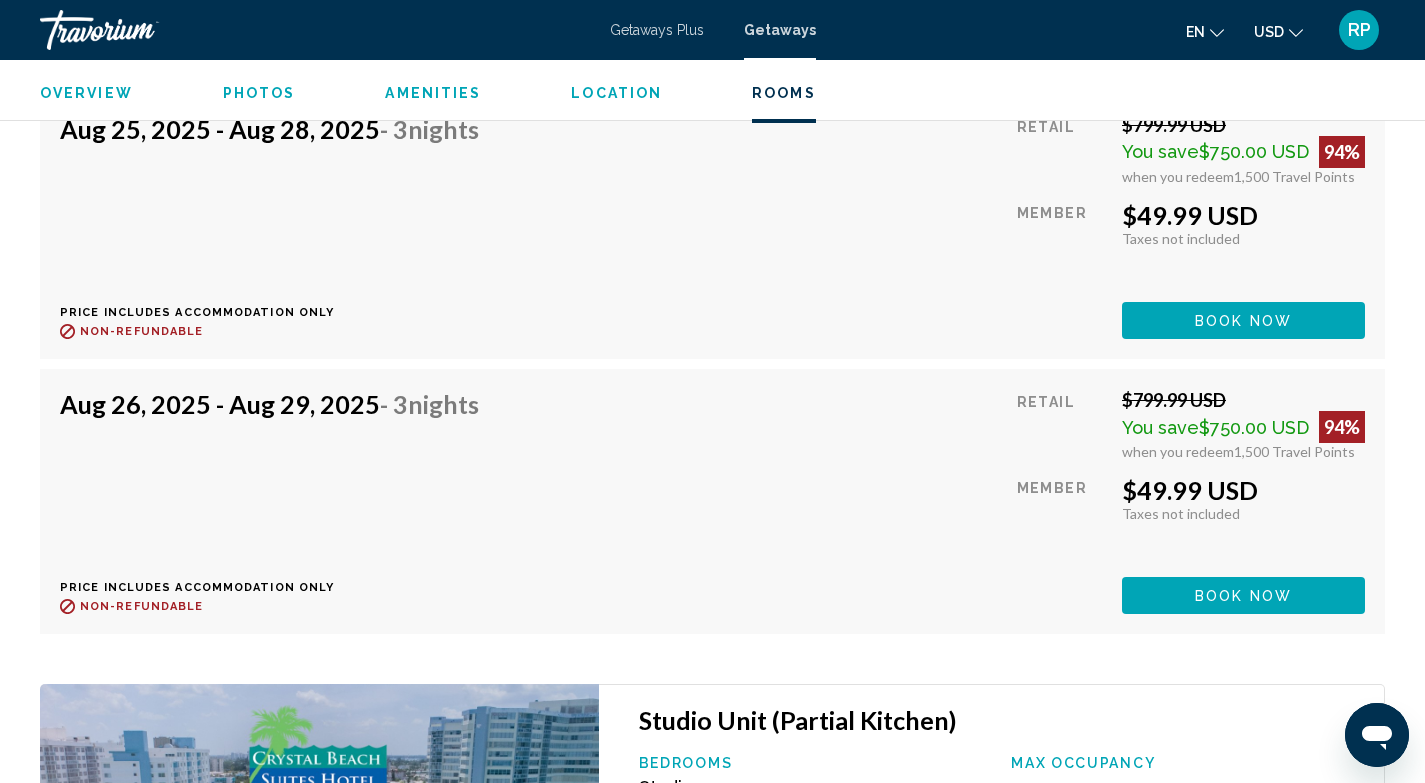 scroll, scrollTop: 4751, scrollLeft: 0, axis: vertical 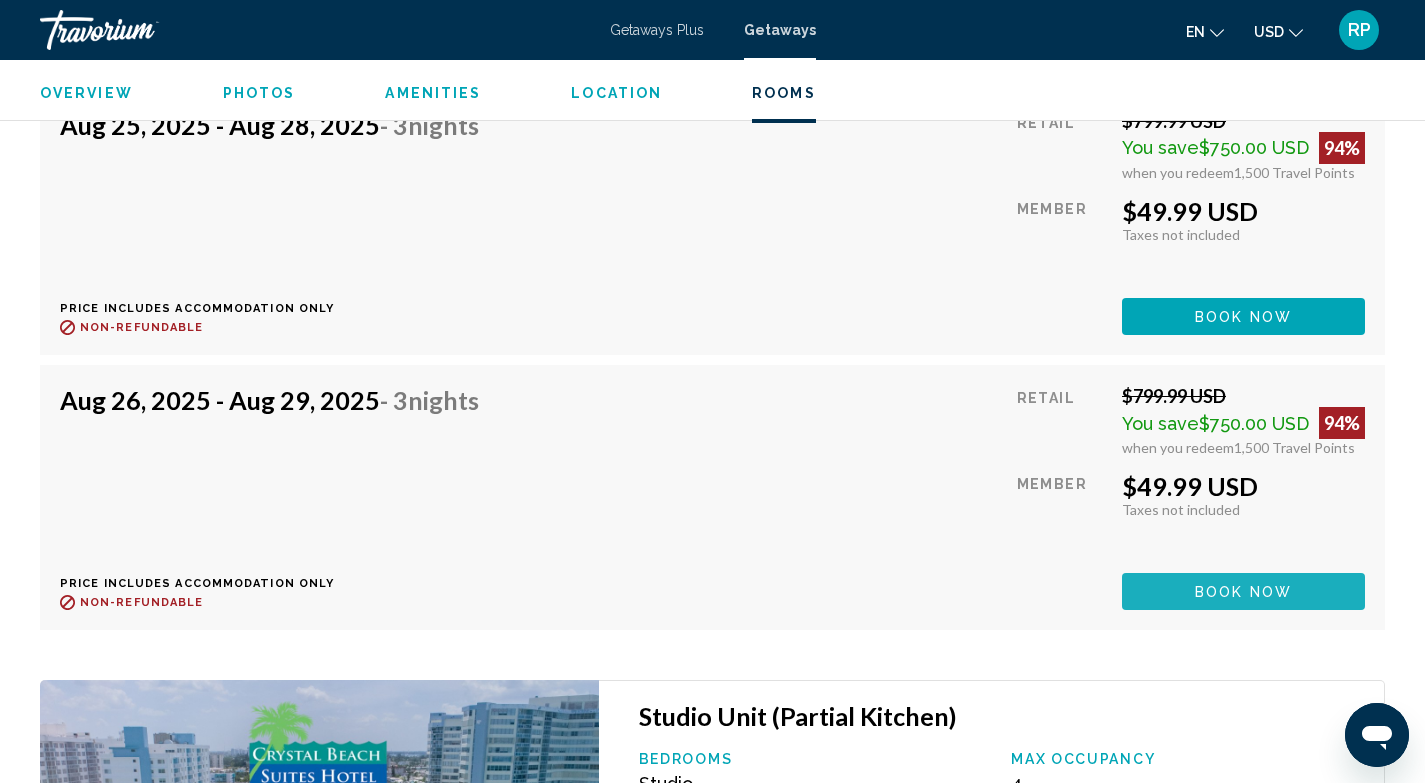 click on "Book now" at bounding box center (1243, 592) 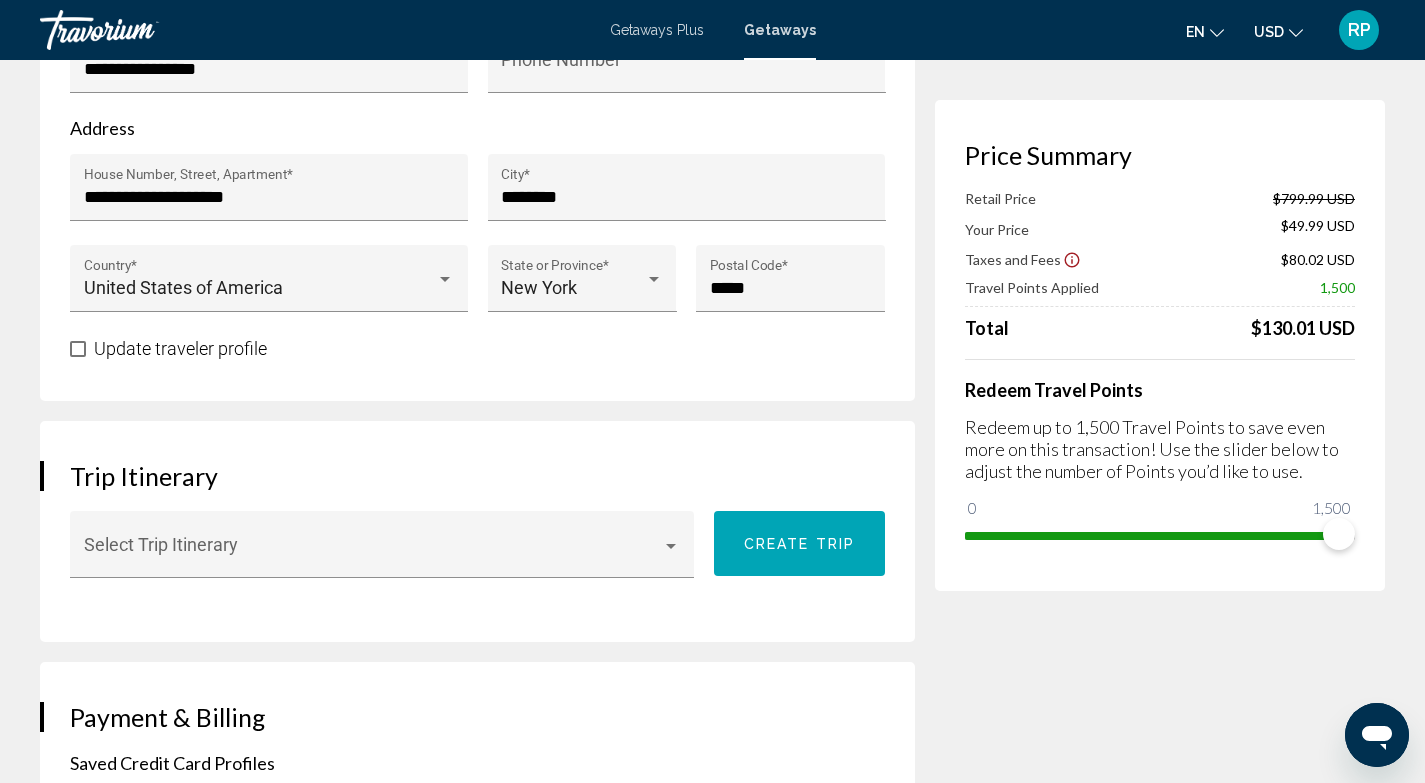 scroll, scrollTop: 993, scrollLeft: 0, axis: vertical 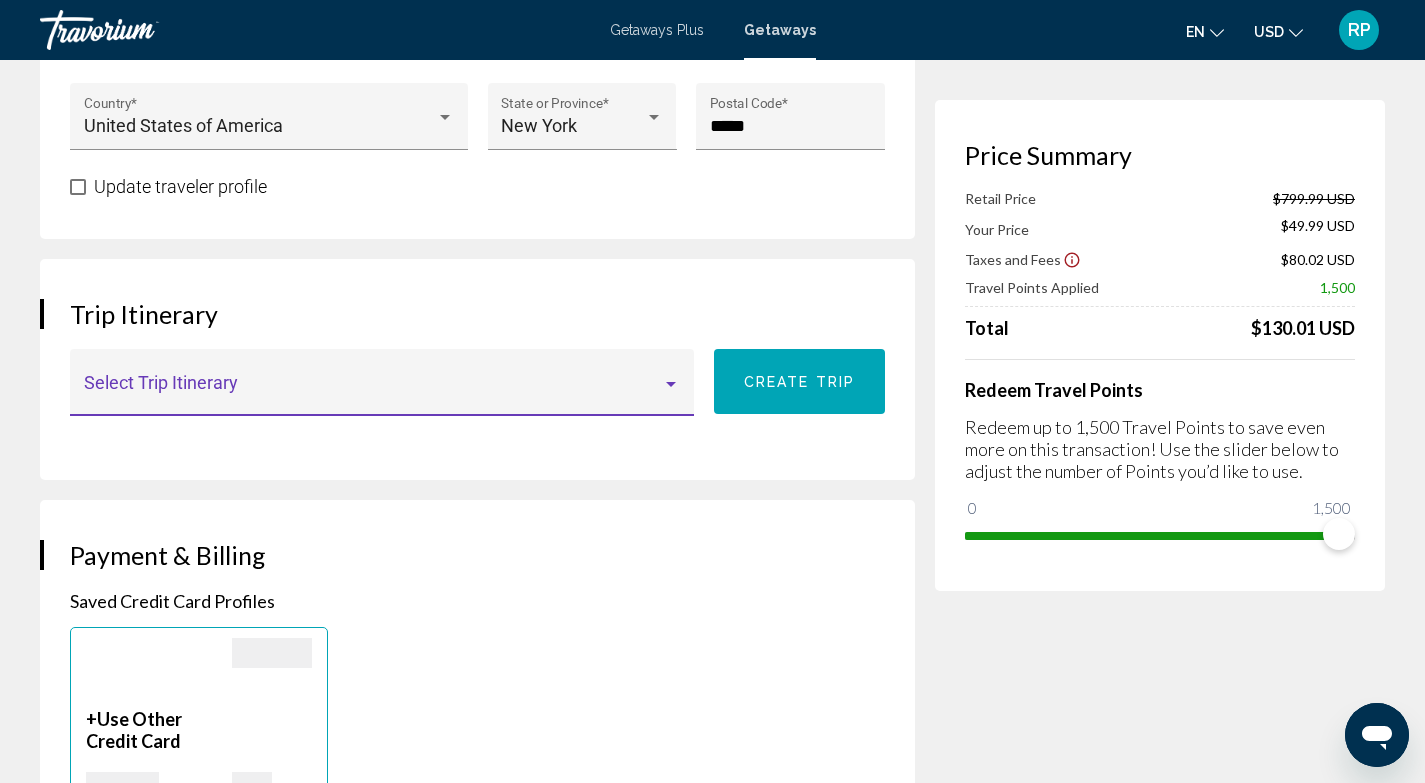 click at bounding box center [671, 384] 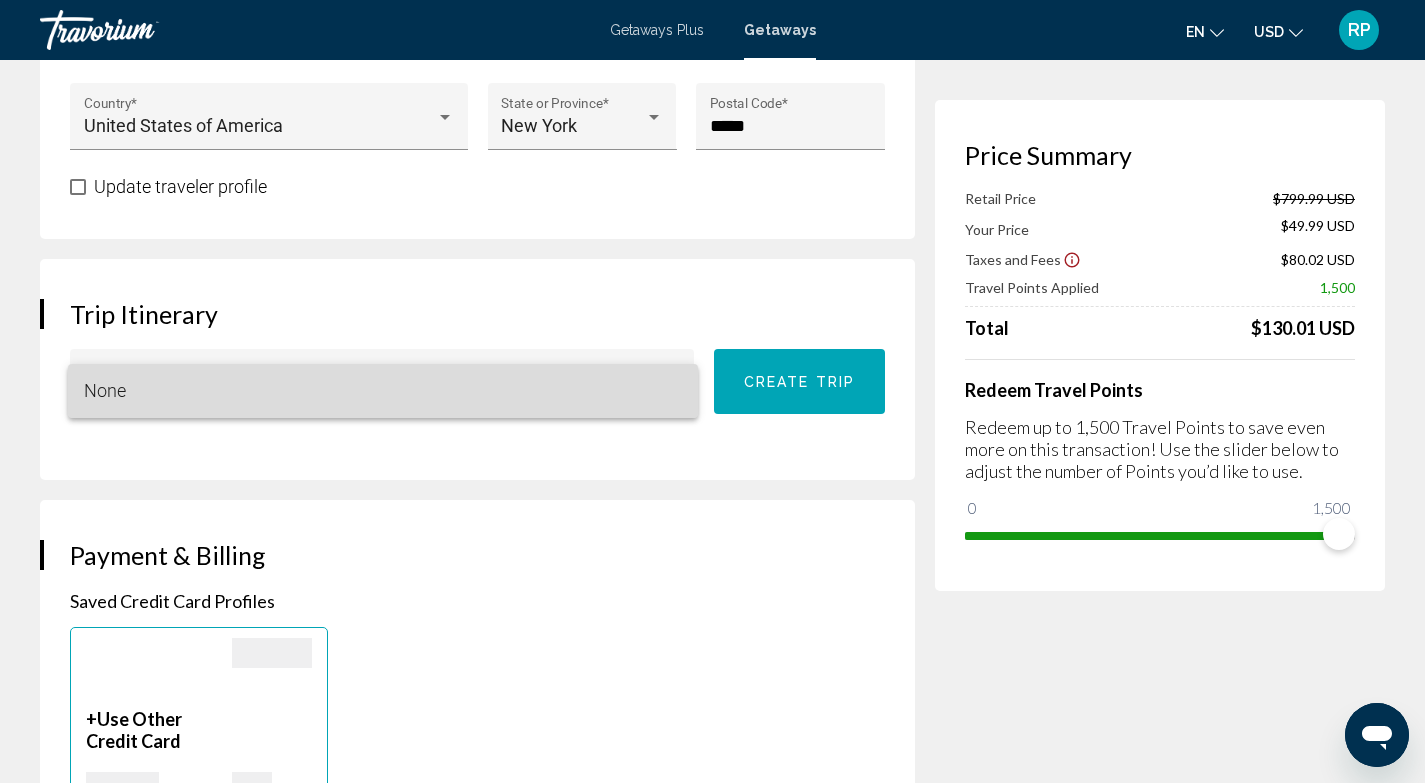 click on "None" at bounding box center [383, 391] 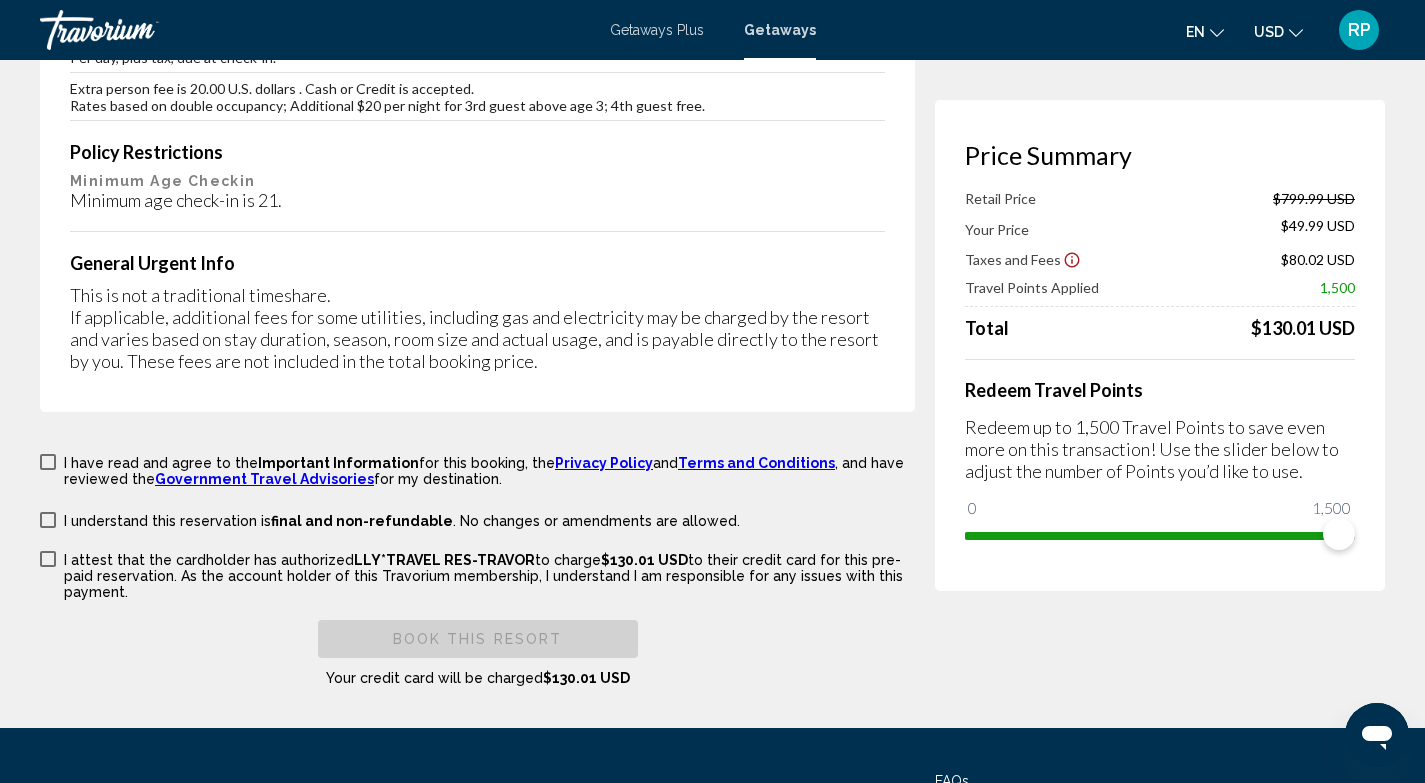 scroll, scrollTop: 3493, scrollLeft: 0, axis: vertical 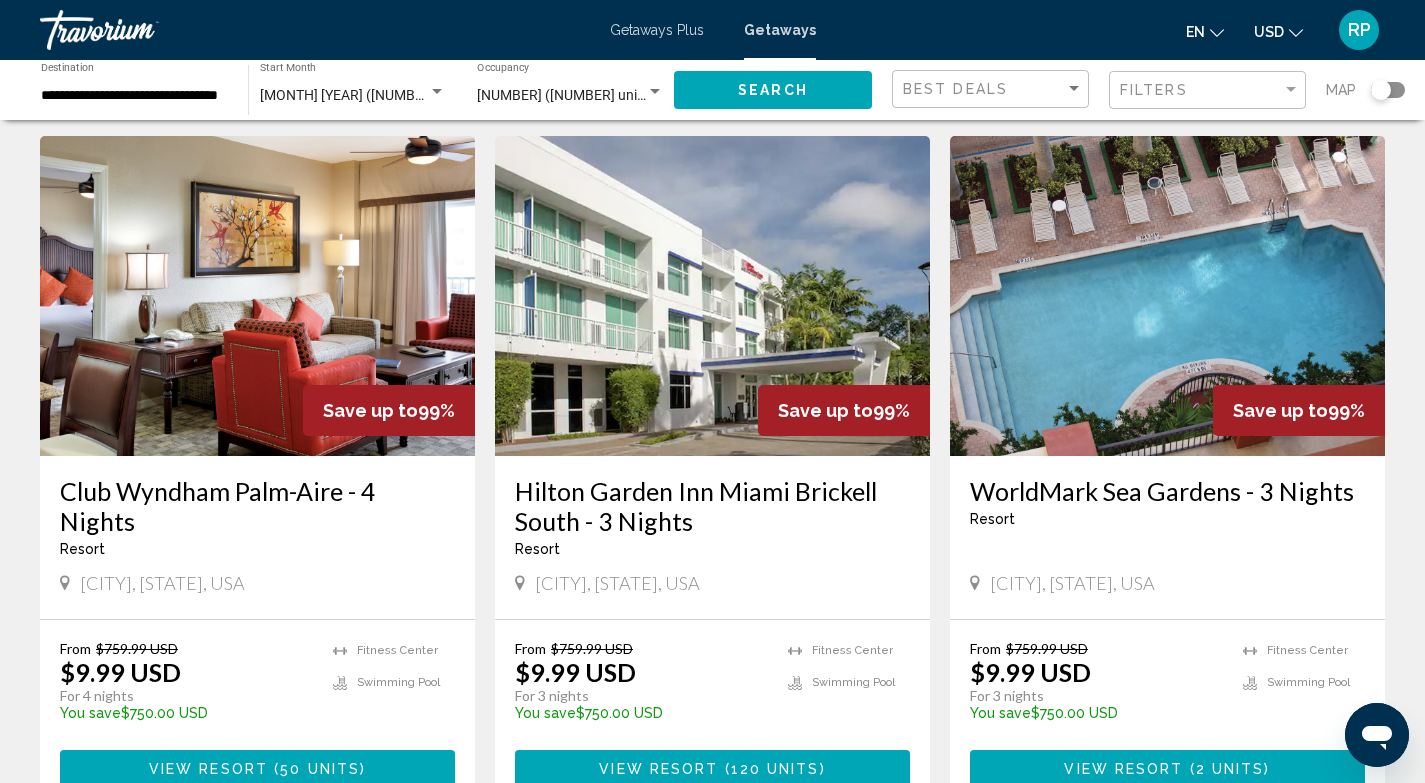 click at bounding box center [712, 296] 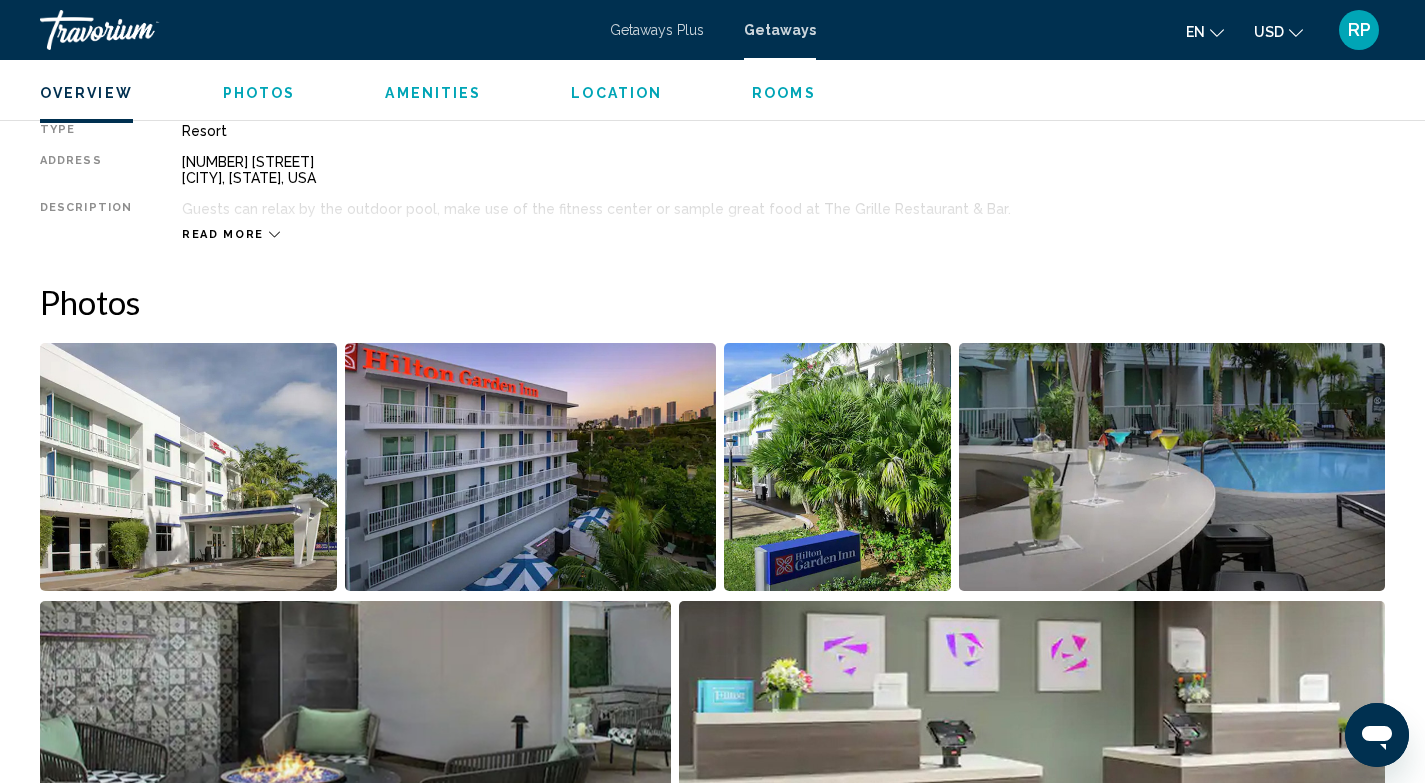 scroll, scrollTop: 700, scrollLeft: 0, axis: vertical 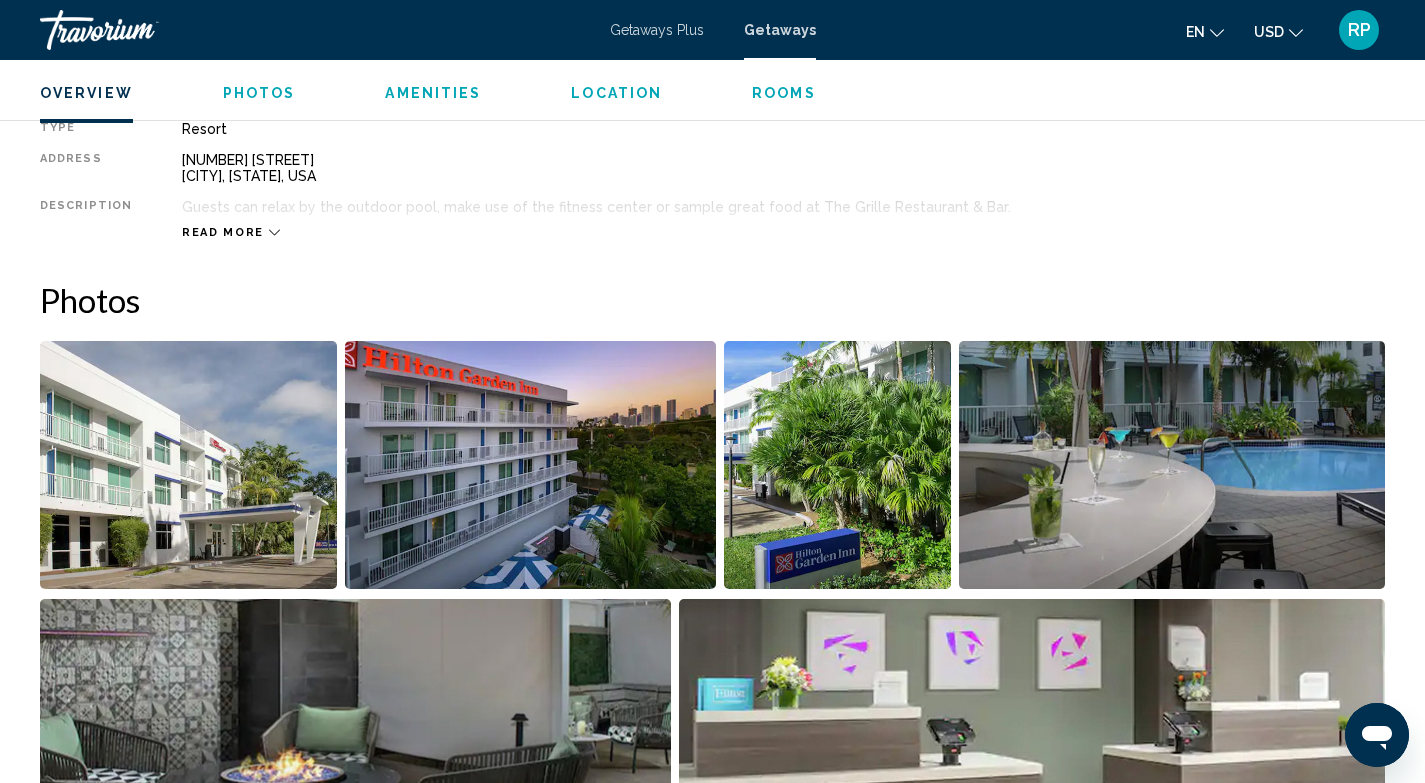 click at bounding box center [188, 465] 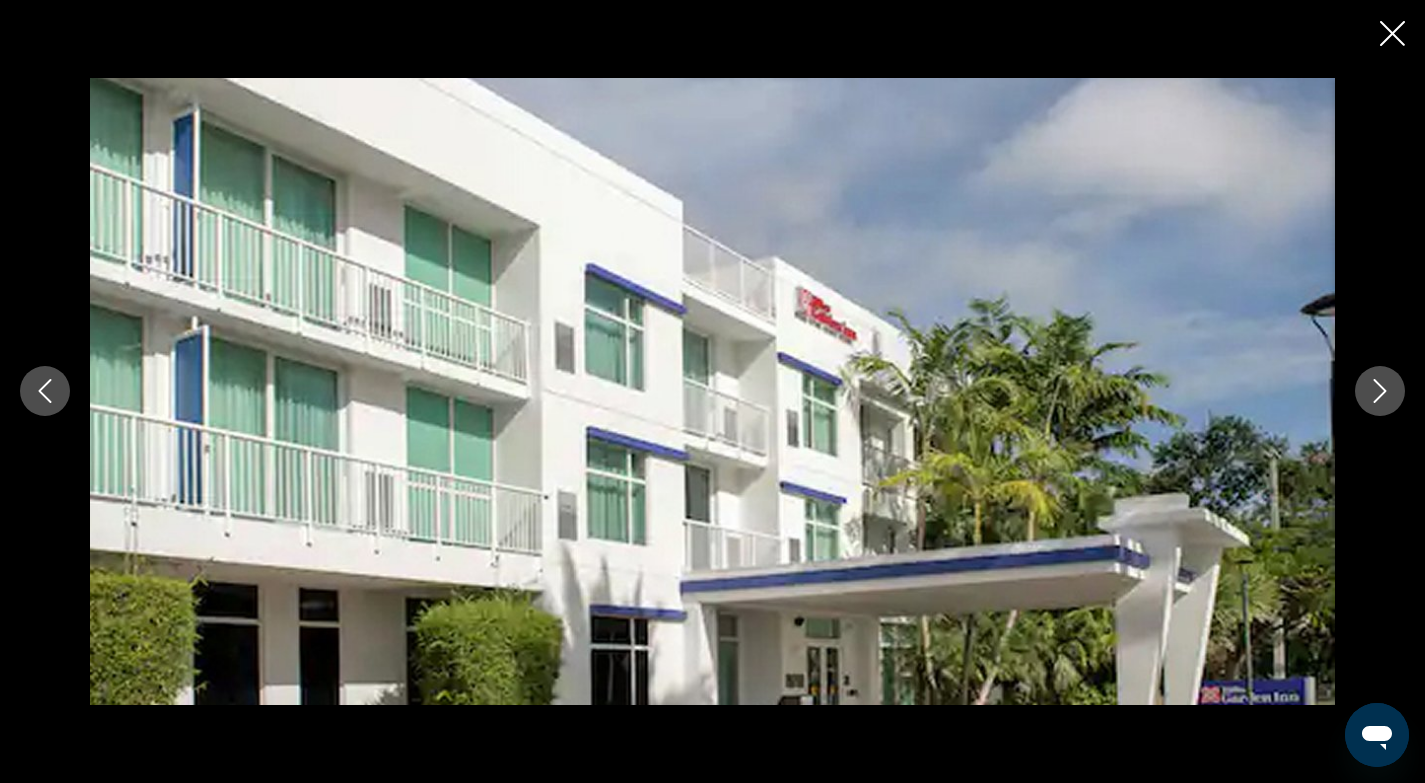 click 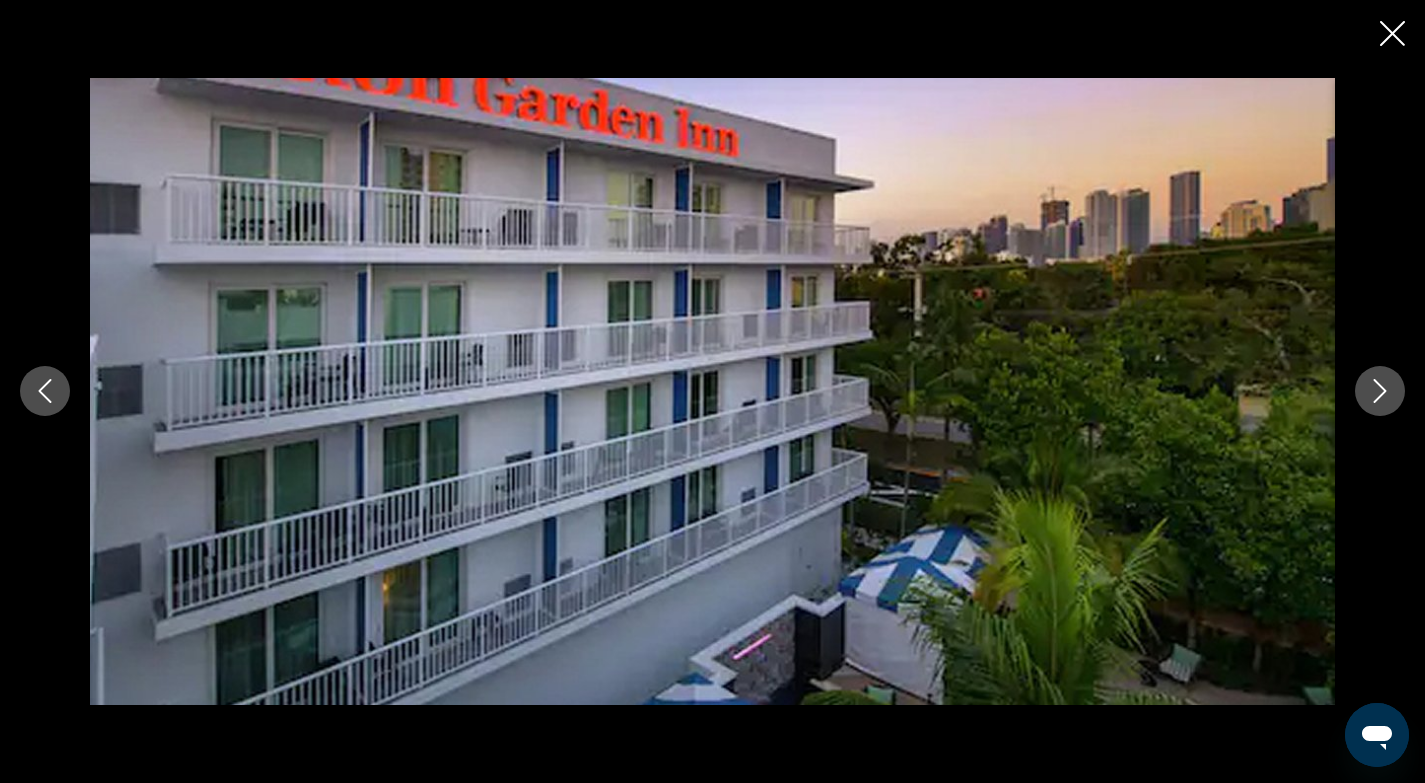 click 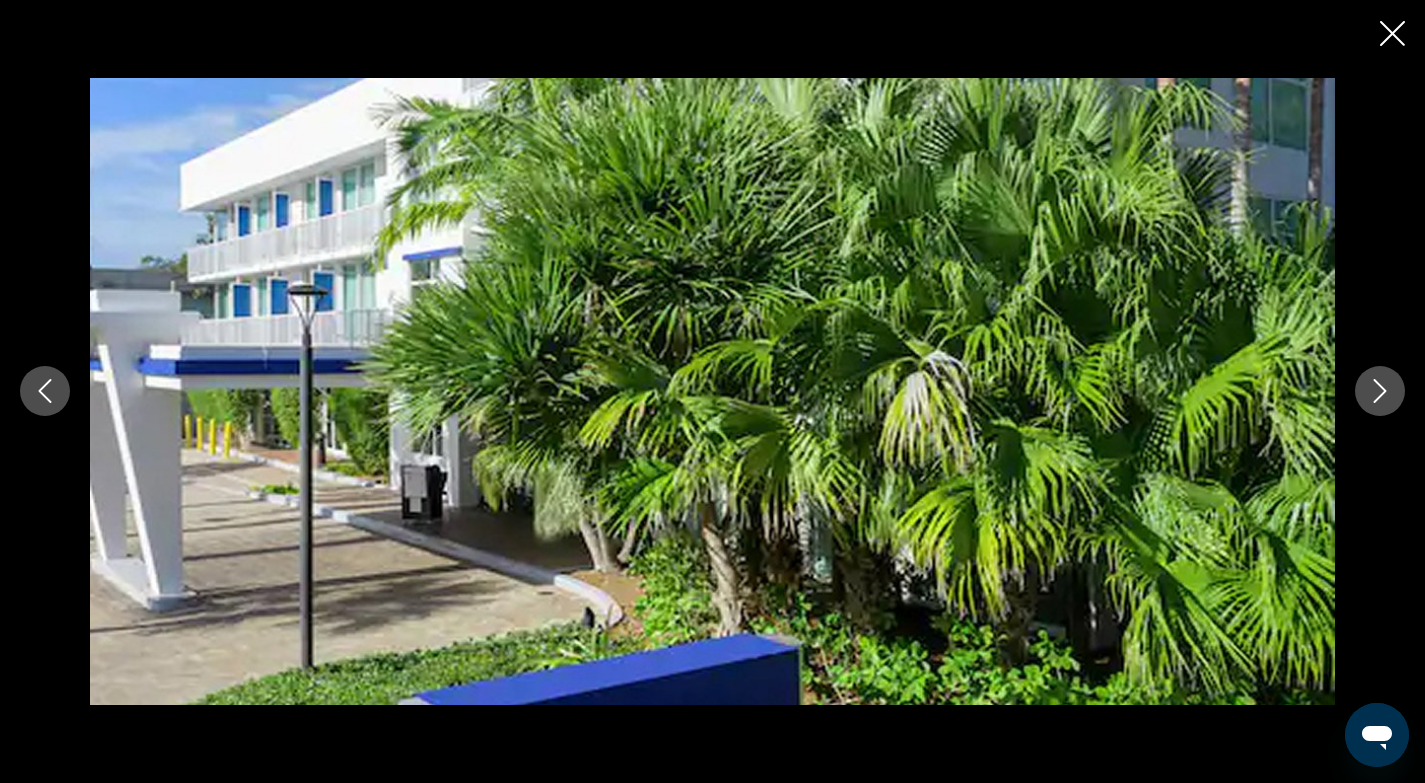 click 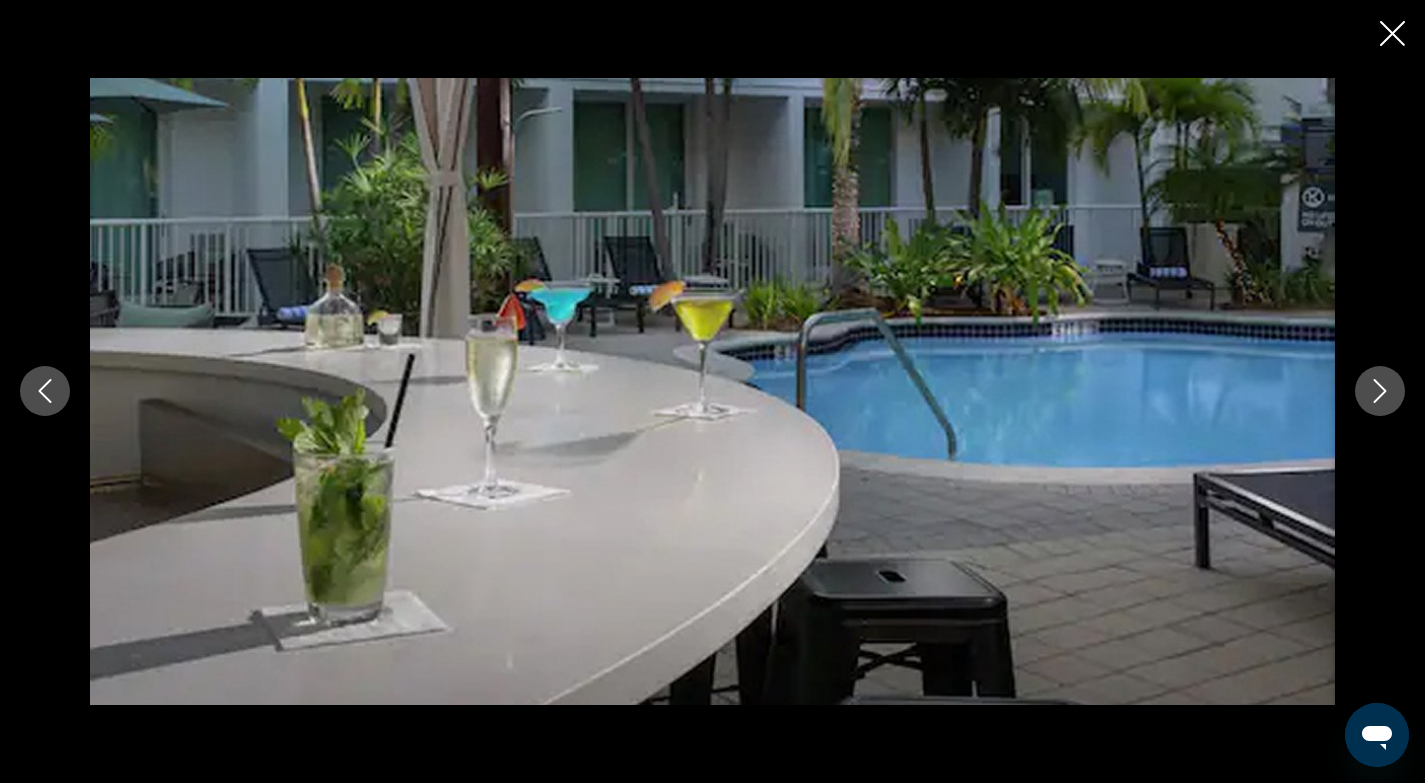 click 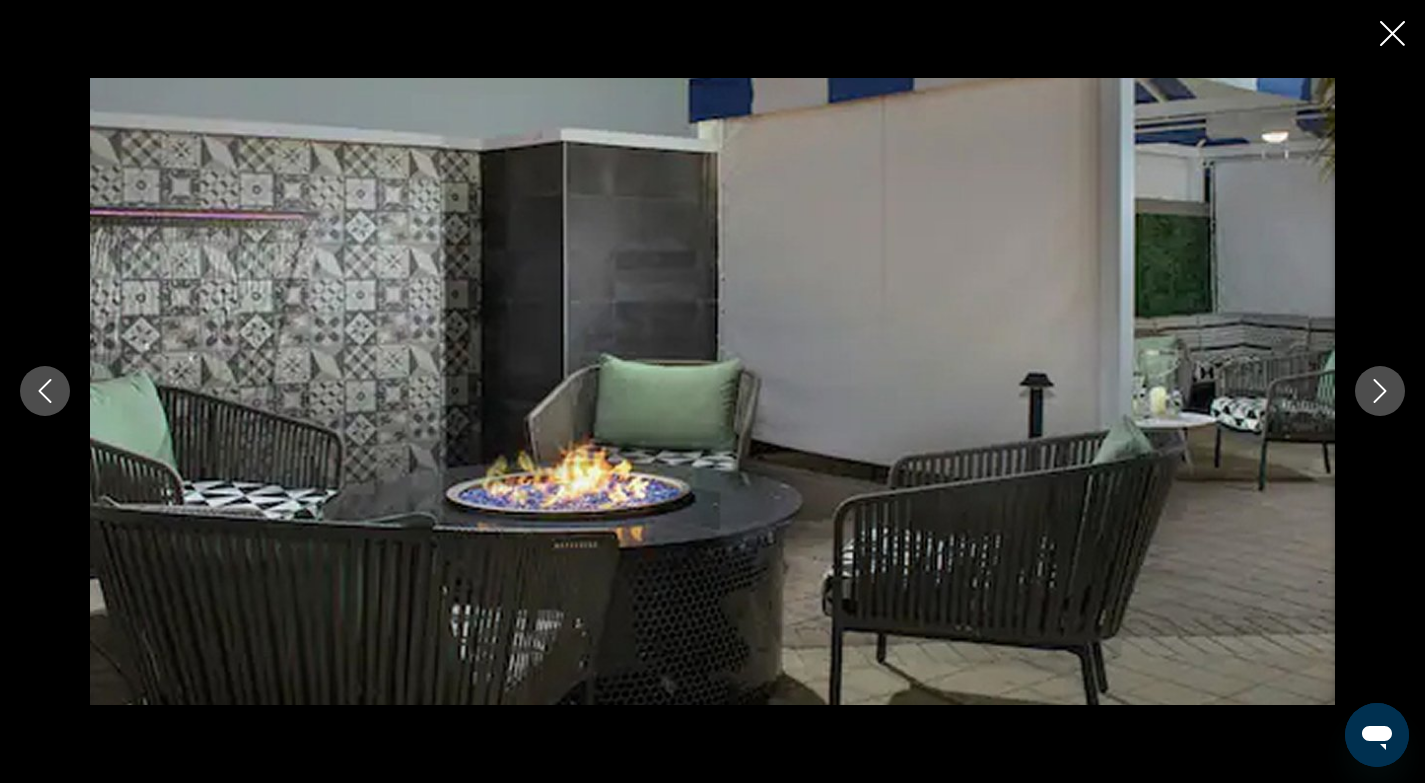 click 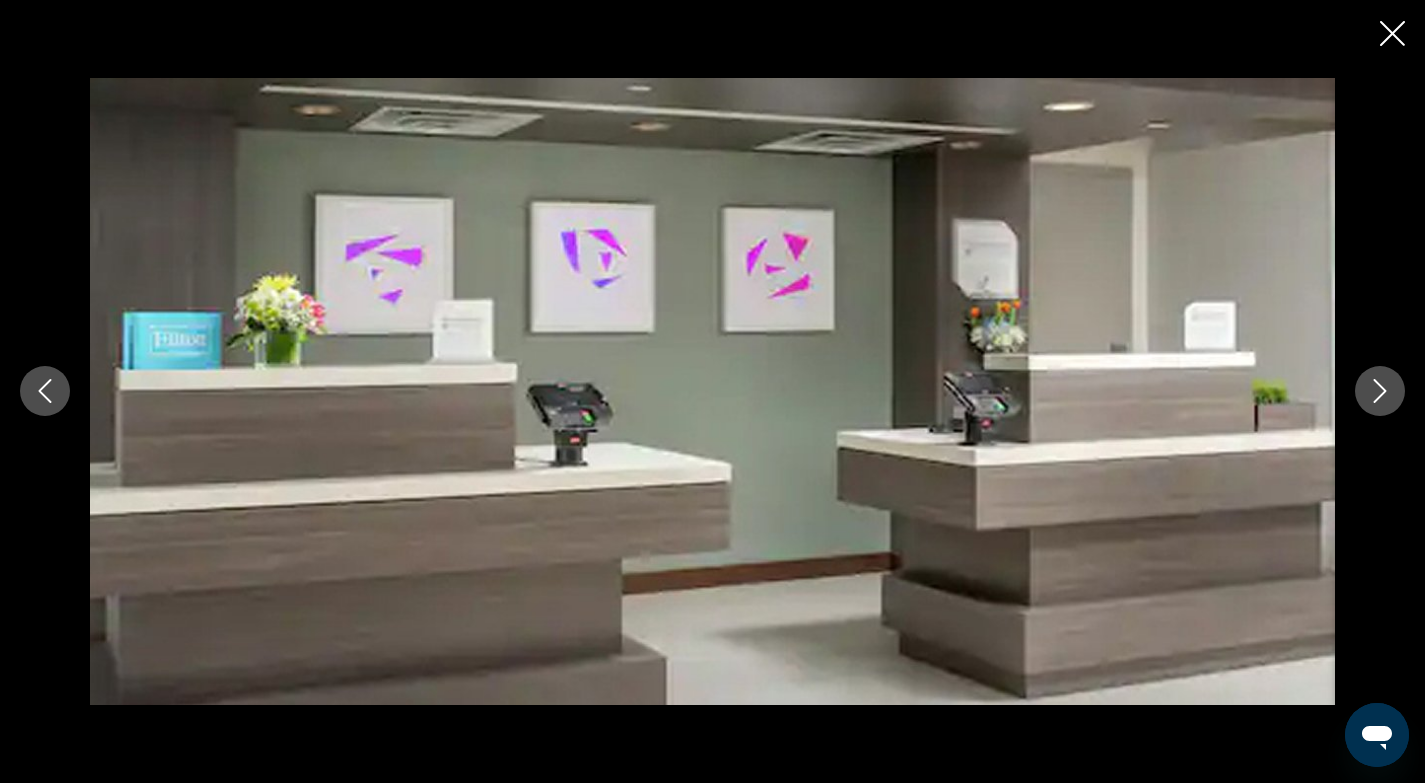 click 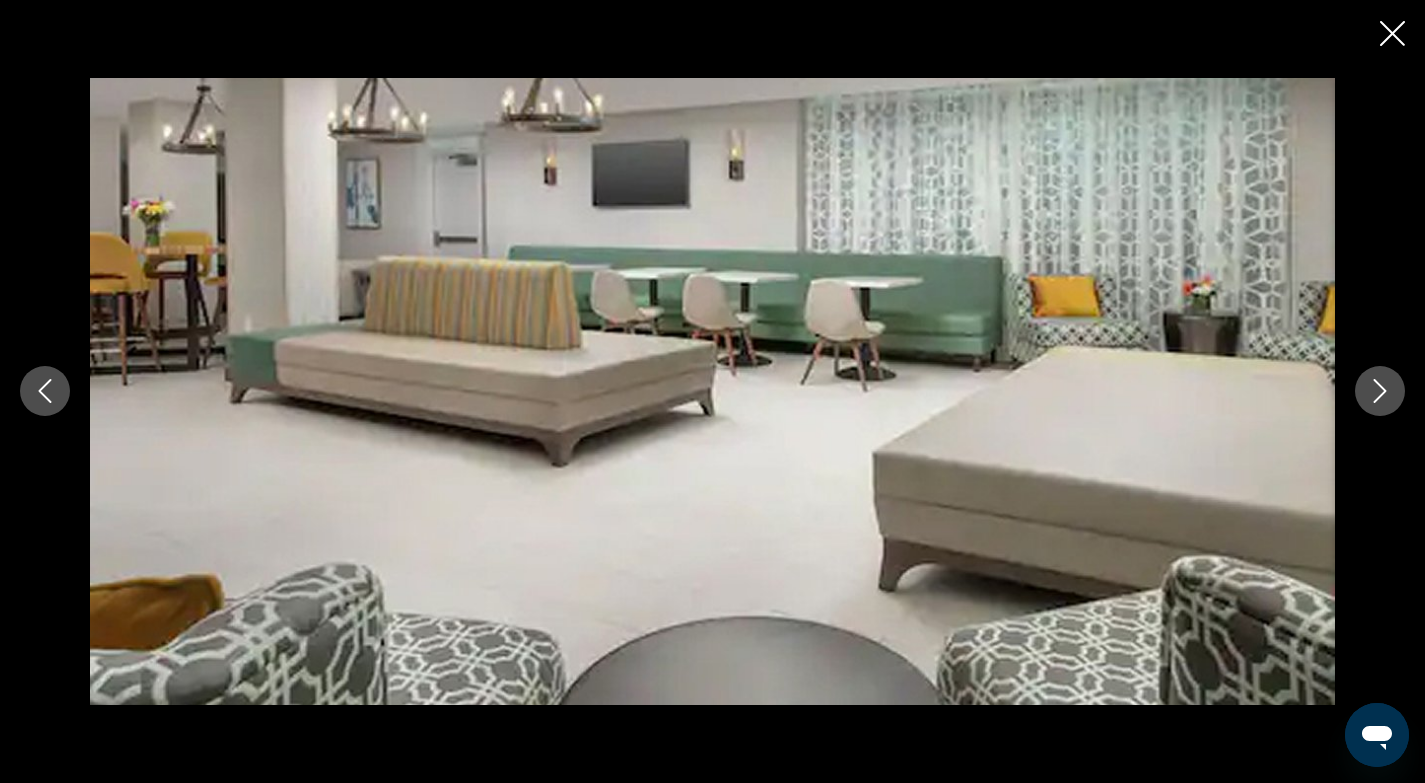 click 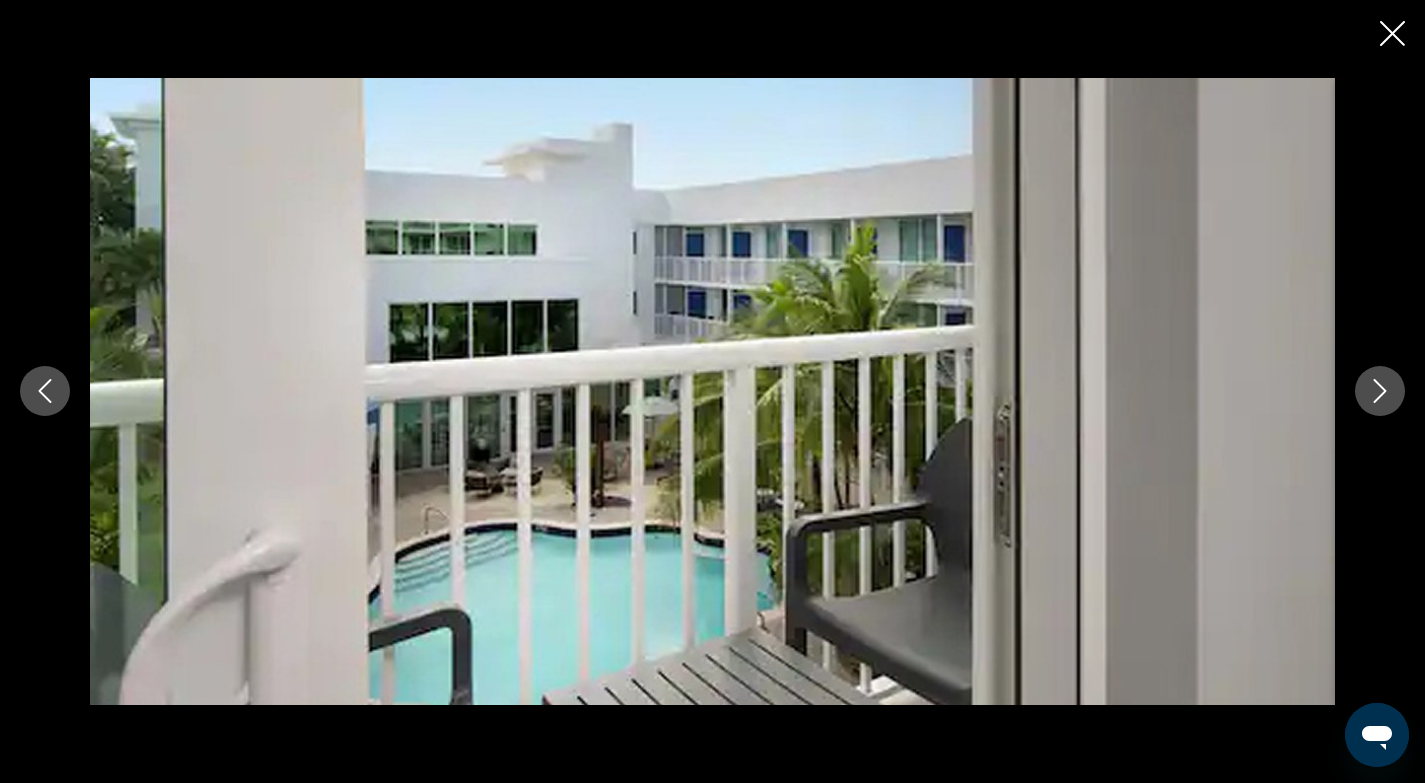click 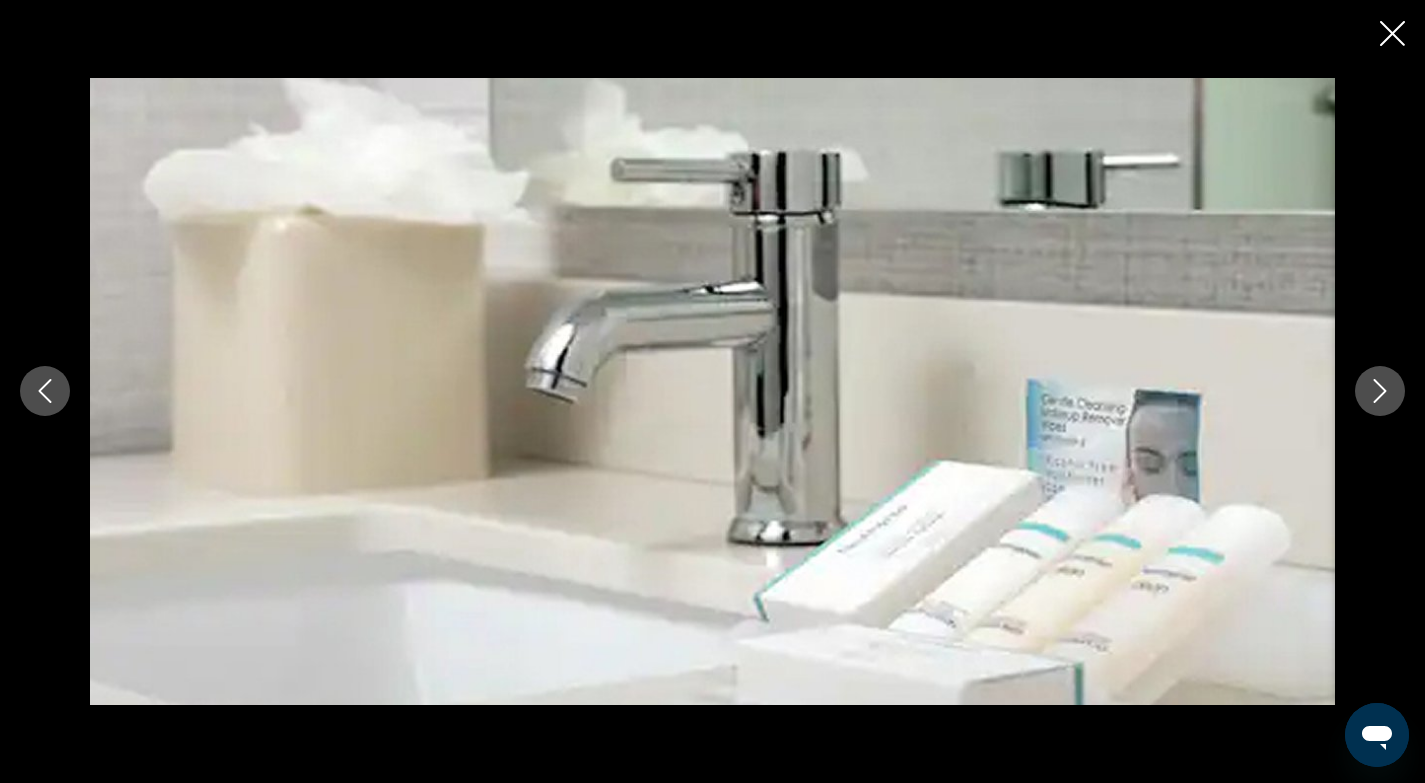 click 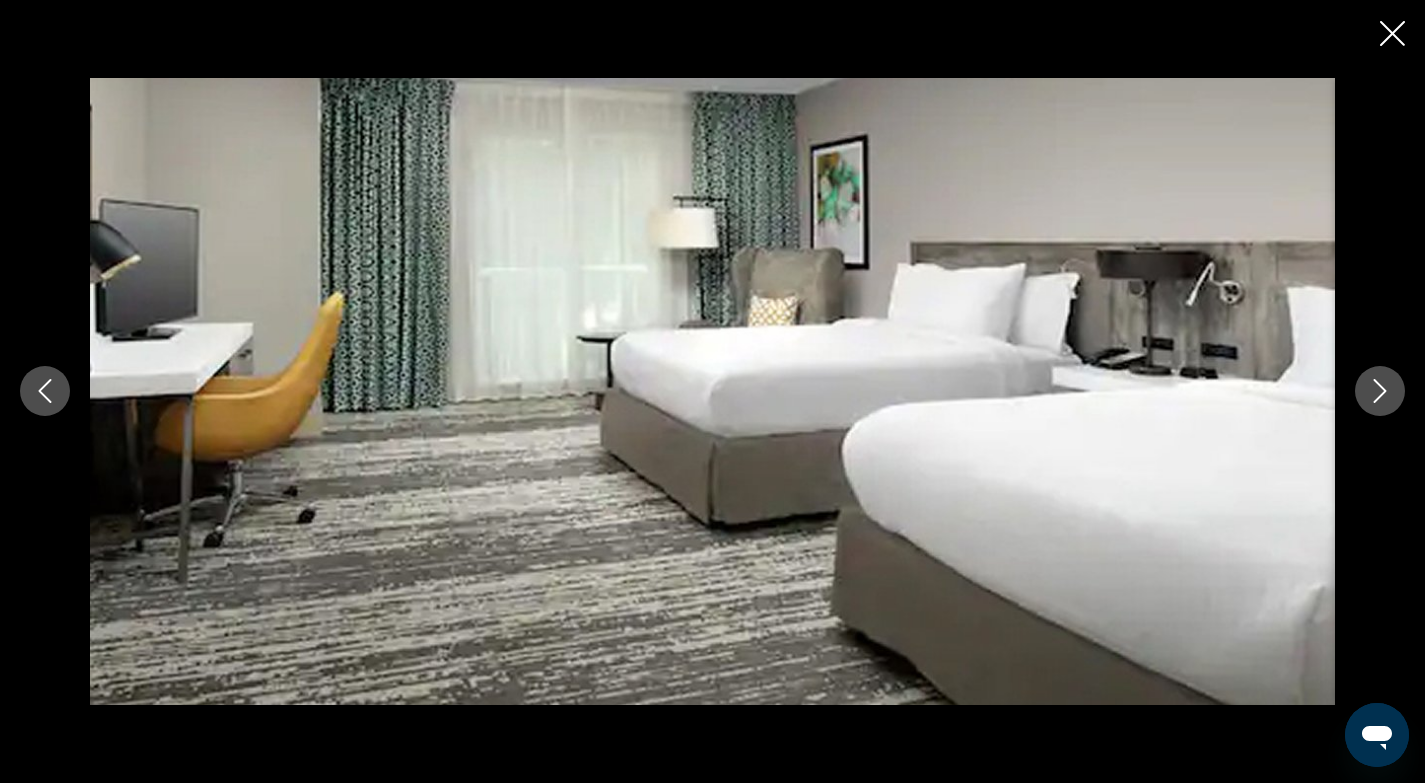click 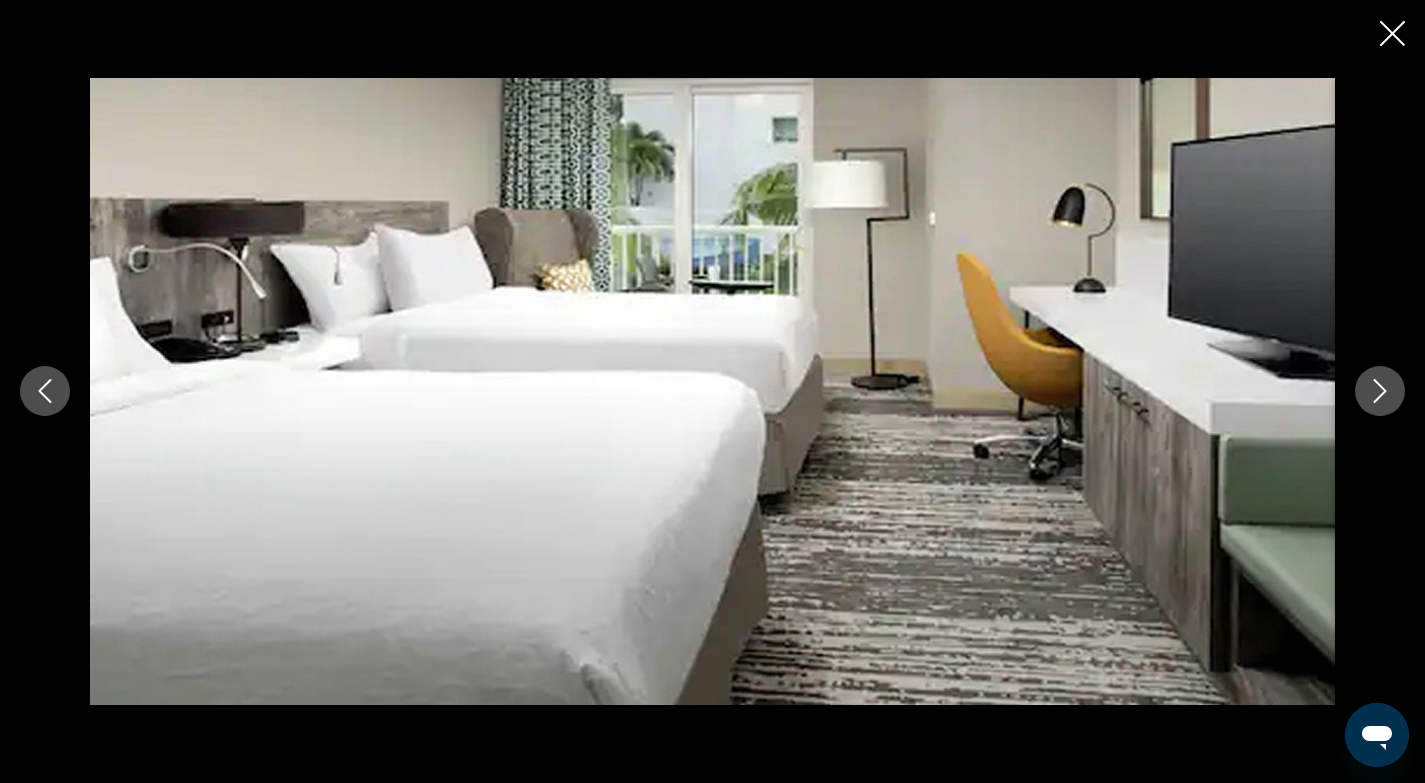 click at bounding box center (1380, 391) 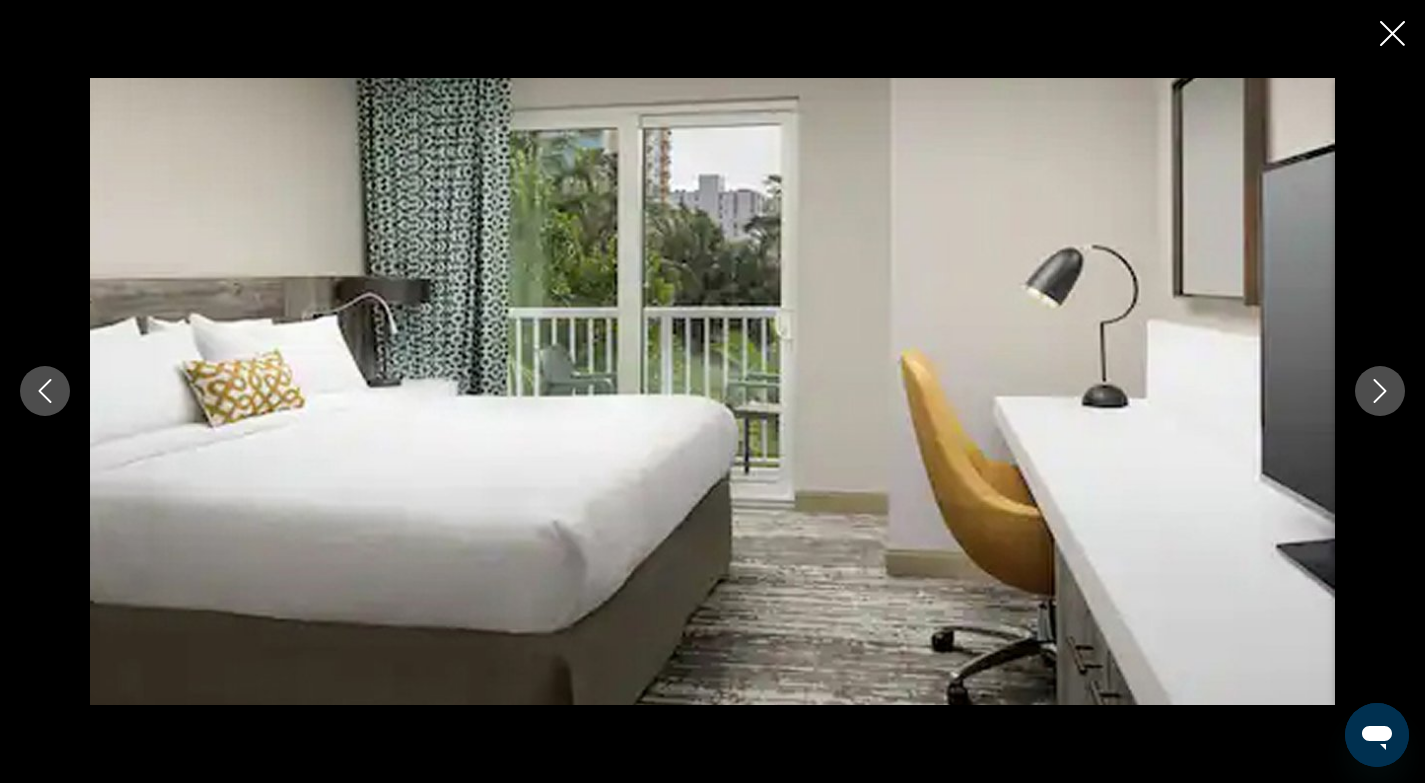 click at bounding box center (1380, 391) 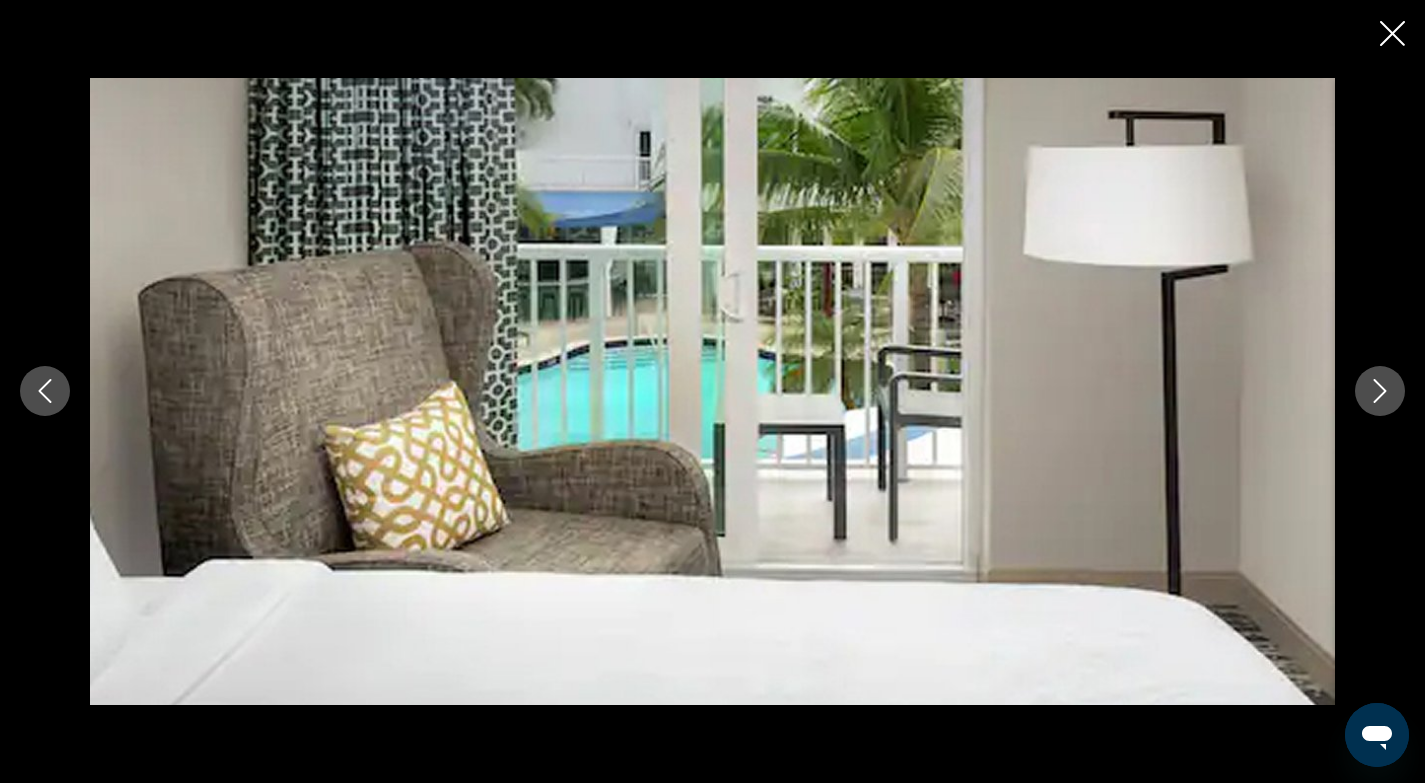 click at bounding box center [1380, 391] 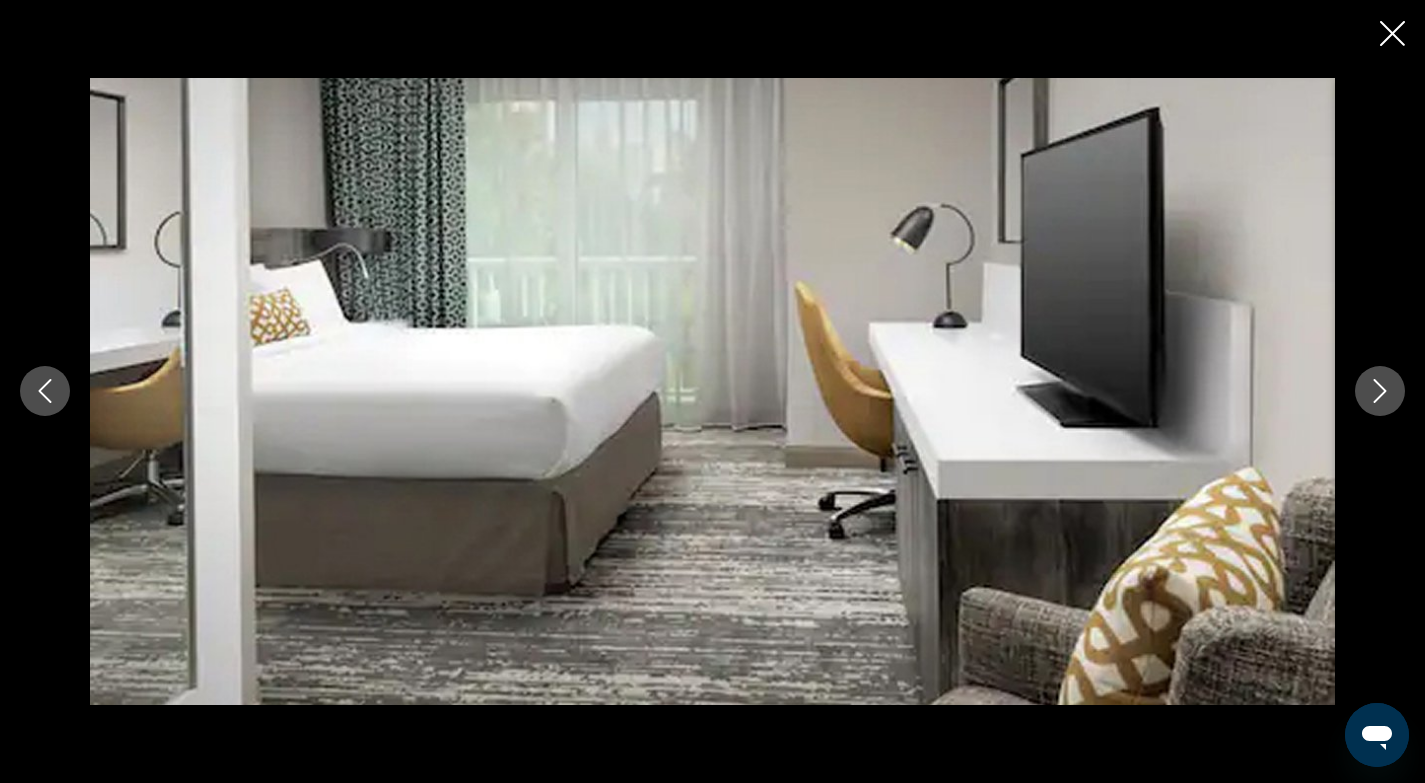 click at bounding box center [1380, 391] 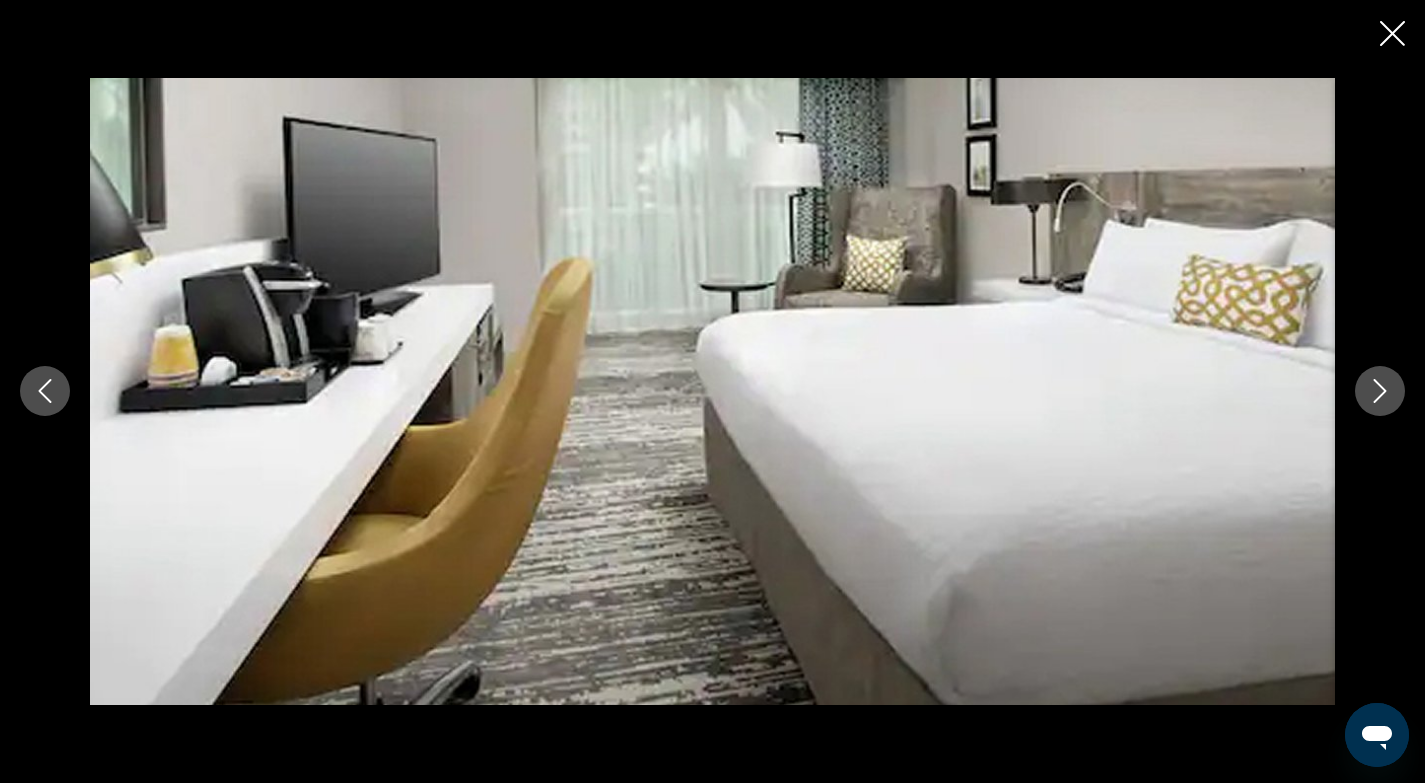 click at bounding box center (1380, 391) 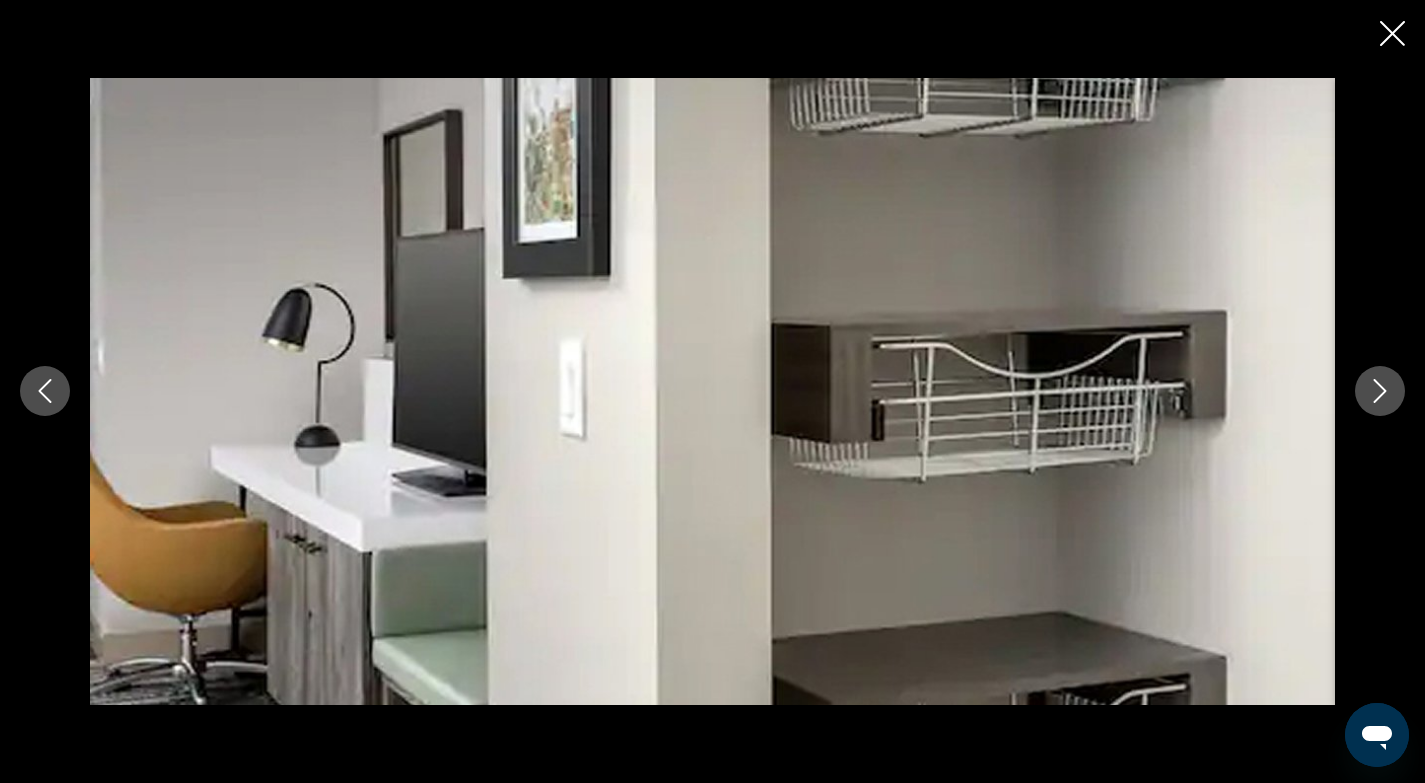 click at bounding box center [1380, 391] 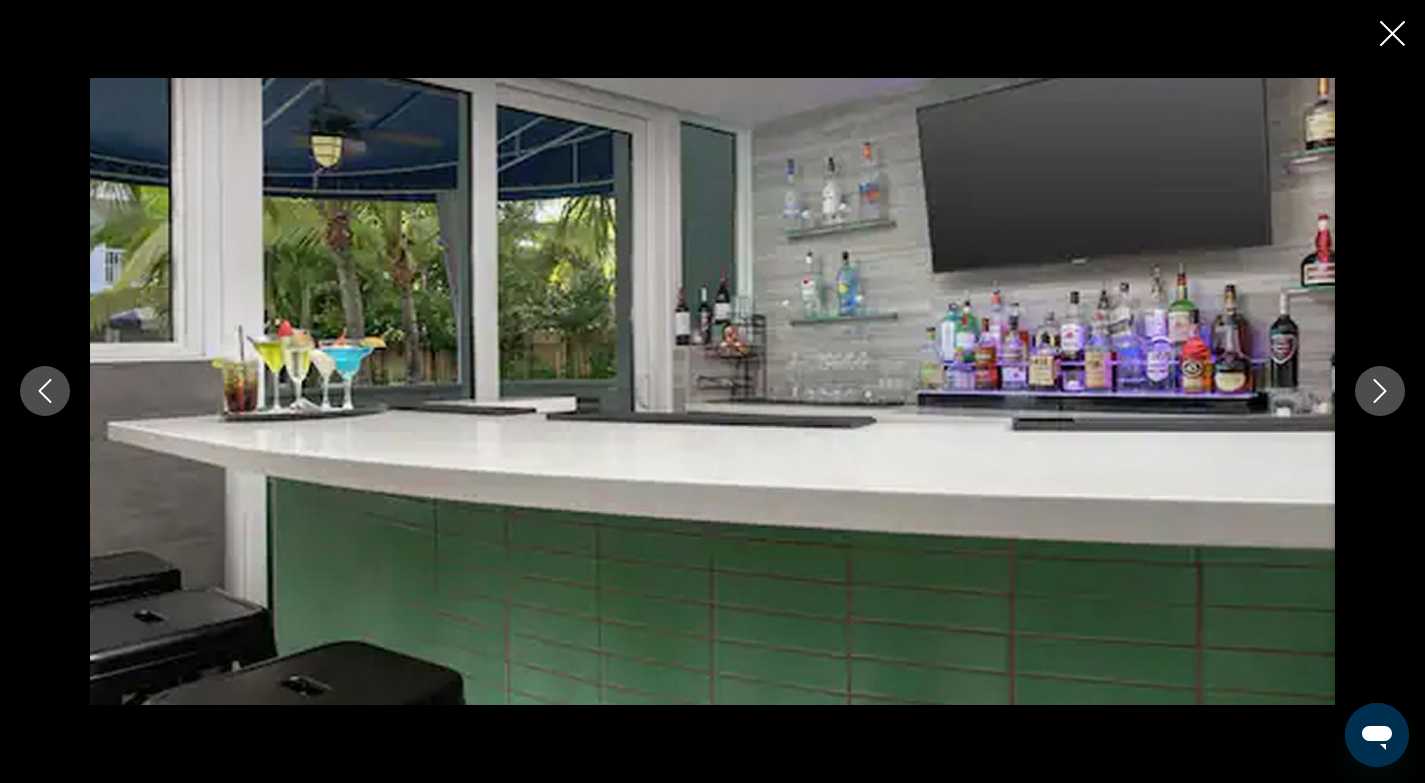click at bounding box center (1380, 391) 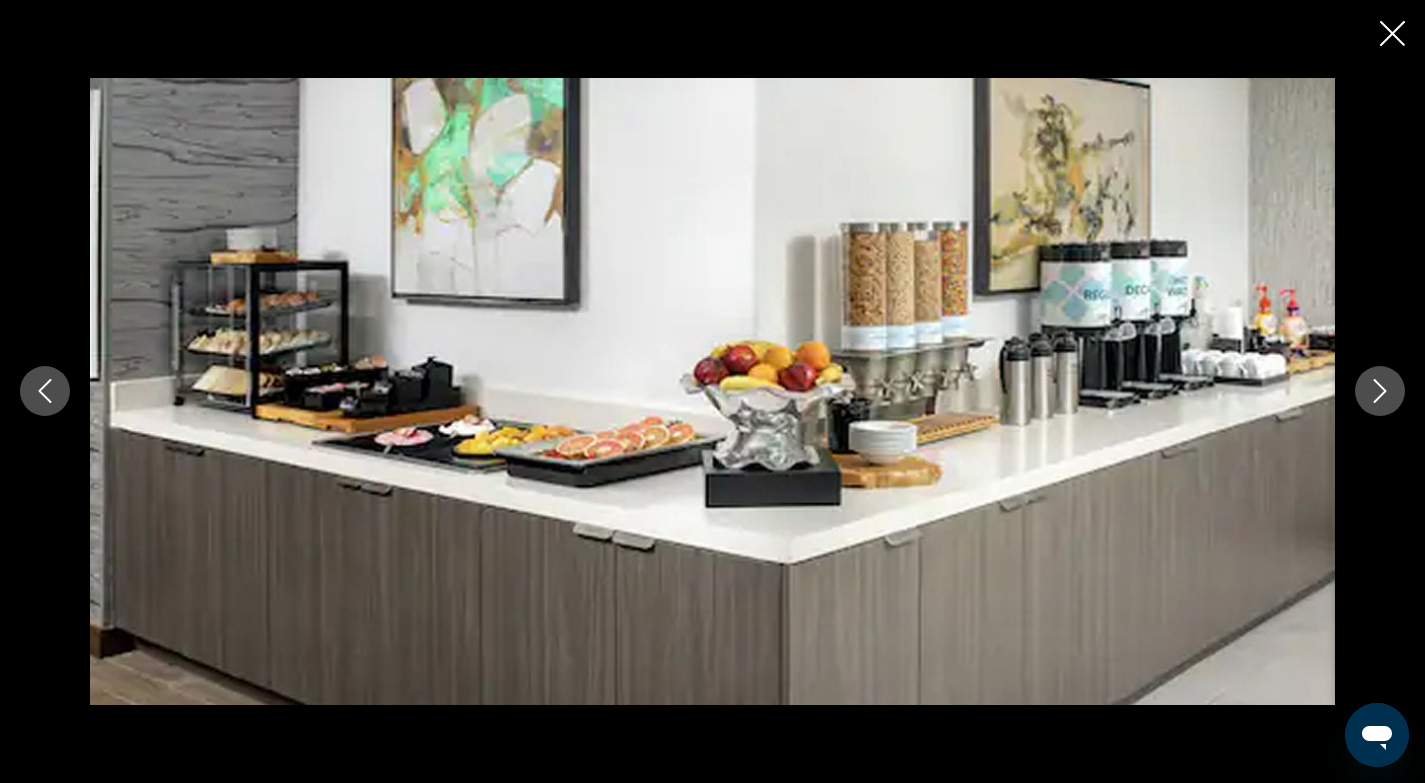 click at bounding box center (1380, 391) 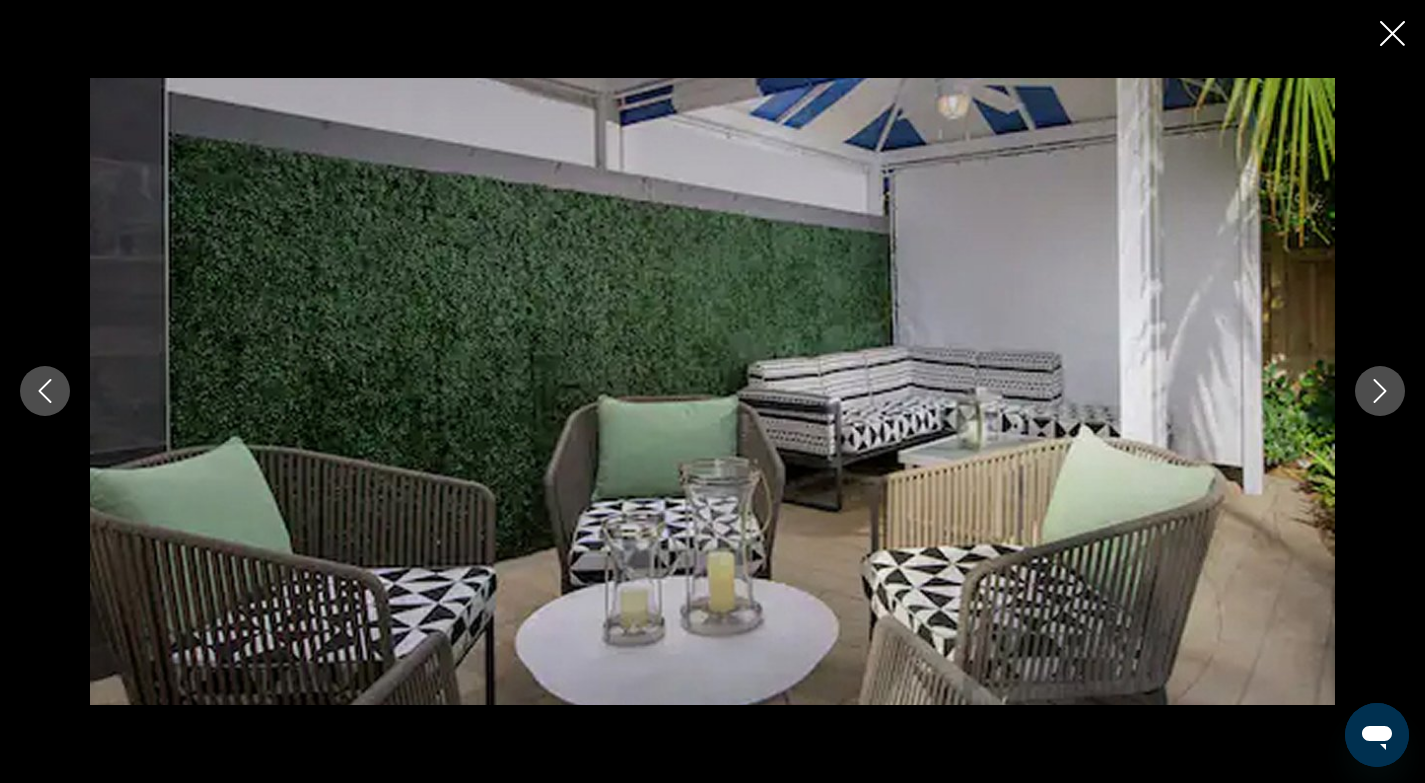 click at bounding box center (1380, 391) 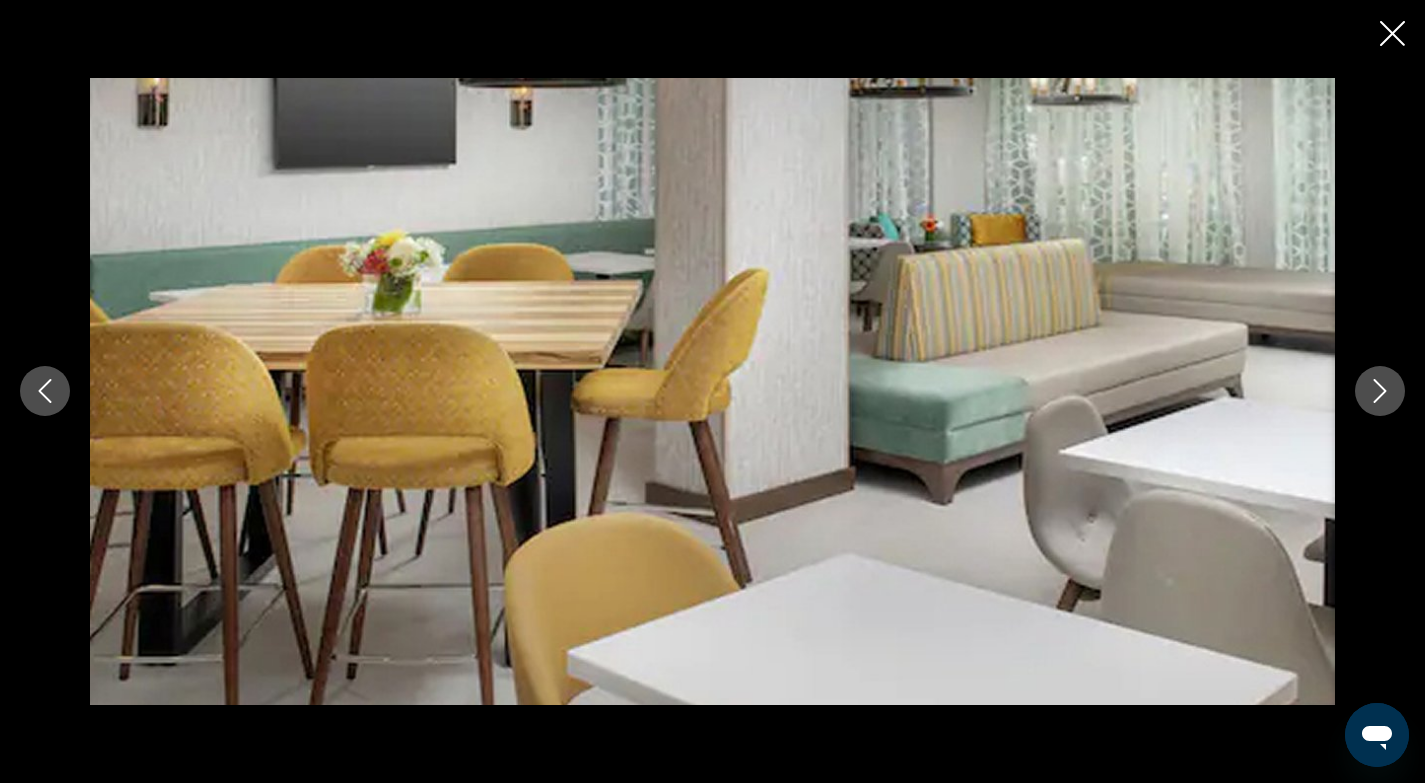 click at bounding box center [1380, 391] 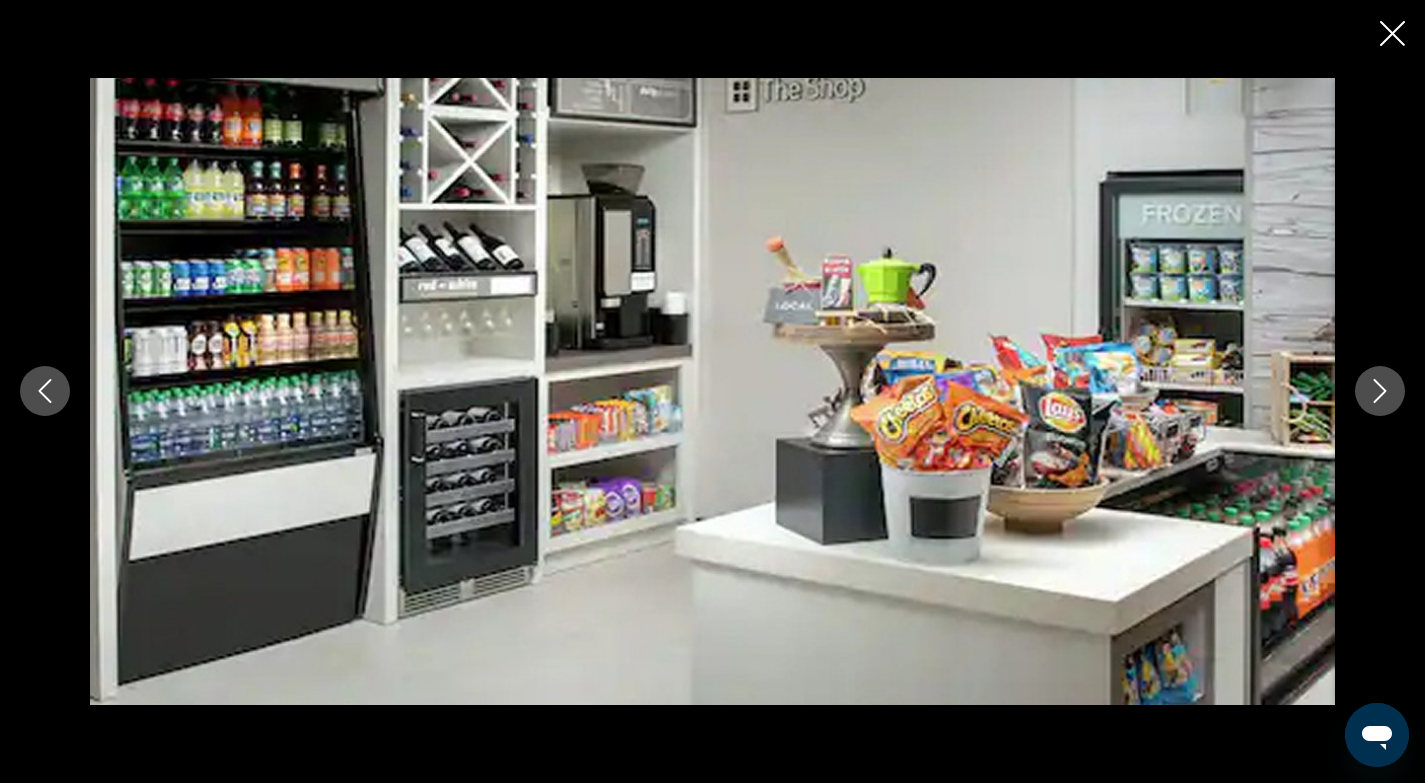click at bounding box center (1380, 391) 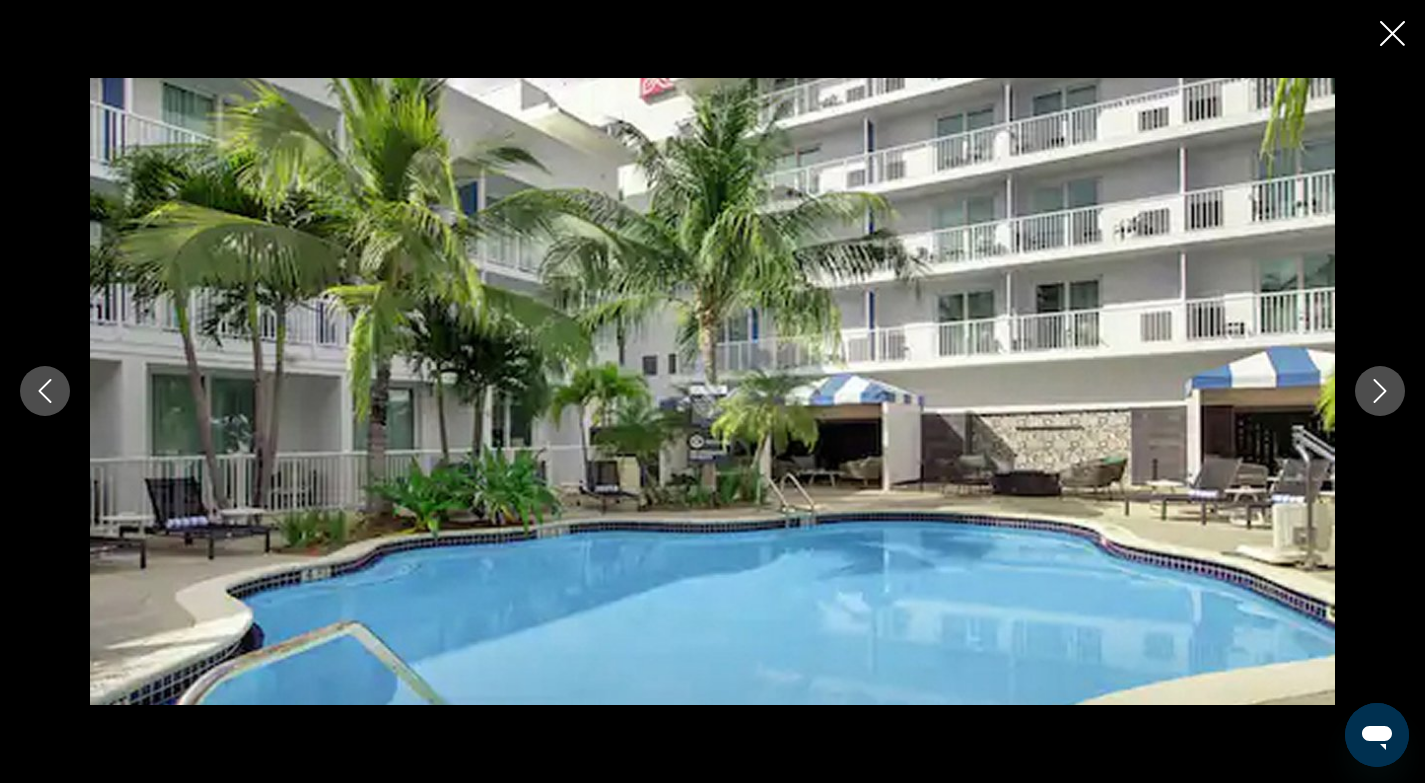 click at bounding box center [1380, 391] 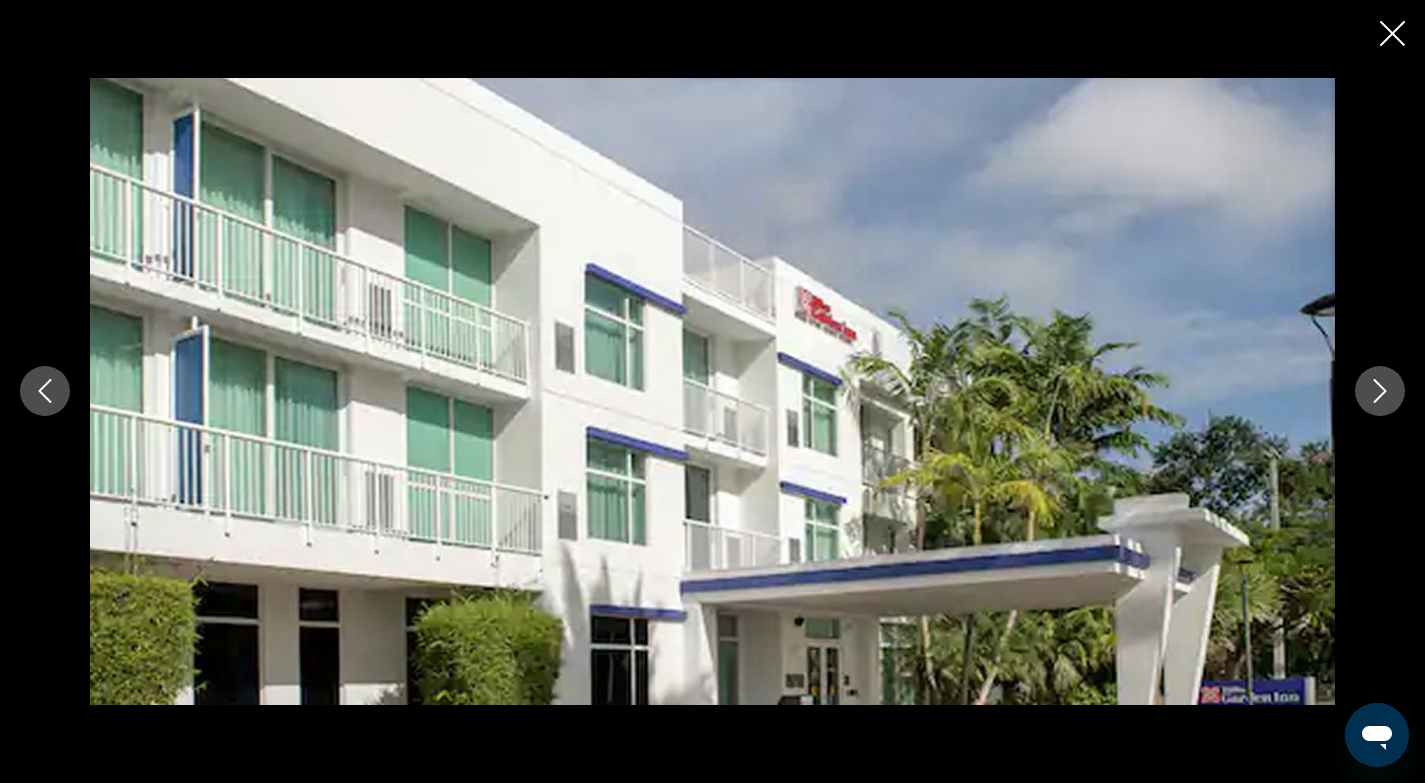 click at bounding box center (1392, 35) 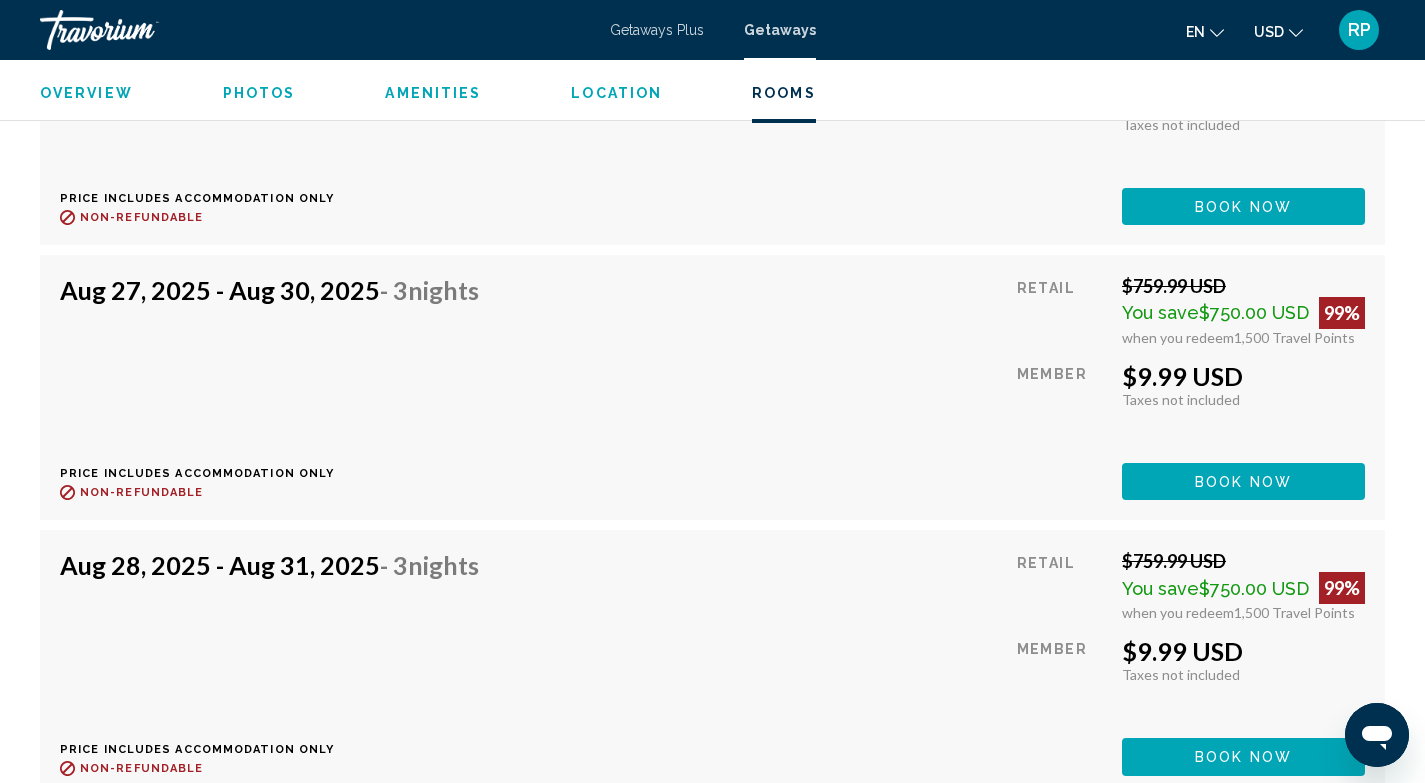 scroll, scrollTop: 6051, scrollLeft: 0, axis: vertical 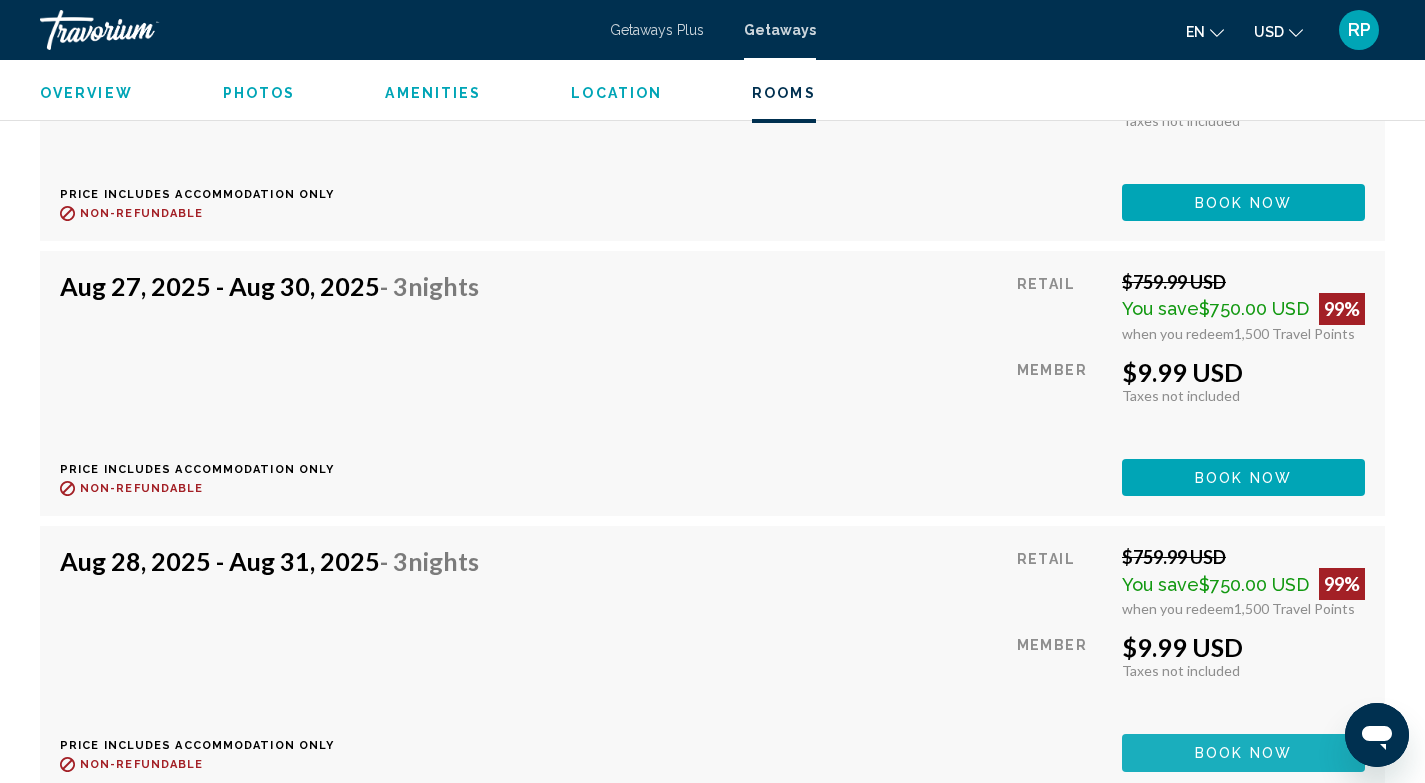 click on "Book now" at bounding box center [1243, 754] 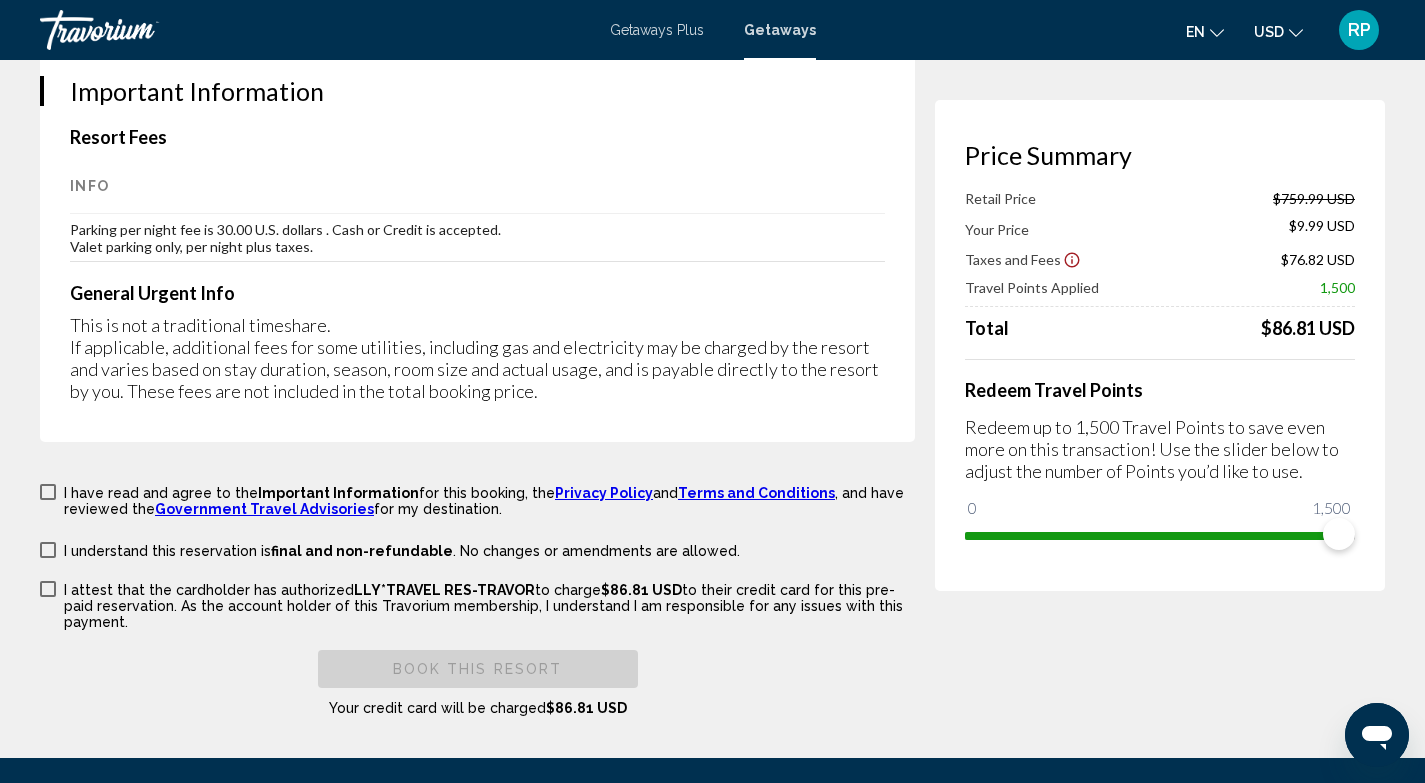 scroll, scrollTop: 3199, scrollLeft: 0, axis: vertical 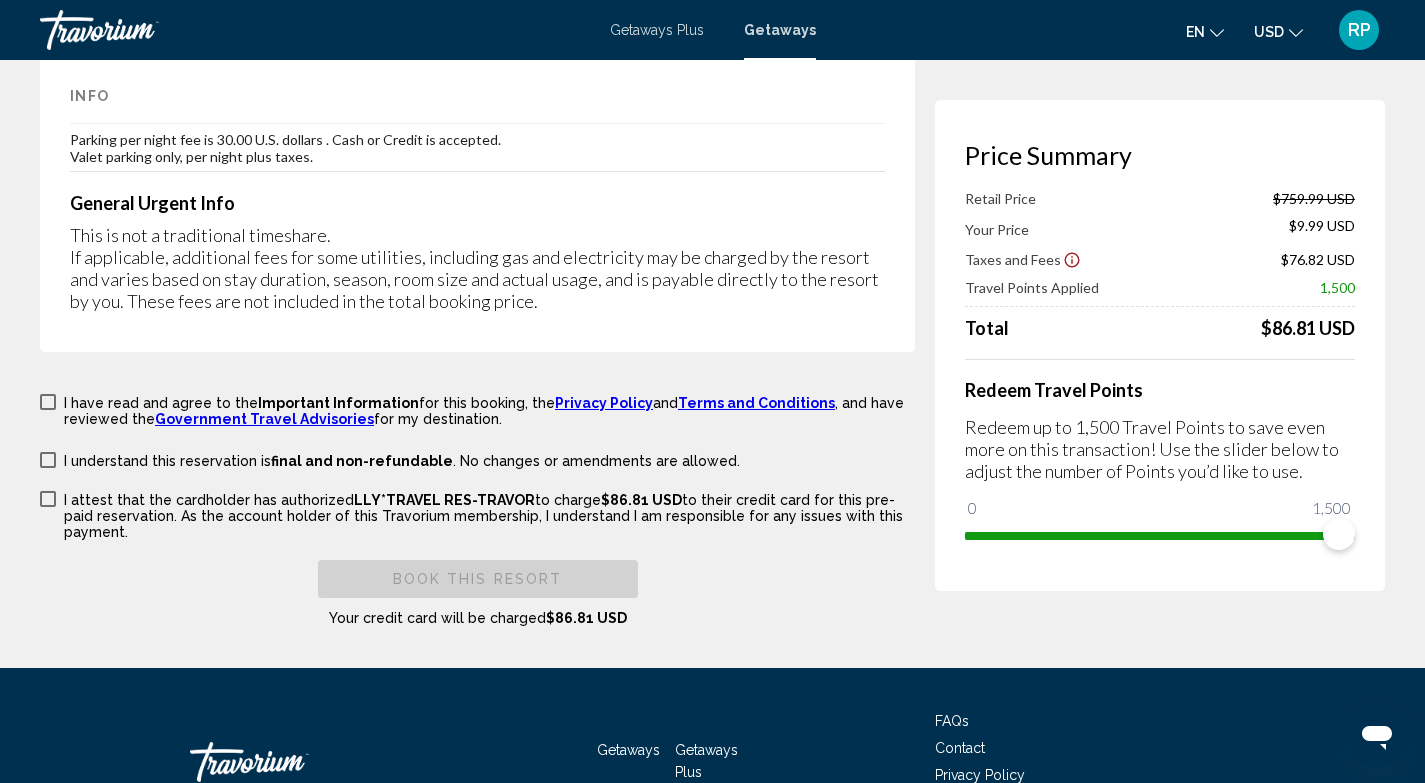 click 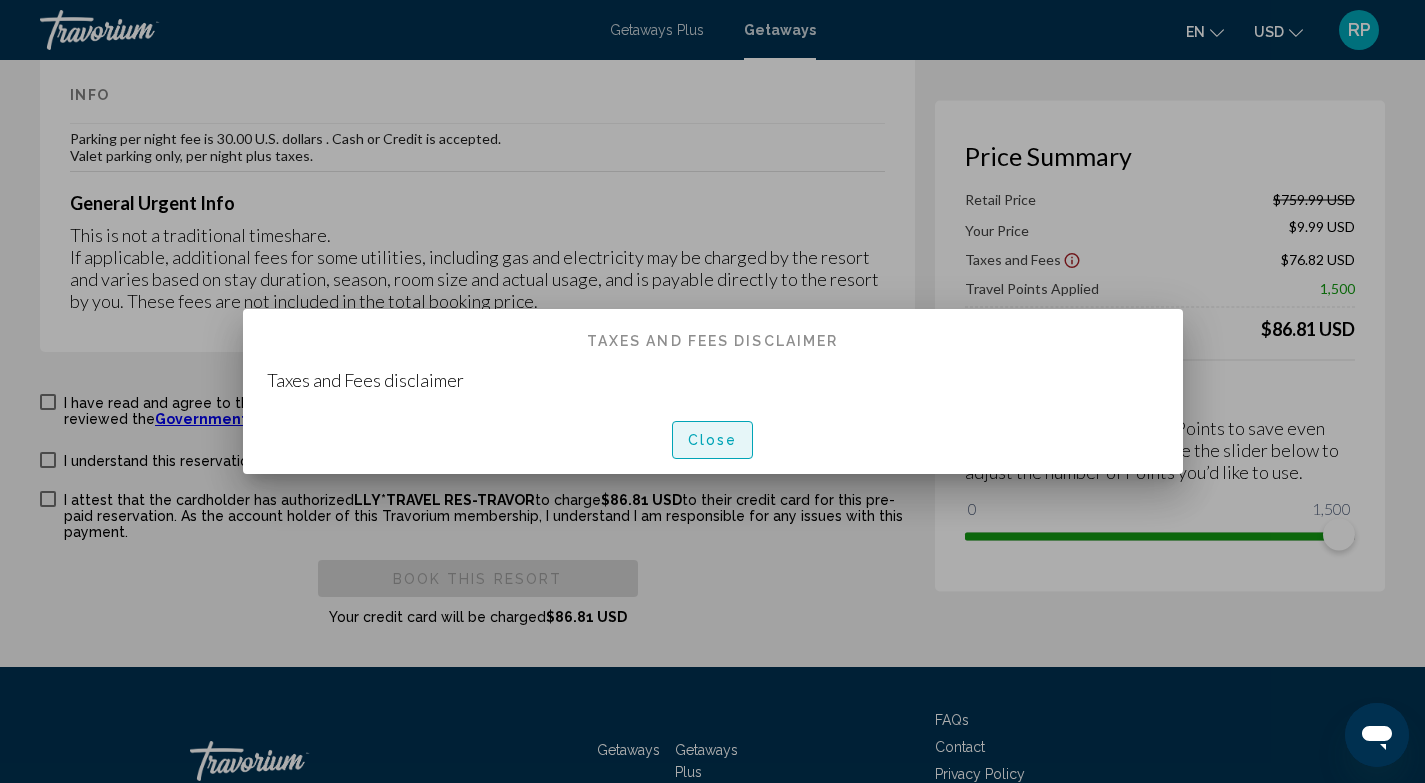 click on "Close" at bounding box center [713, 439] 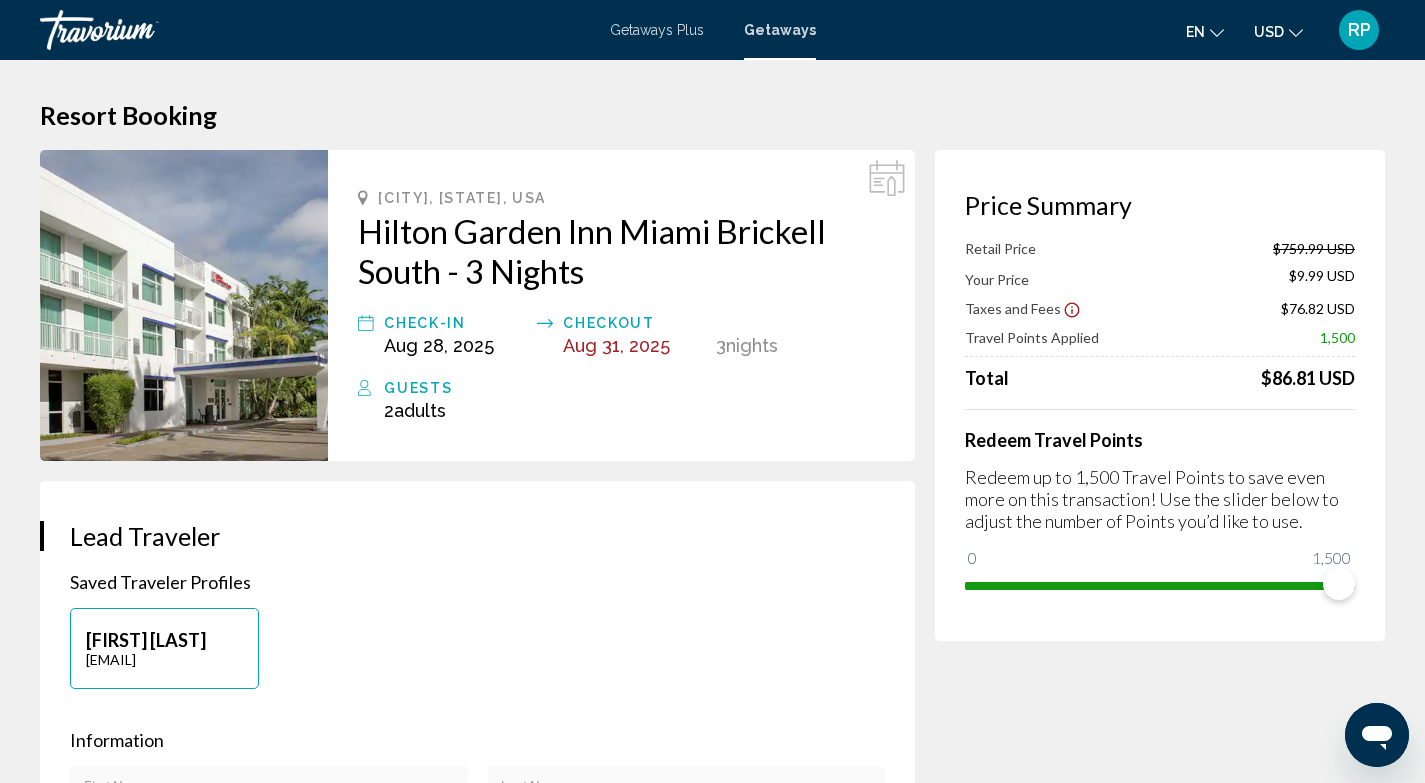 scroll, scrollTop: 3199, scrollLeft: 0, axis: vertical 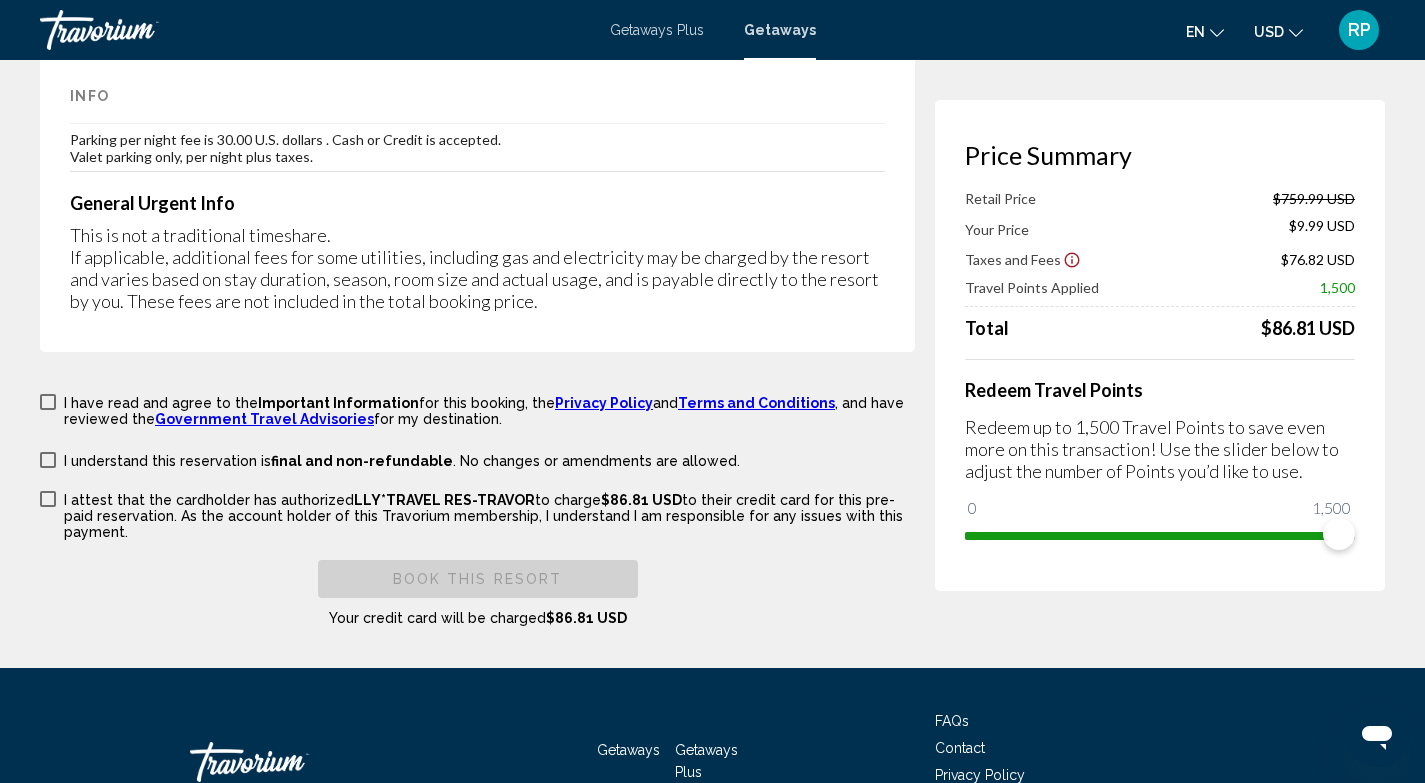 click 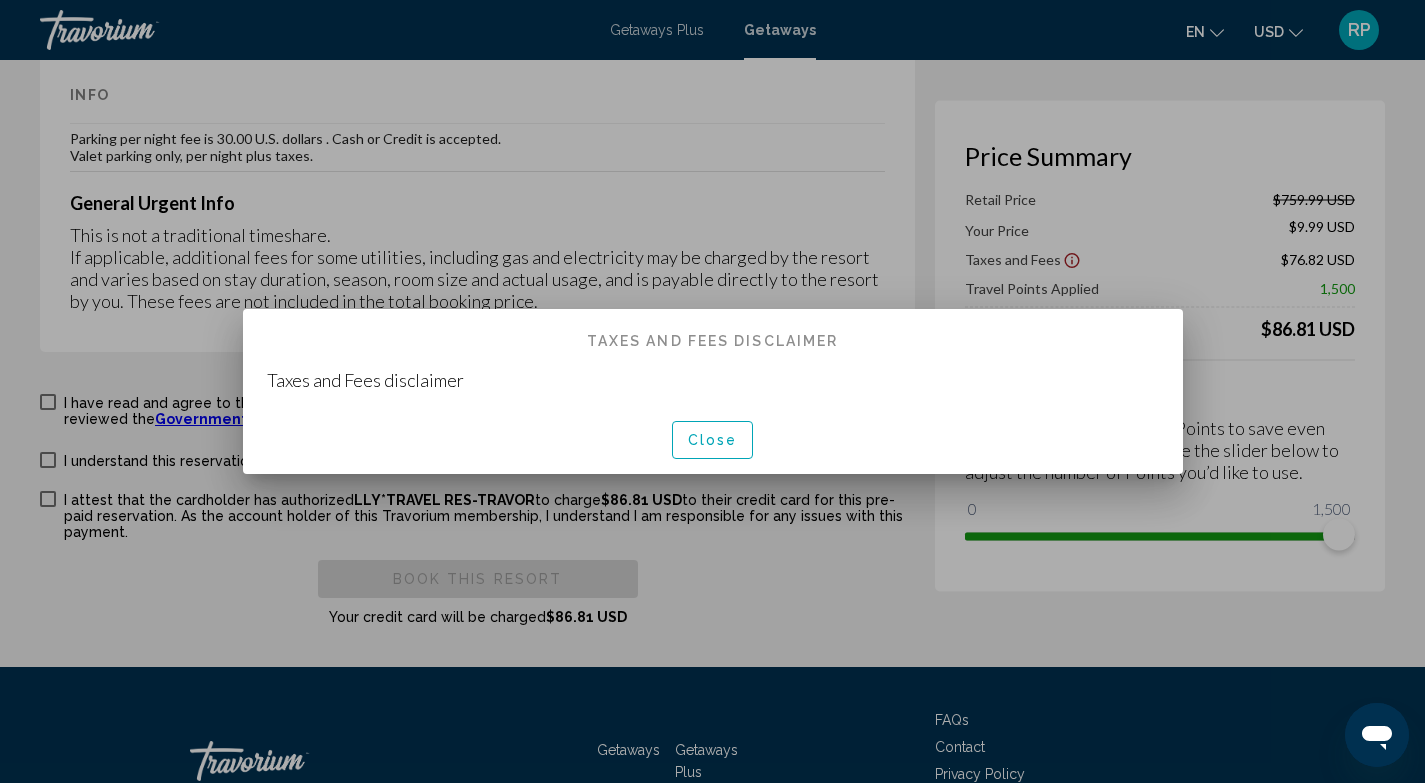 click on "Close" at bounding box center [713, 439] 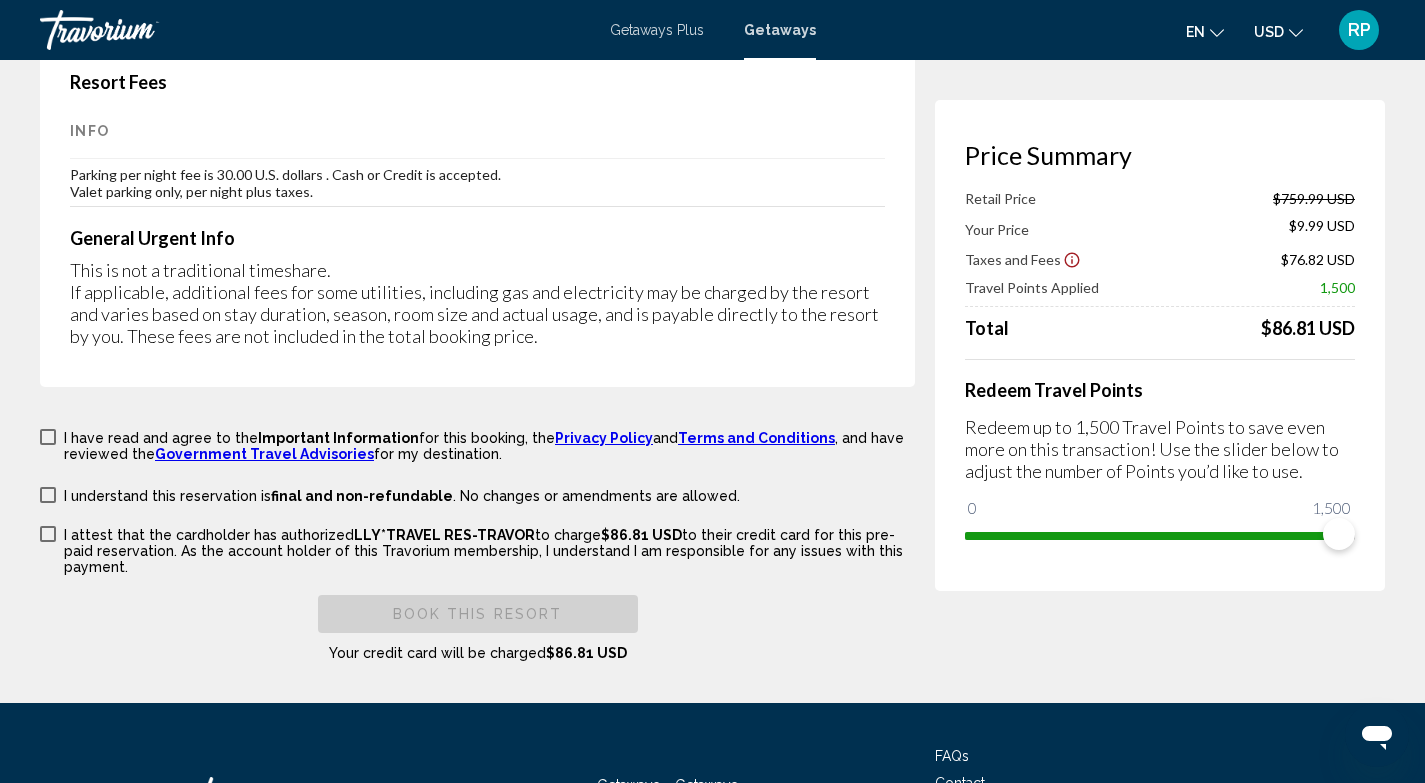 scroll, scrollTop: 3160, scrollLeft: 0, axis: vertical 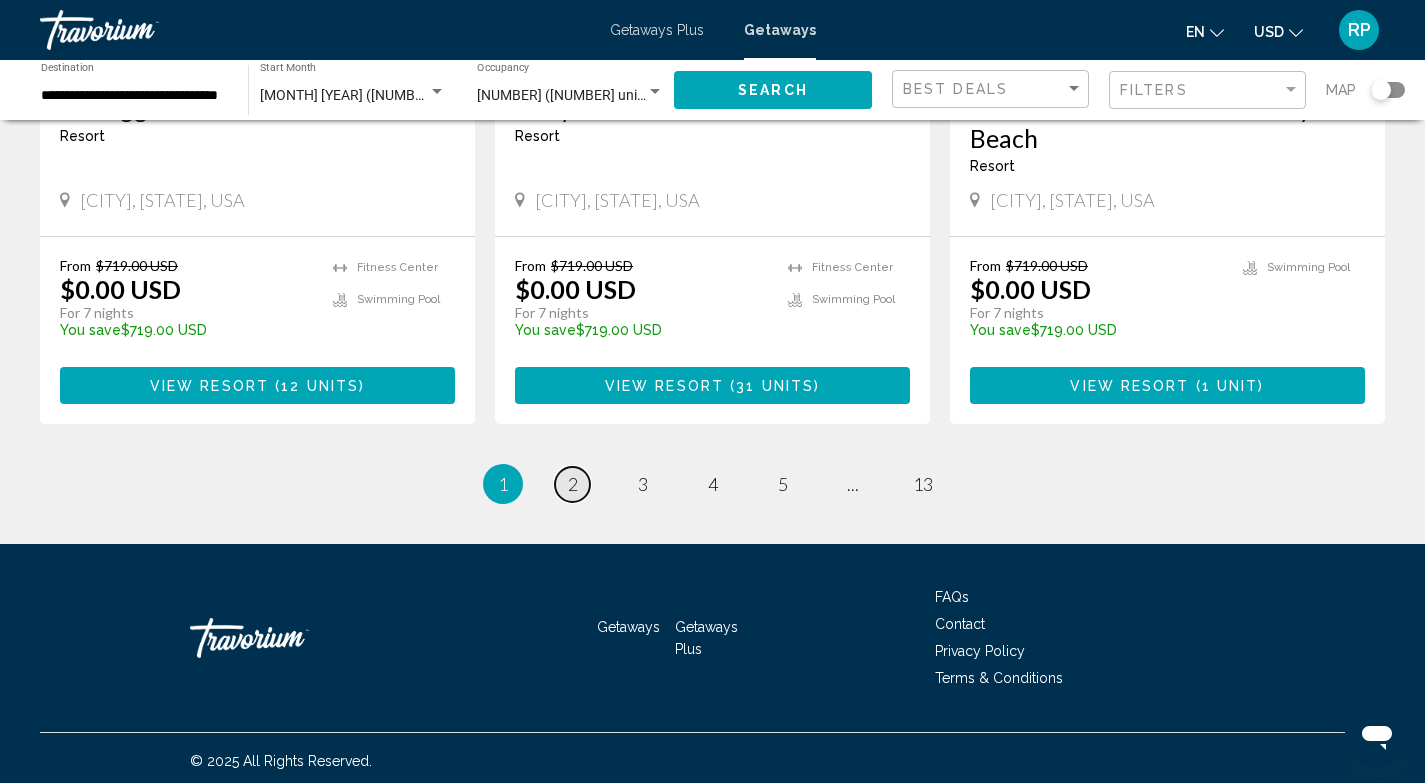 click on "2" at bounding box center (573, 484) 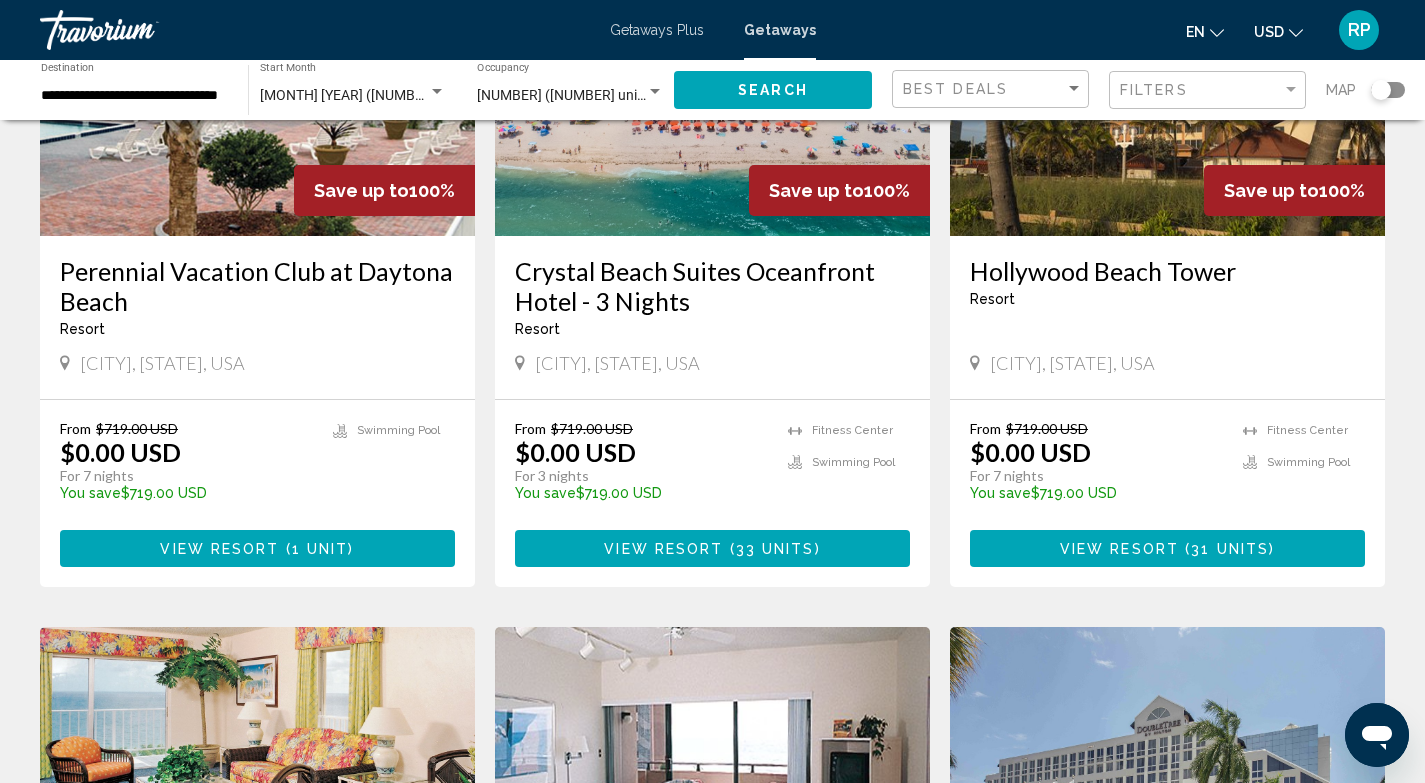 scroll, scrollTop: 248, scrollLeft: 0, axis: vertical 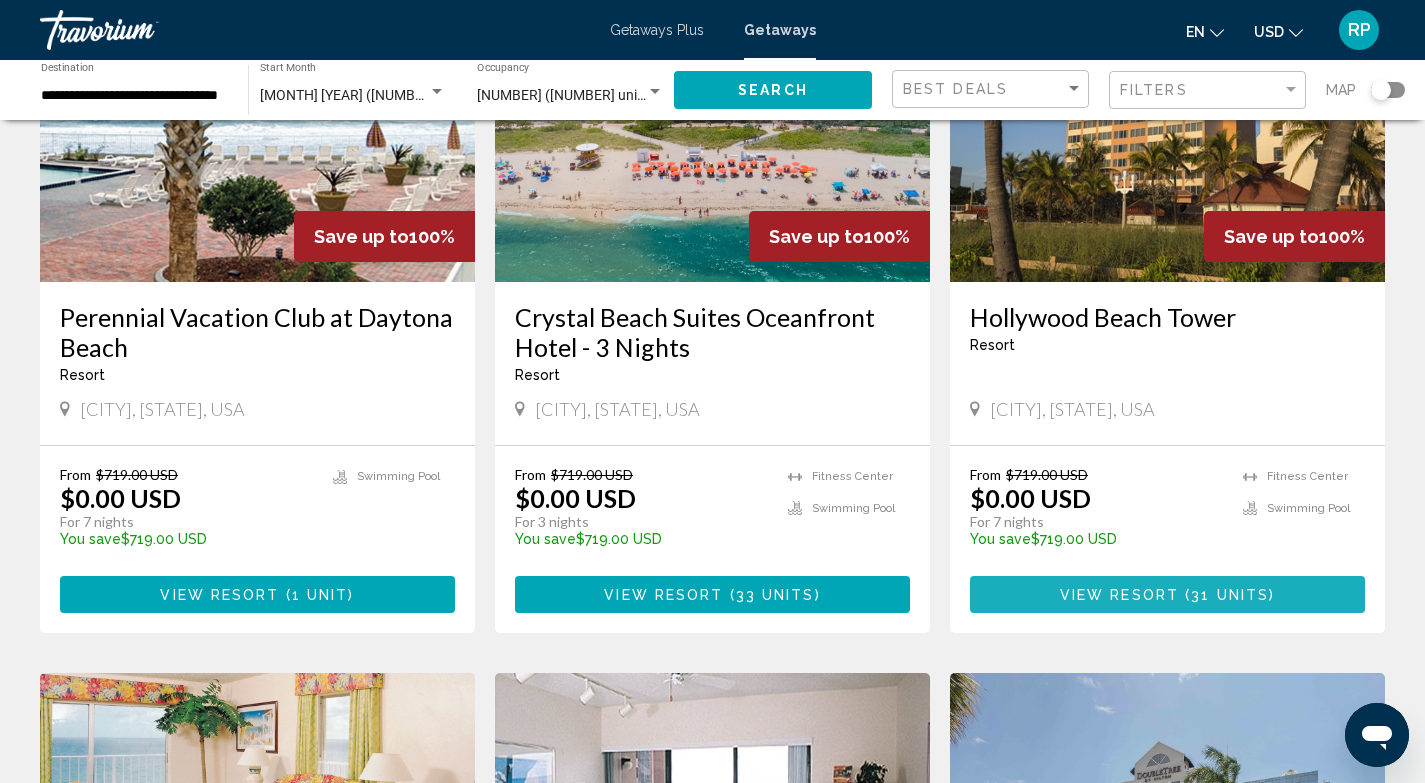 click on "View Resort" at bounding box center [1119, 595] 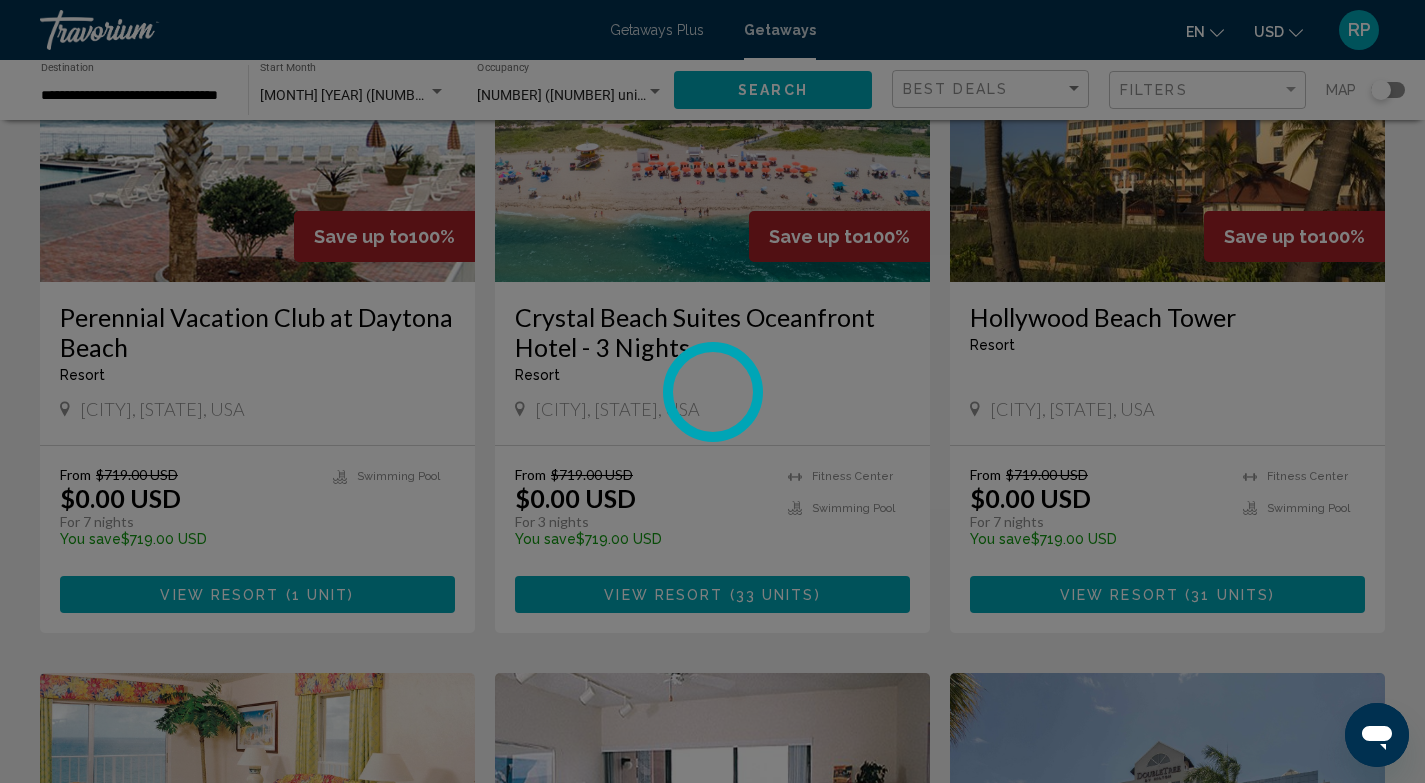 scroll, scrollTop: 0, scrollLeft: 0, axis: both 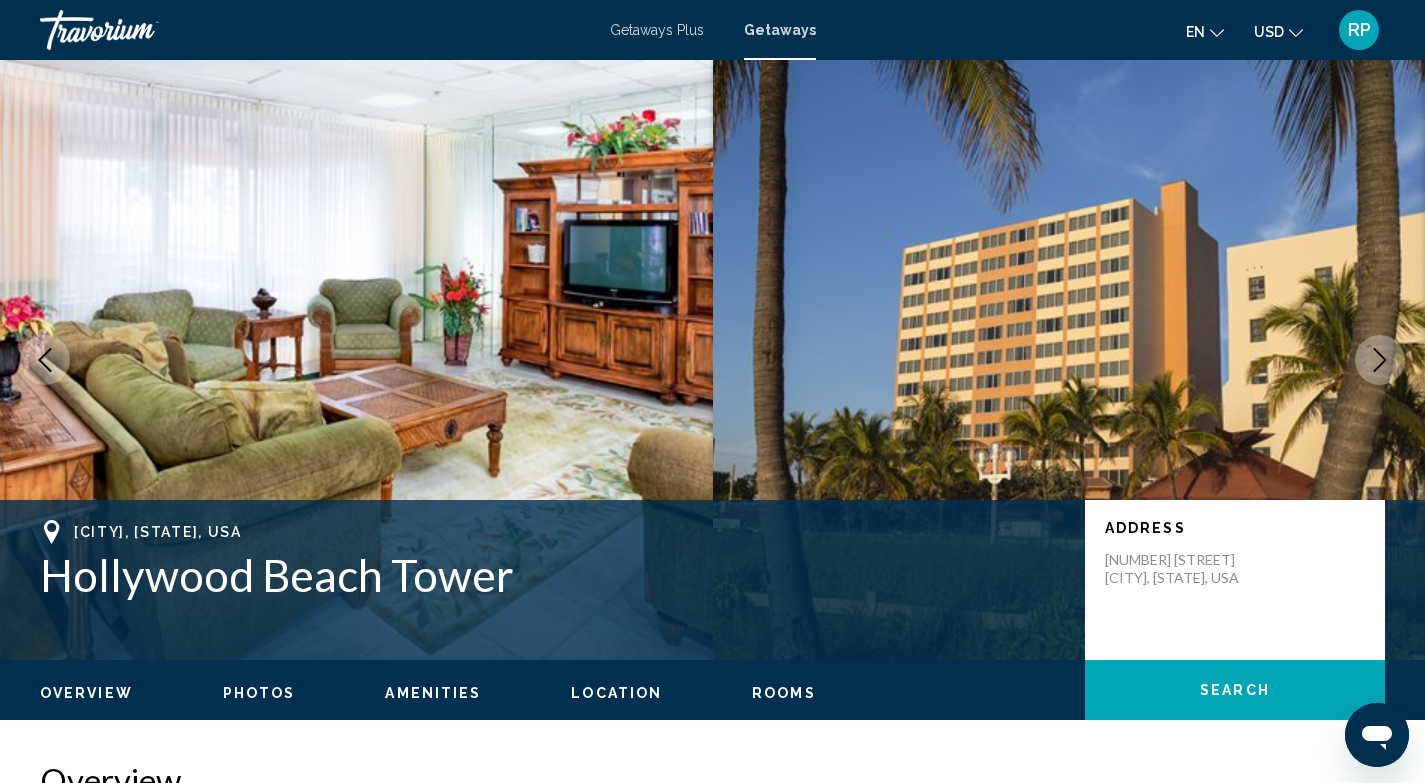 click at bounding box center [1380, 360] 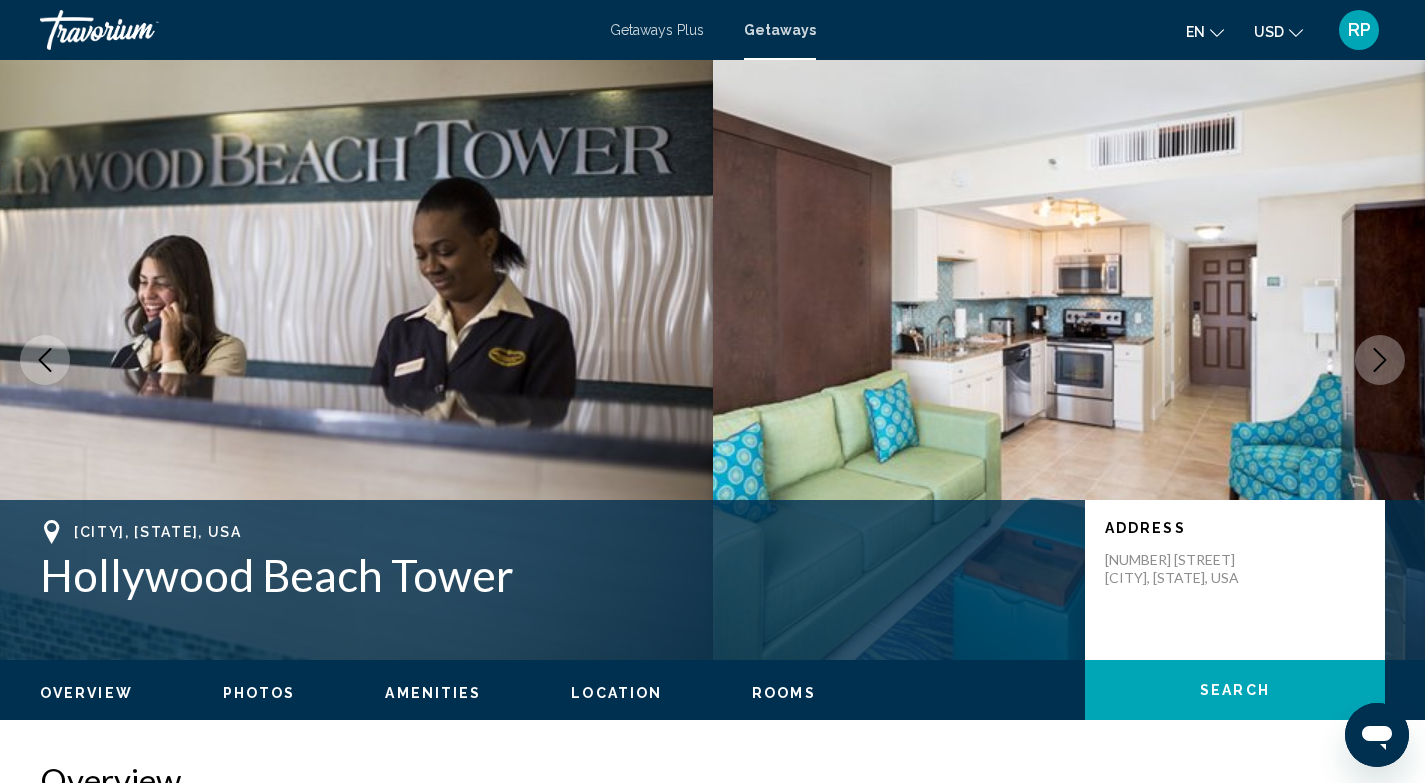 click at bounding box center (1380, 360) 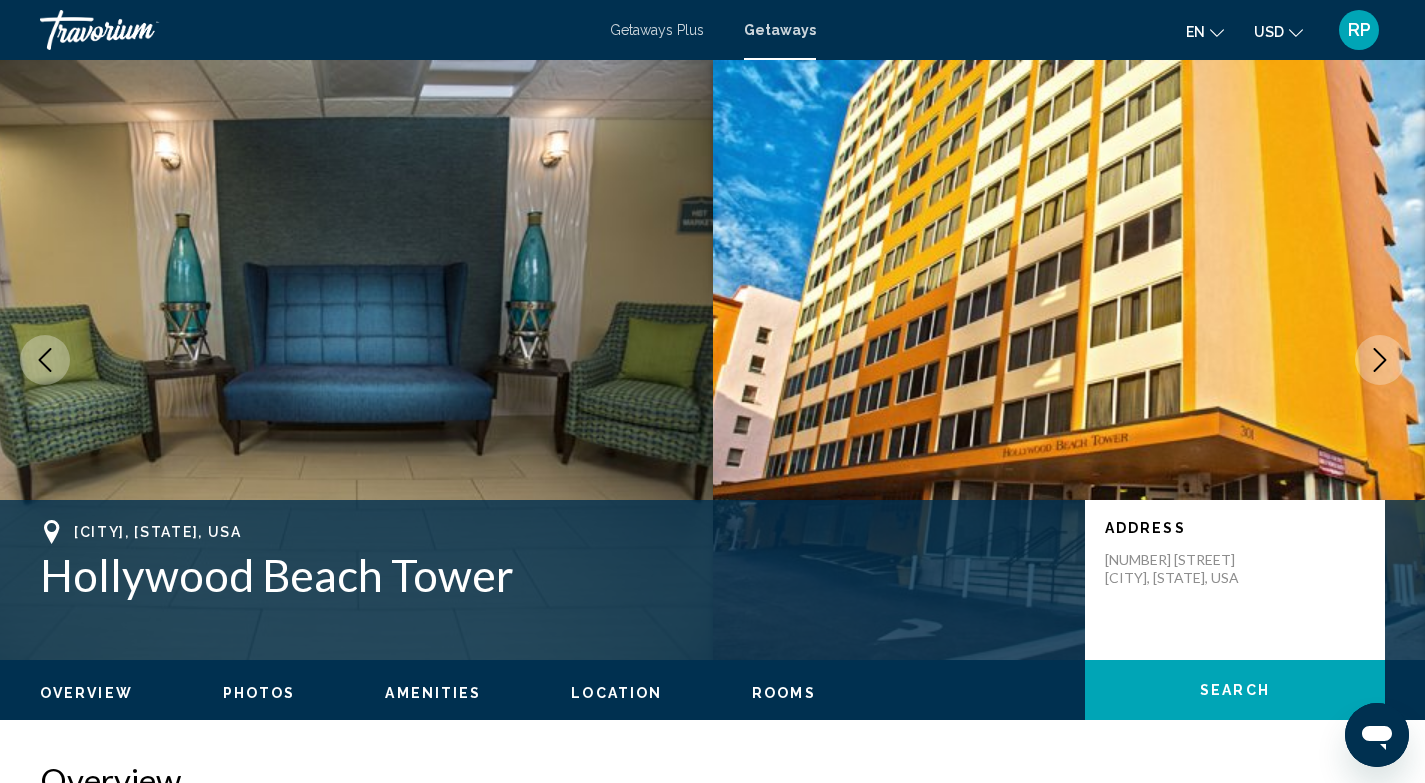 click at bounding box center (1380, 360) 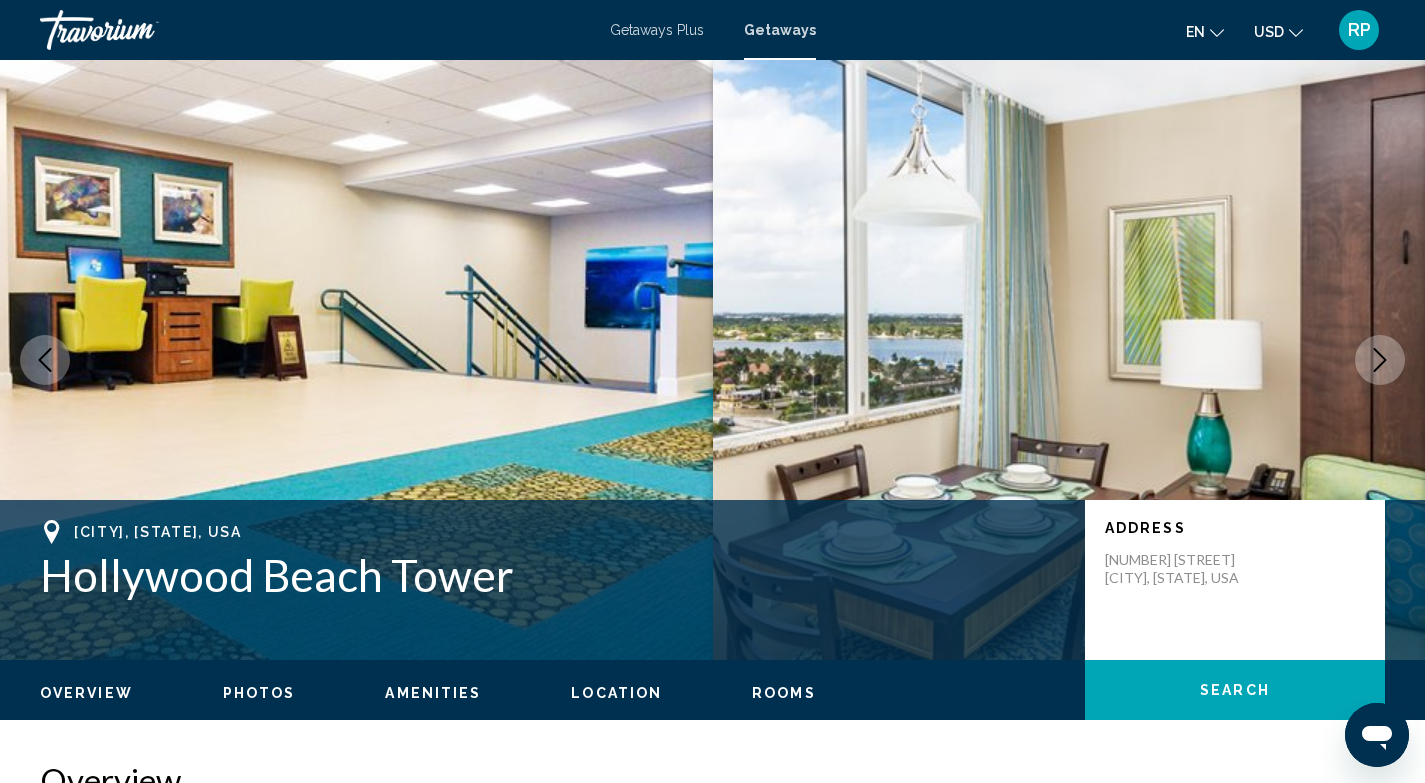 click at bounding box center (1380, 360) 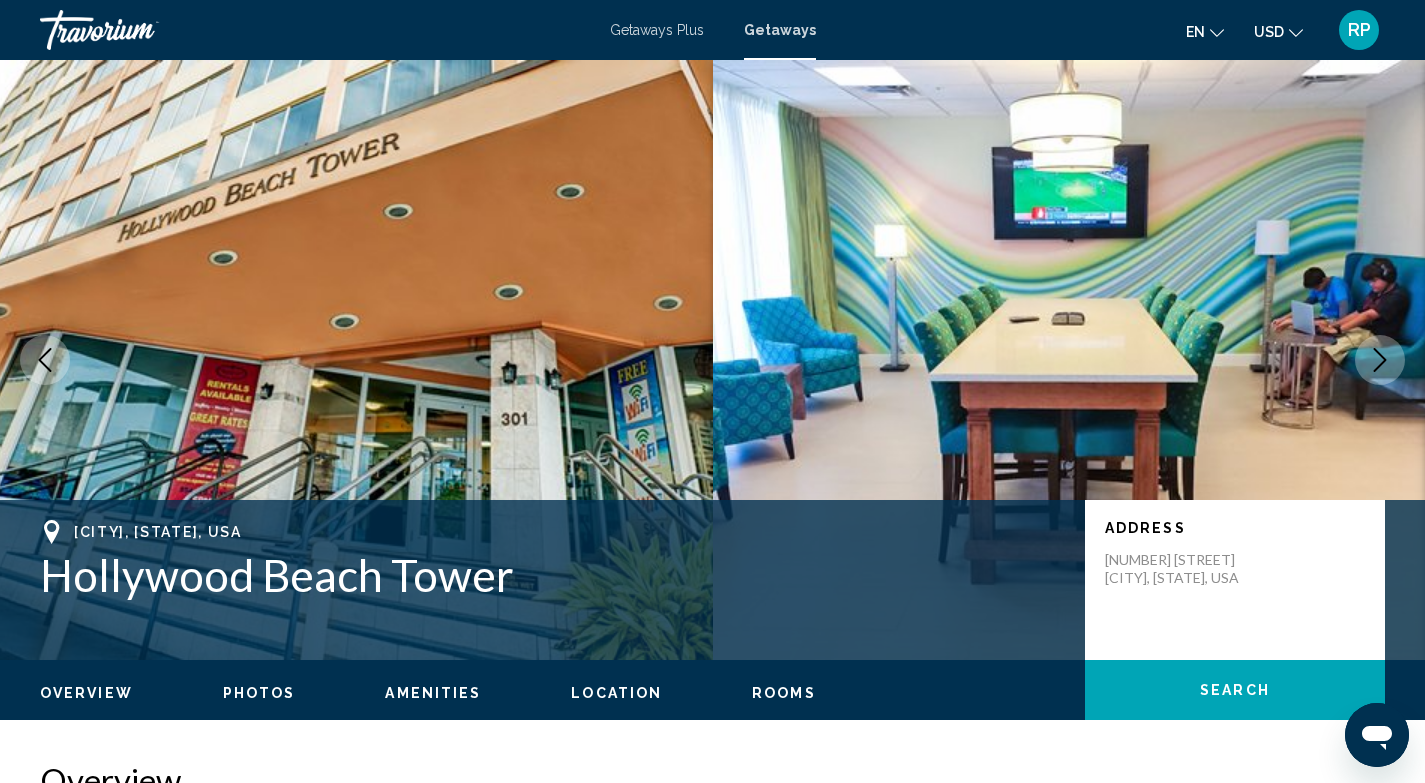click at bounding box center (1380, 360) 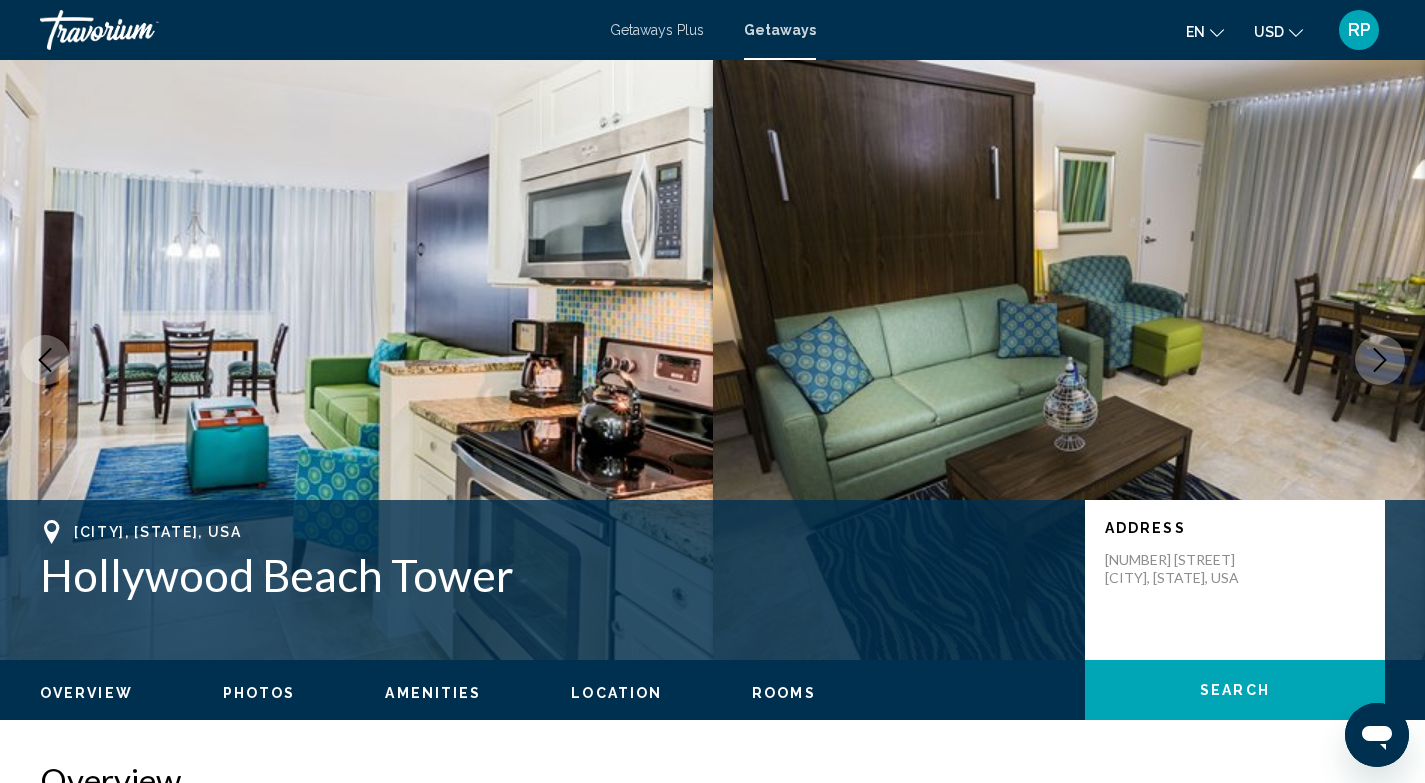 click at bounding box center (1380, 360) 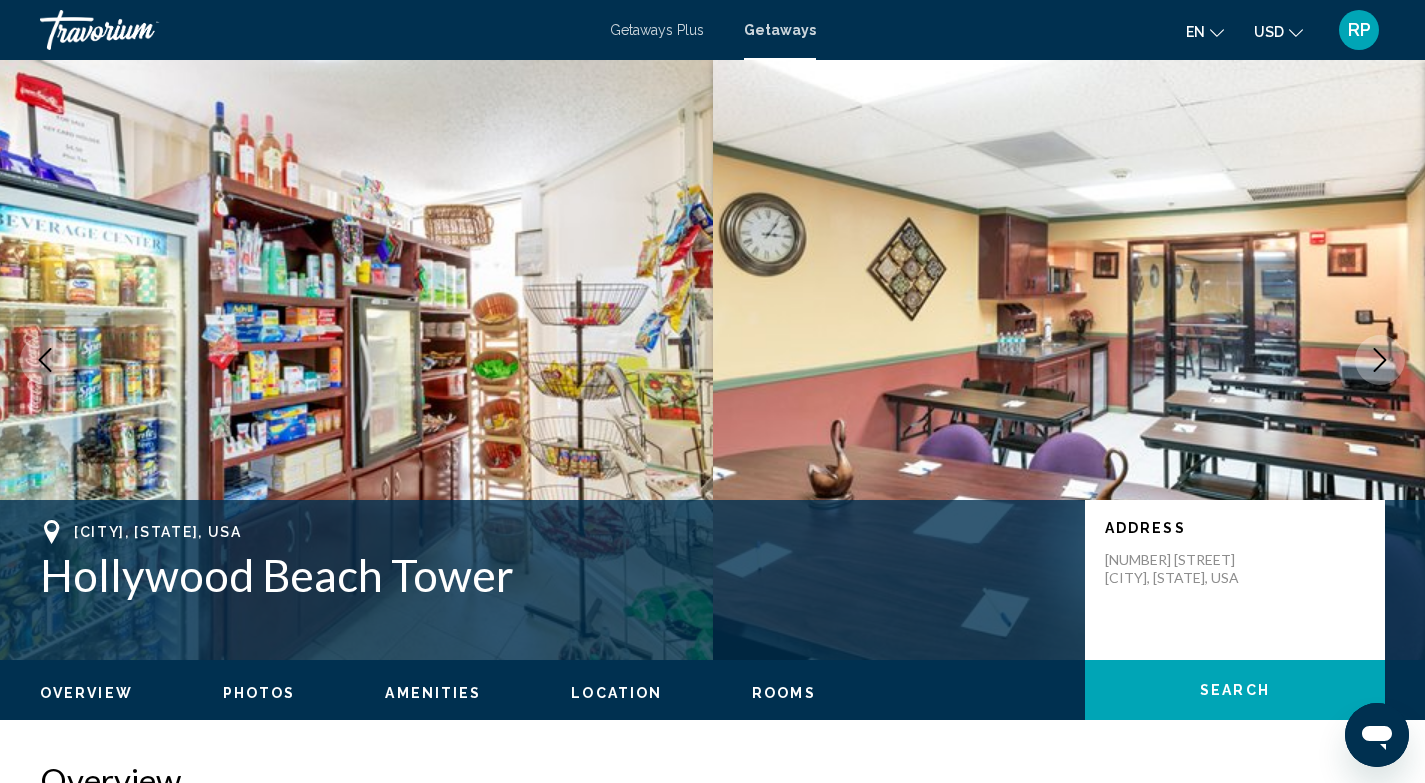 click at bounding box center [1380, 360] 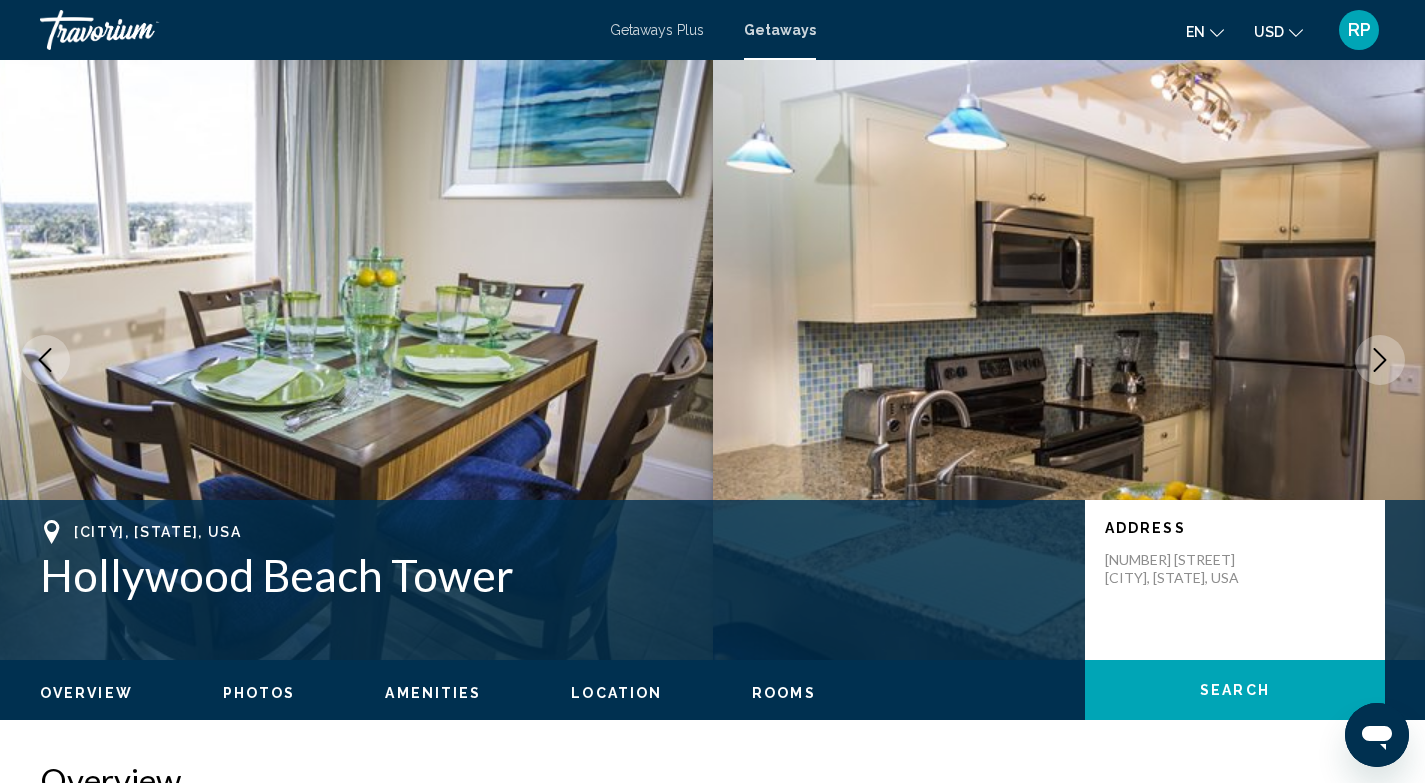 click at bounding box center (1380, 360) 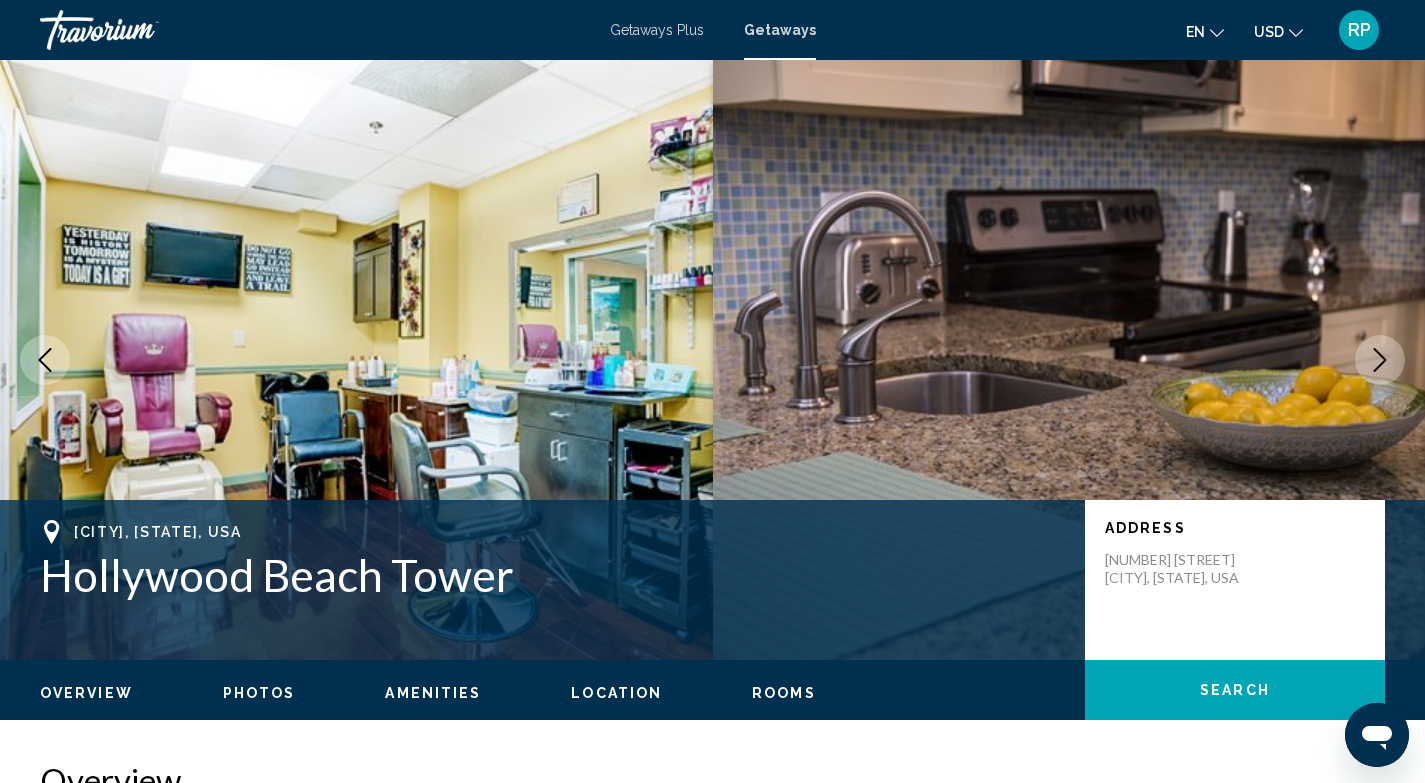 click at bounding box center (1380, 360) 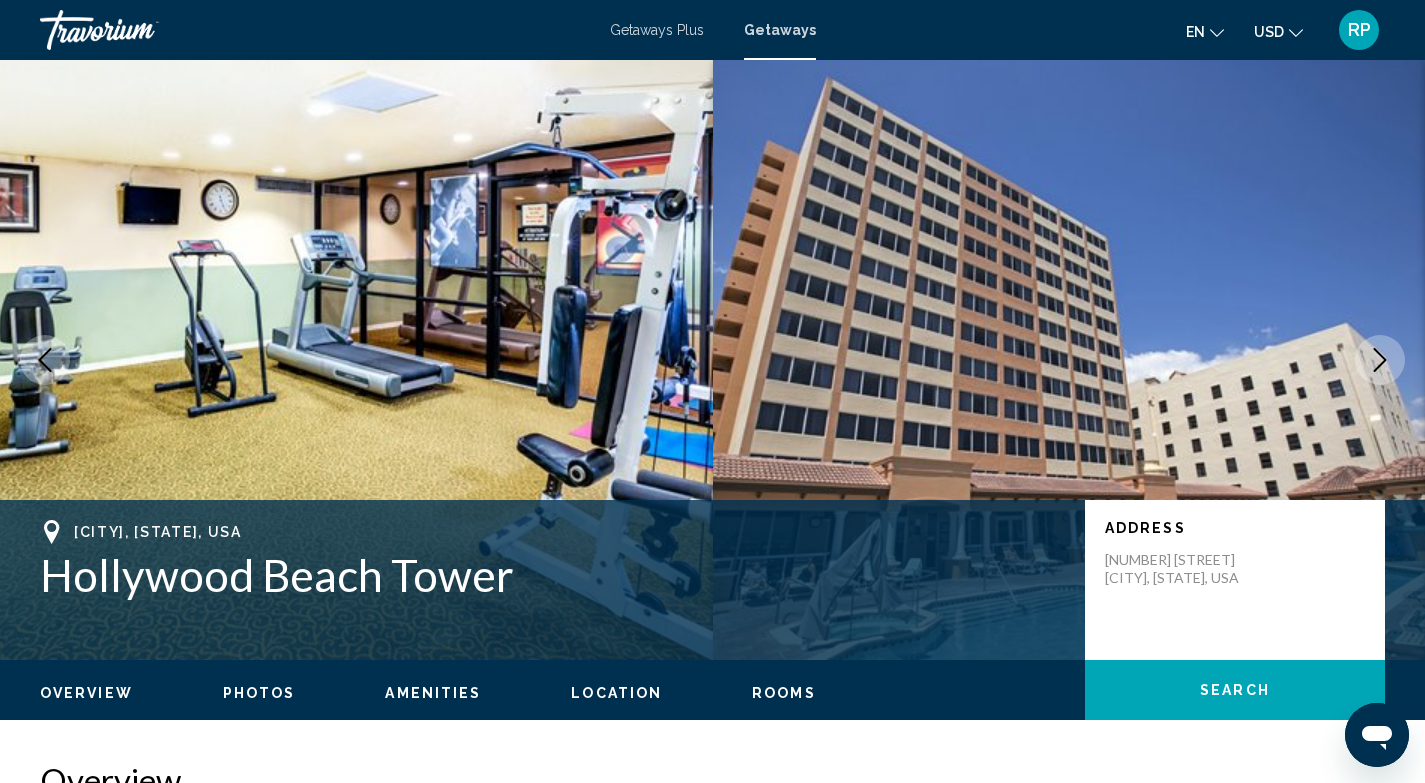 click at bounding box center [1380, 360] 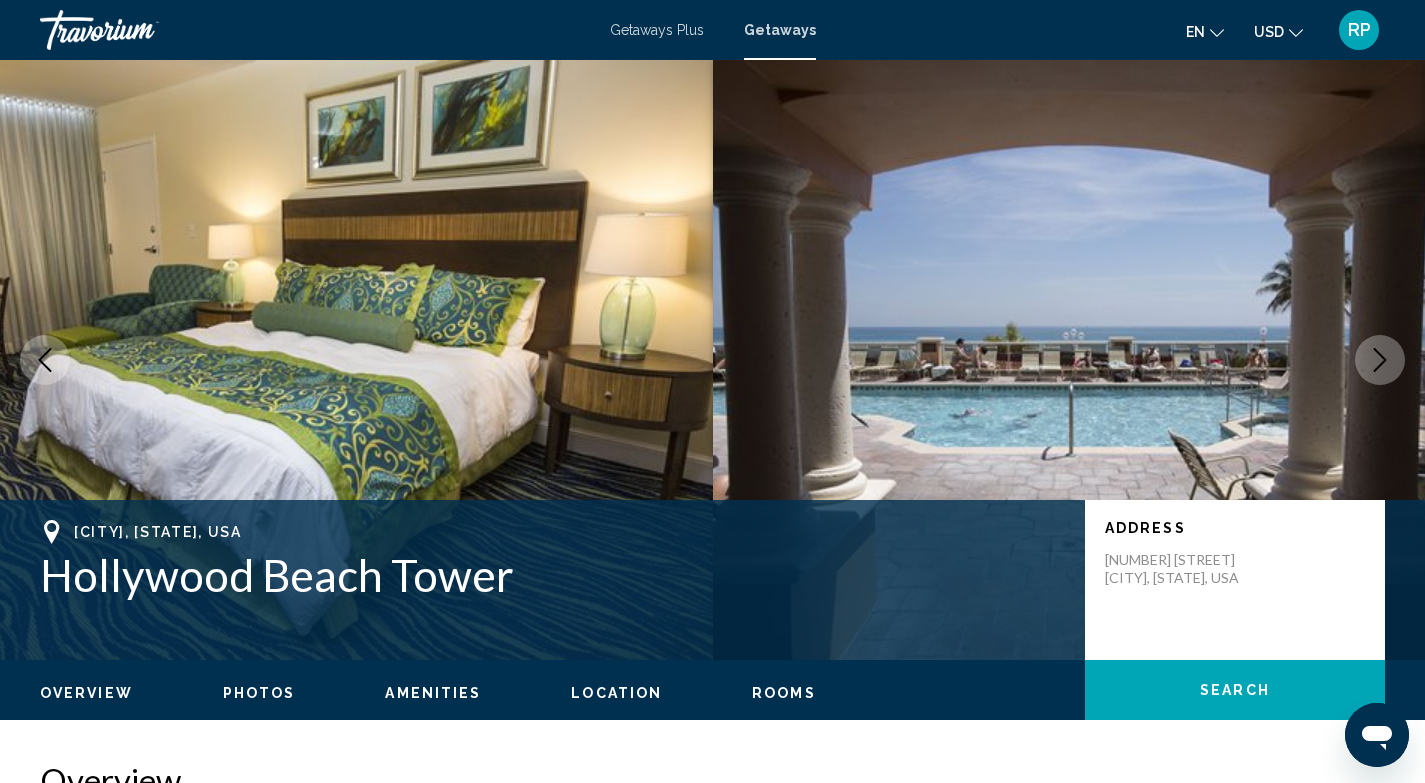 click at bounding box center [1380, 360] 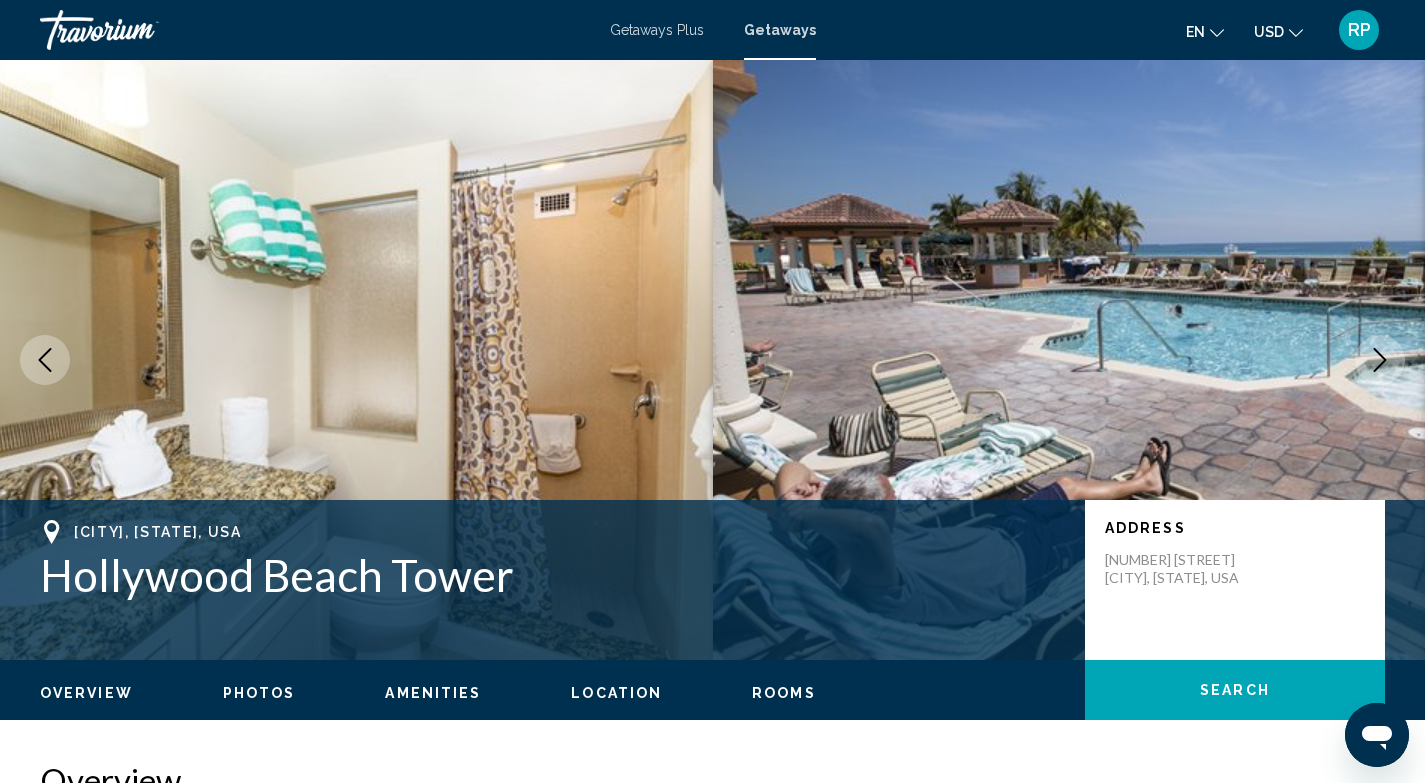 click at bounding box center (1380, 360) 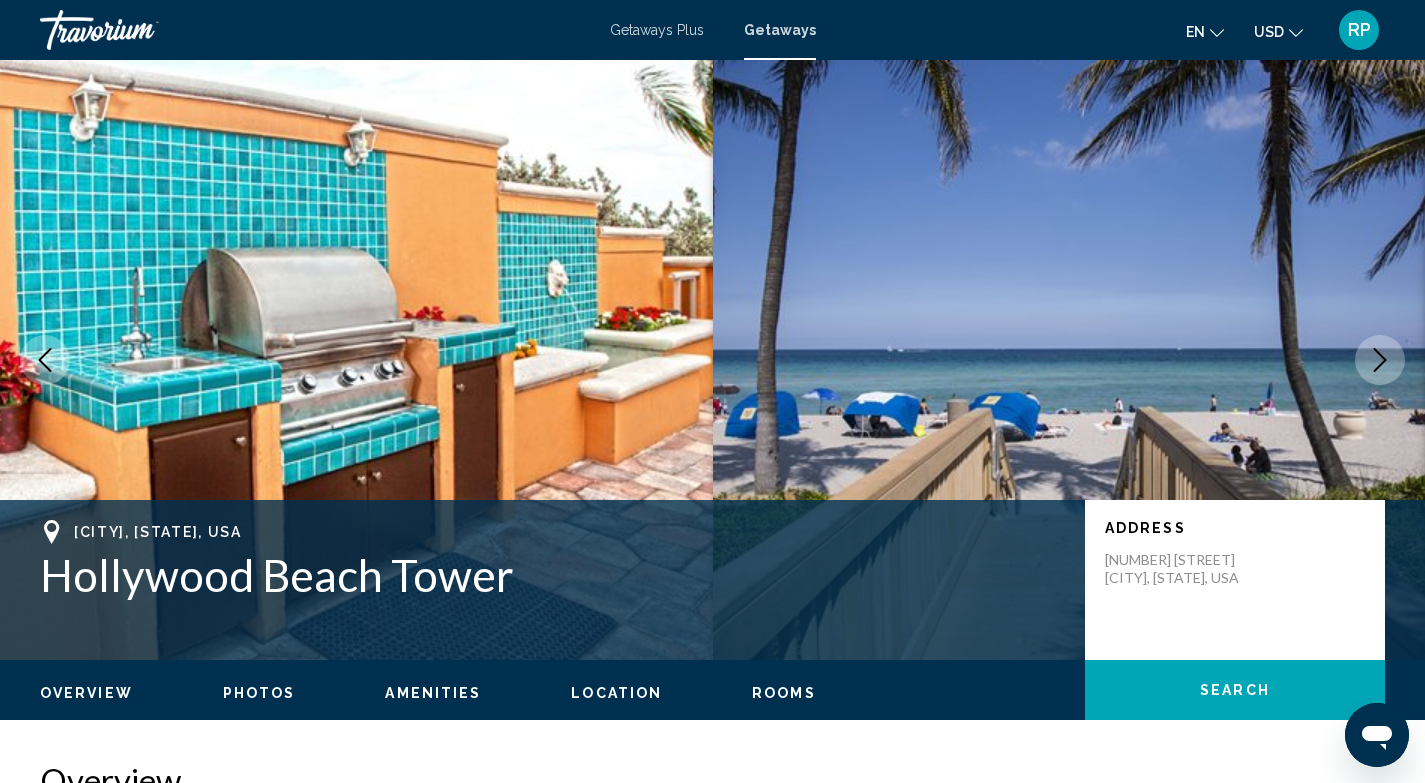 click at bounding box center [1380, 360] 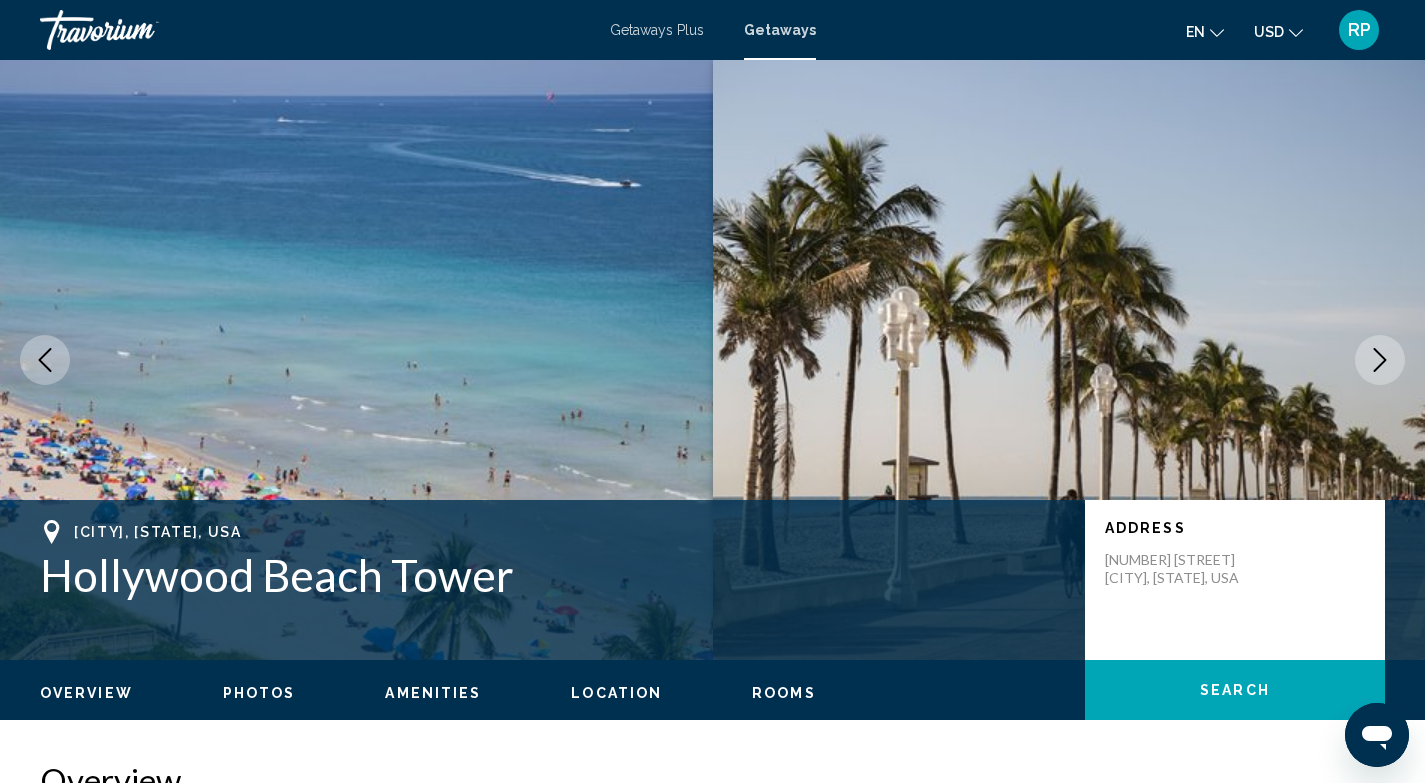 click at bounding box center (1380, 360) 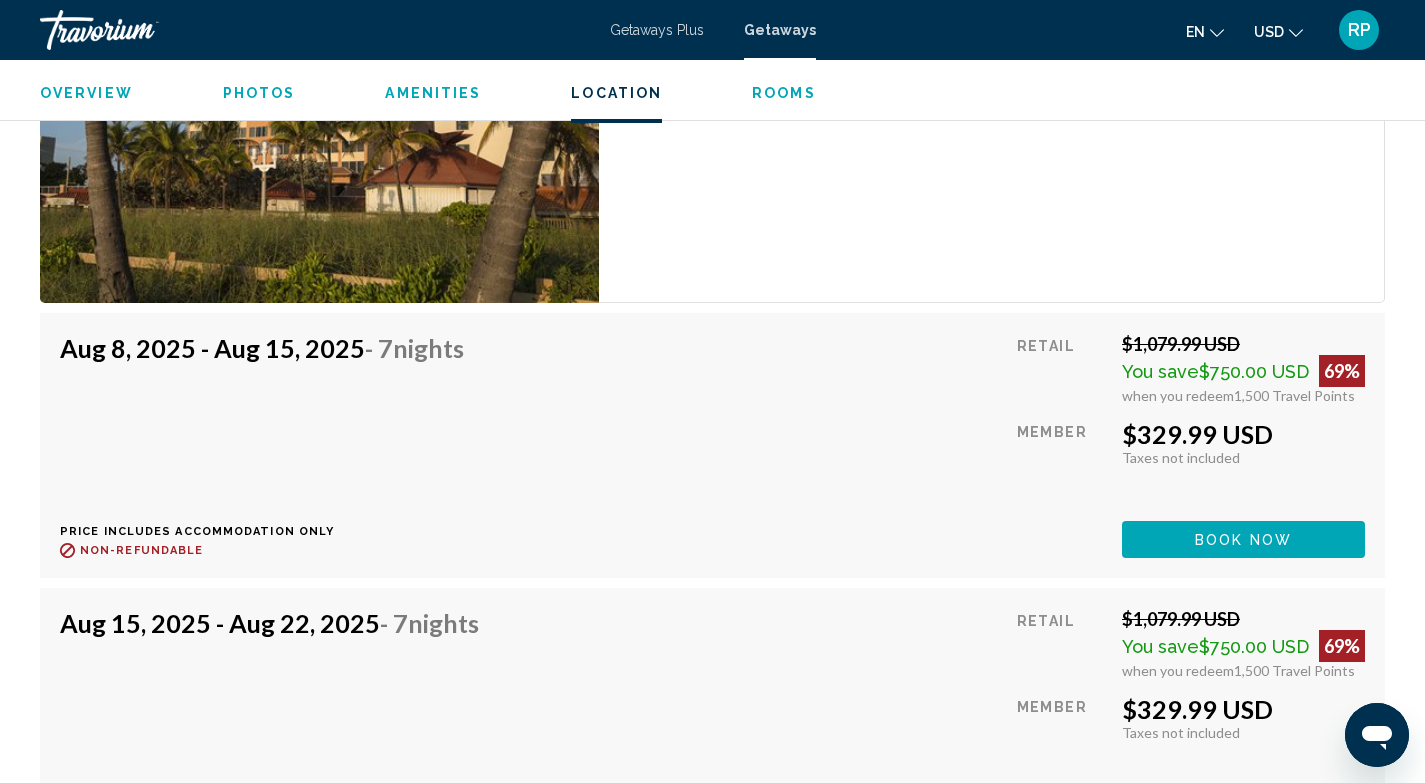 scroll, scrollTop: 3879, scrollLeft: 0, axis: vertical 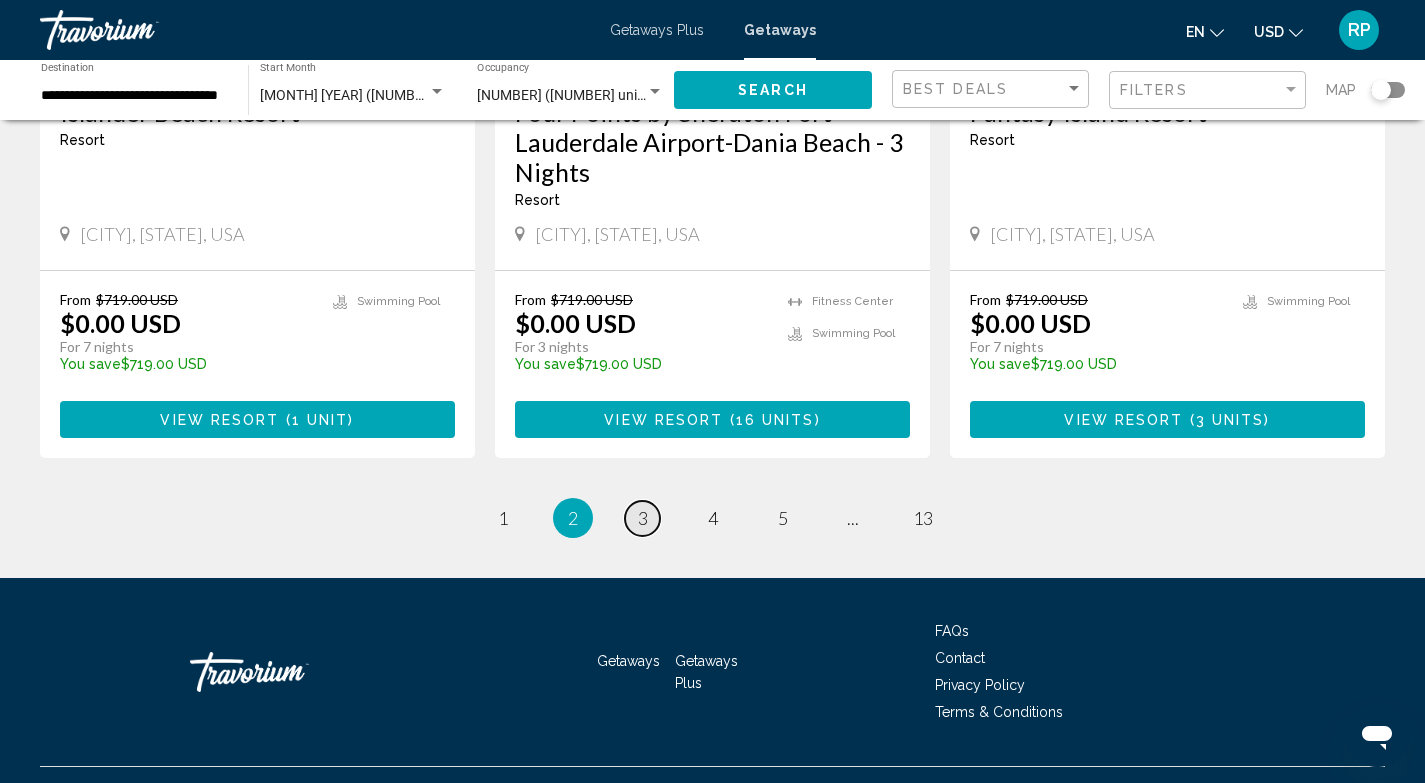 click on "page  3" at bounding box center (642, 518) 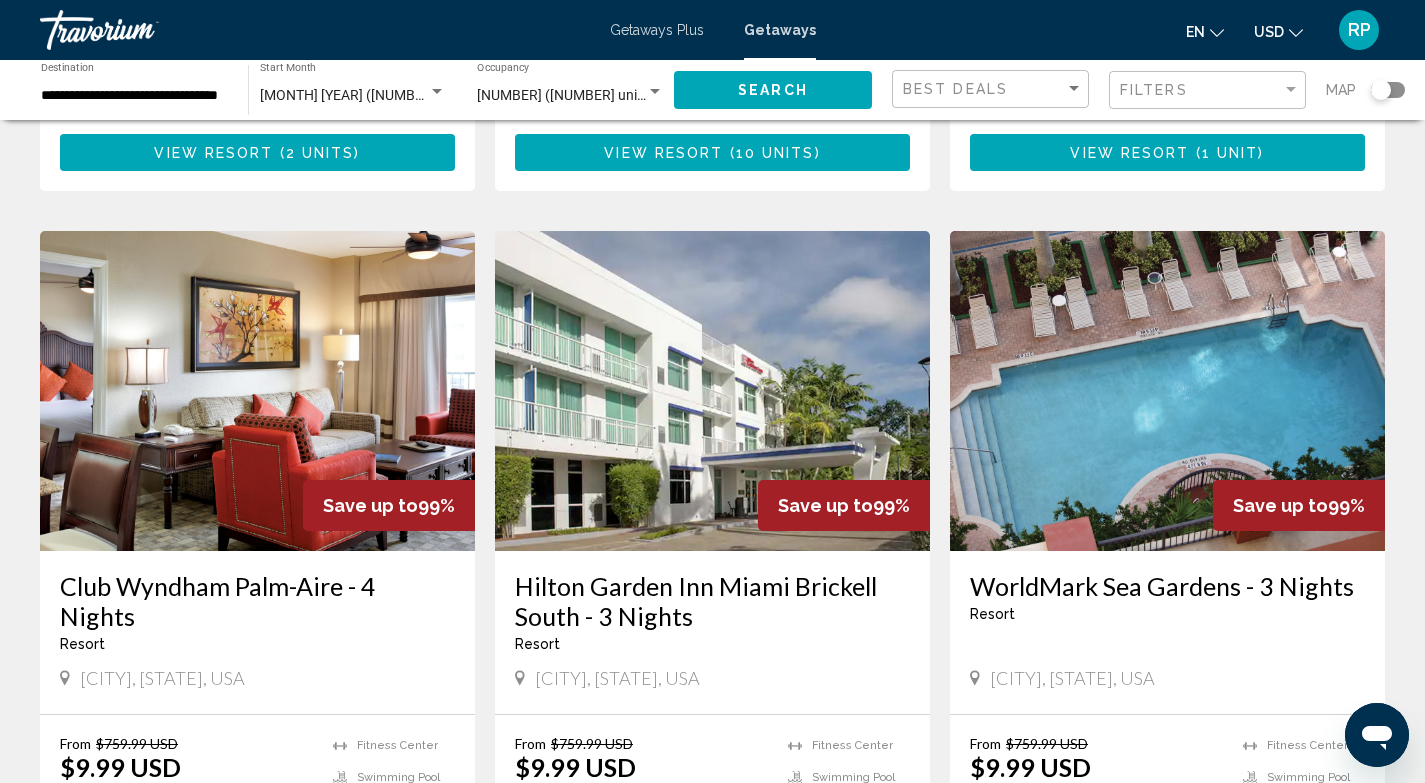 scroll, scrollTop: 2443, scrollLeft: 0, axis: vertical 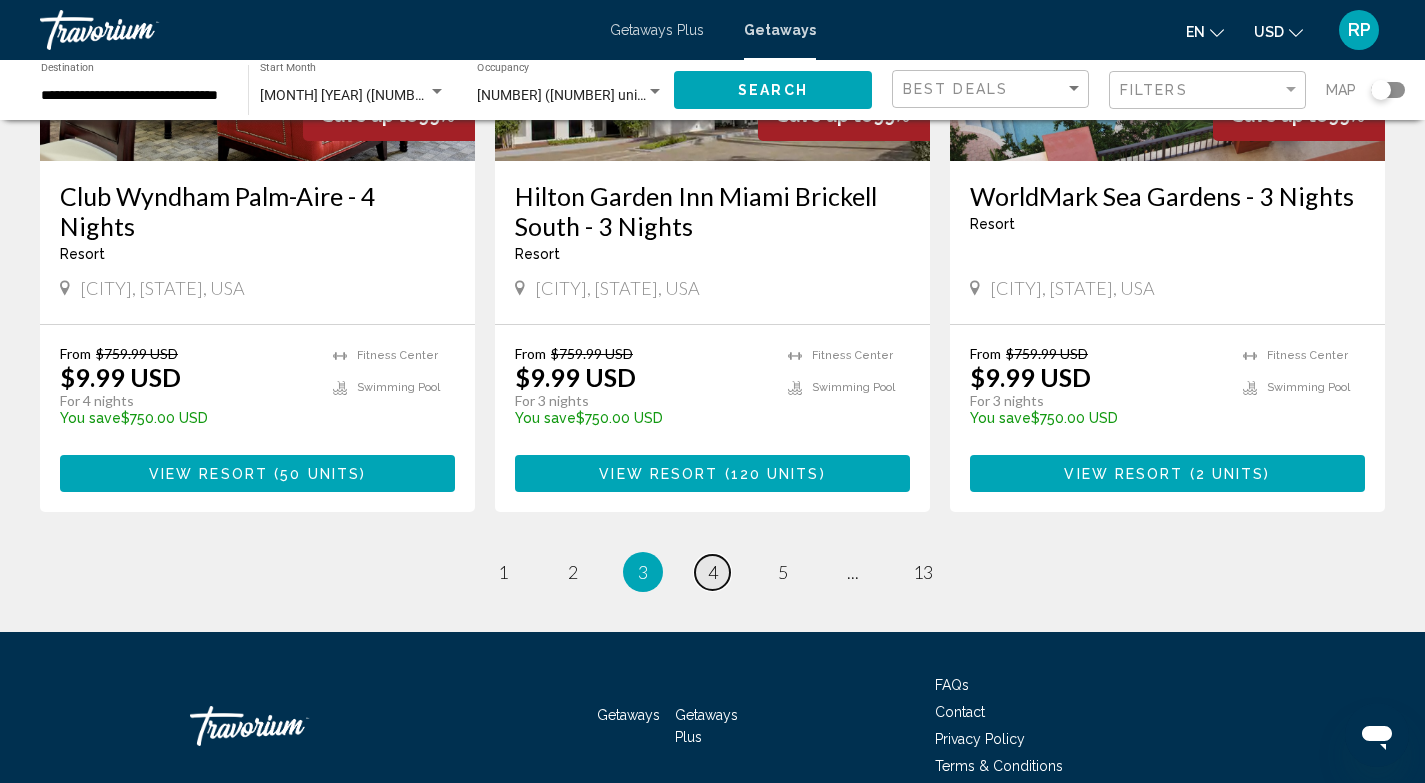 click on "page  4" at bounding box center [712, 572] 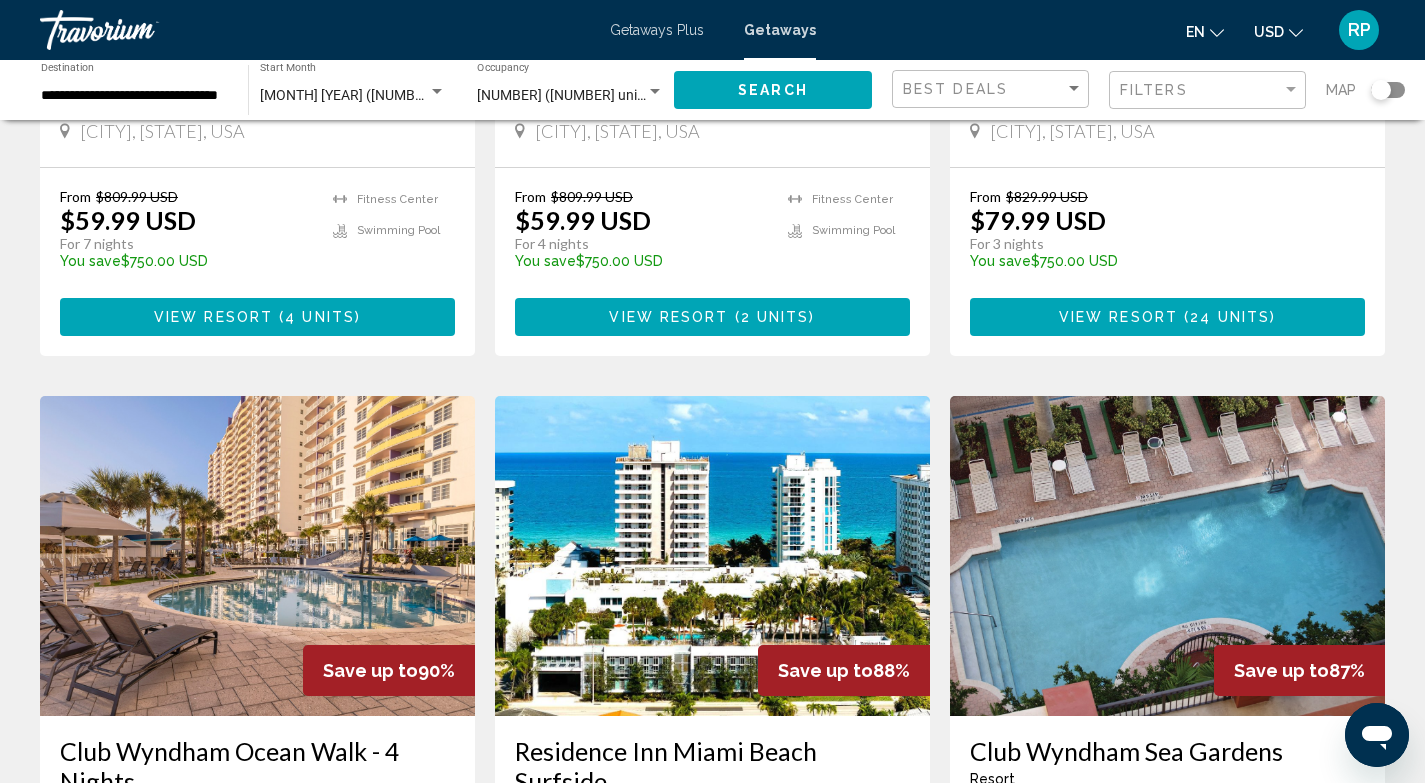 scroll, scrollTop: 1325, scrollLeft: 0, axis: vertical 